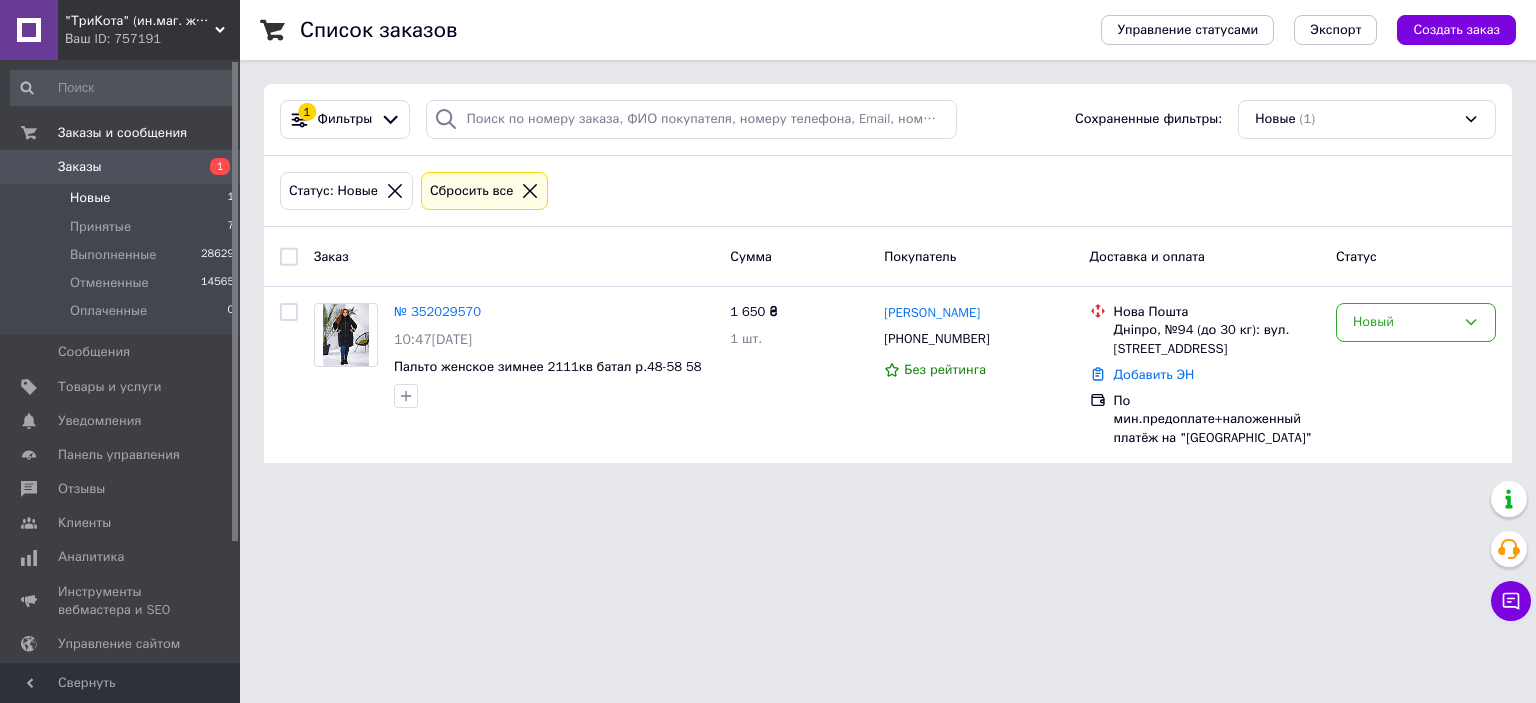 scroll, scrollTop: 0, scrollLeft: 0, axis: both 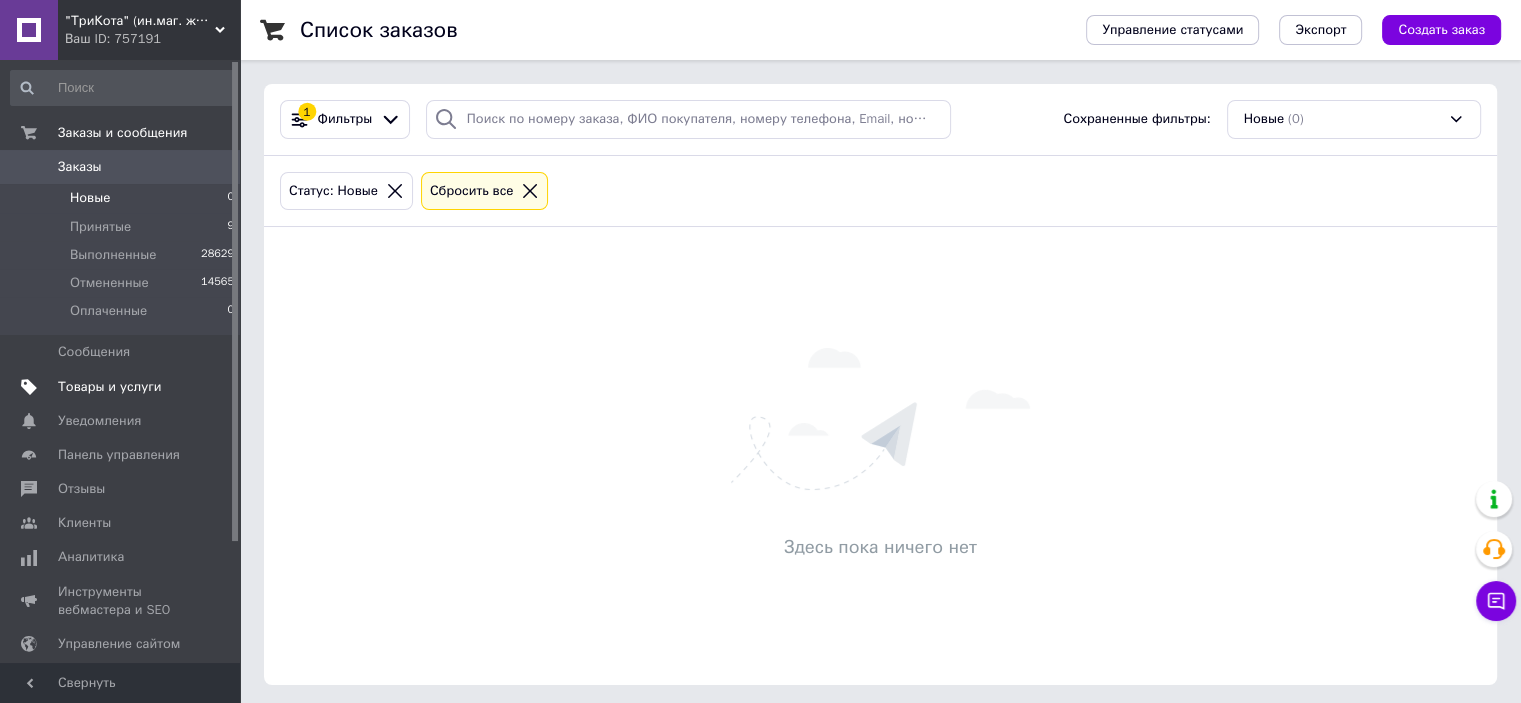 click on "Товары и услуги" at bounding box center [110, 387] 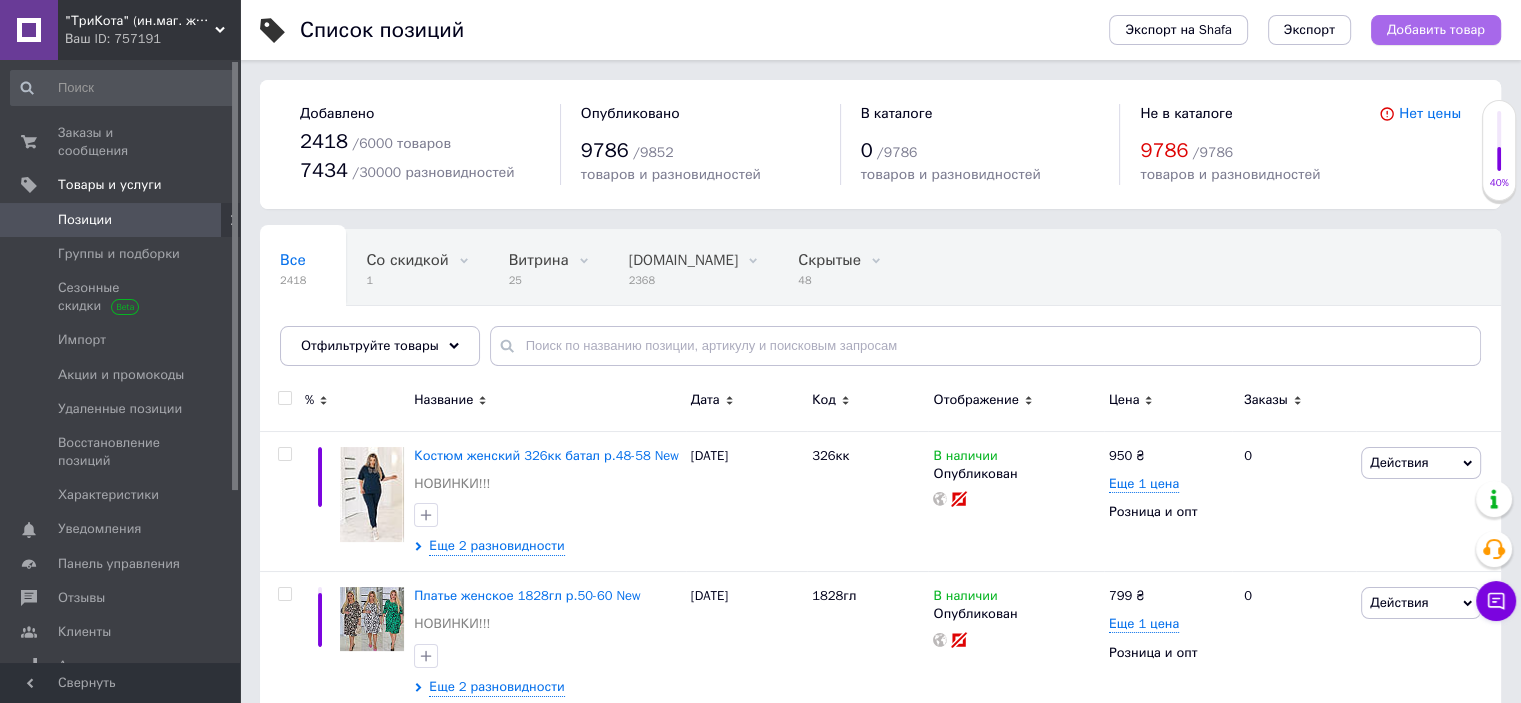 click on "Добавить товар" at bounding box center (1436, 30) 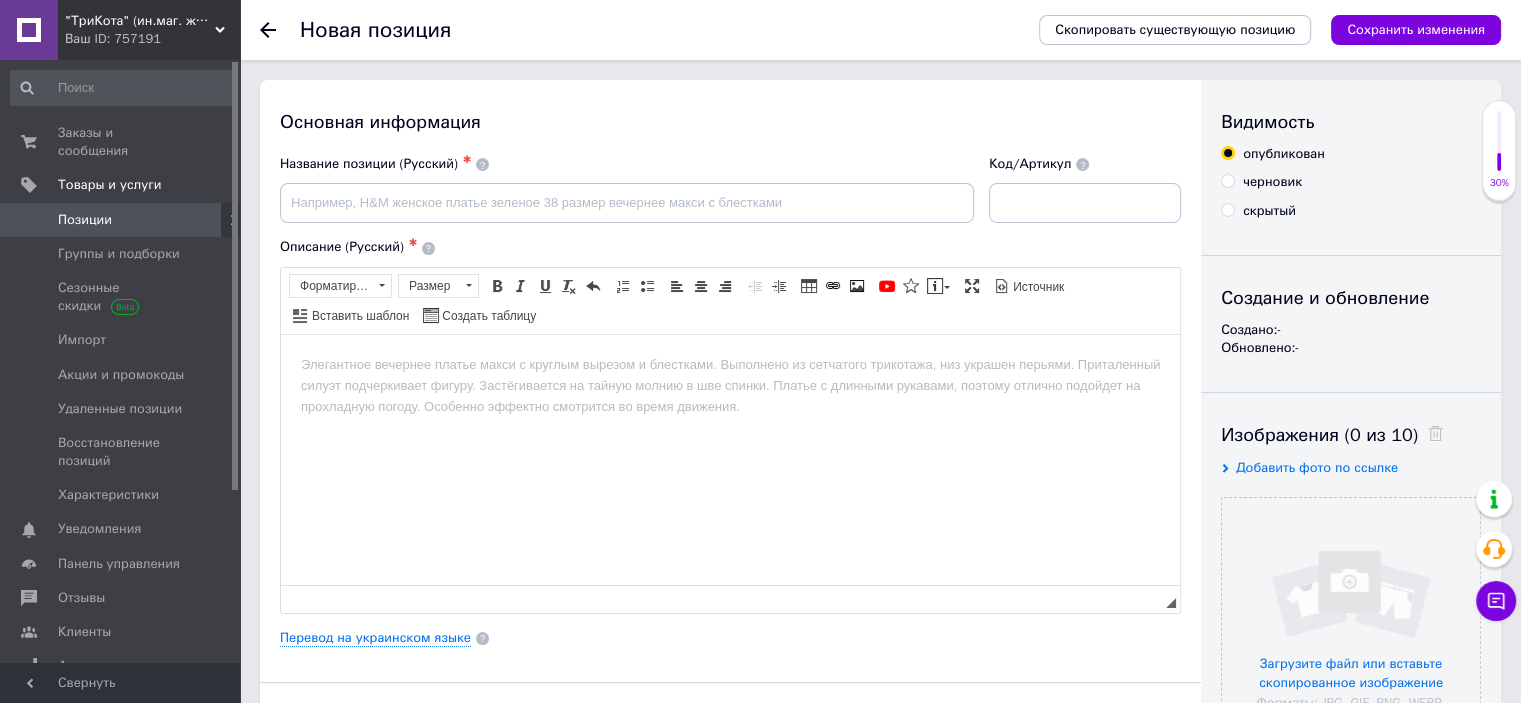 scroll, scrollTop: 0, scrollLeft: 0, axis: both 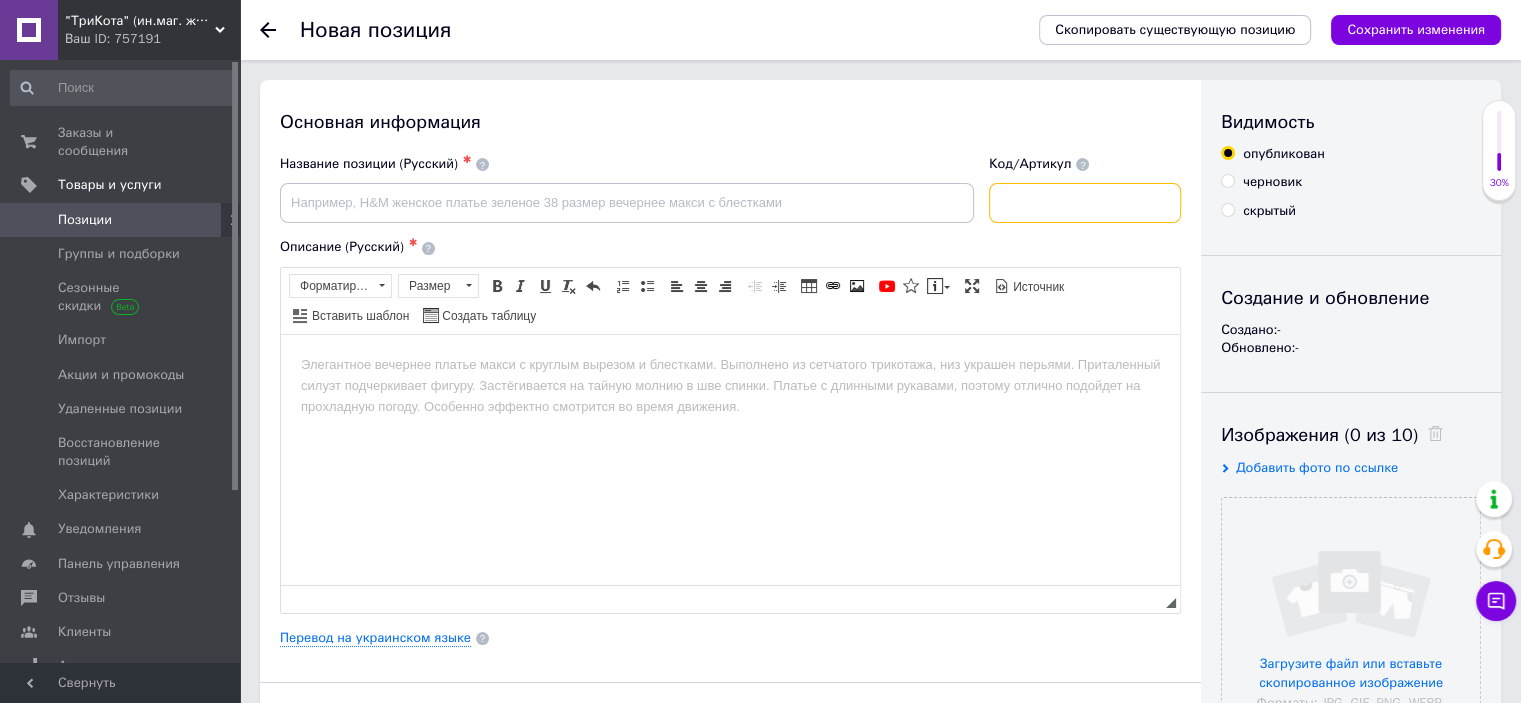click at bounding box center [1085, 203] 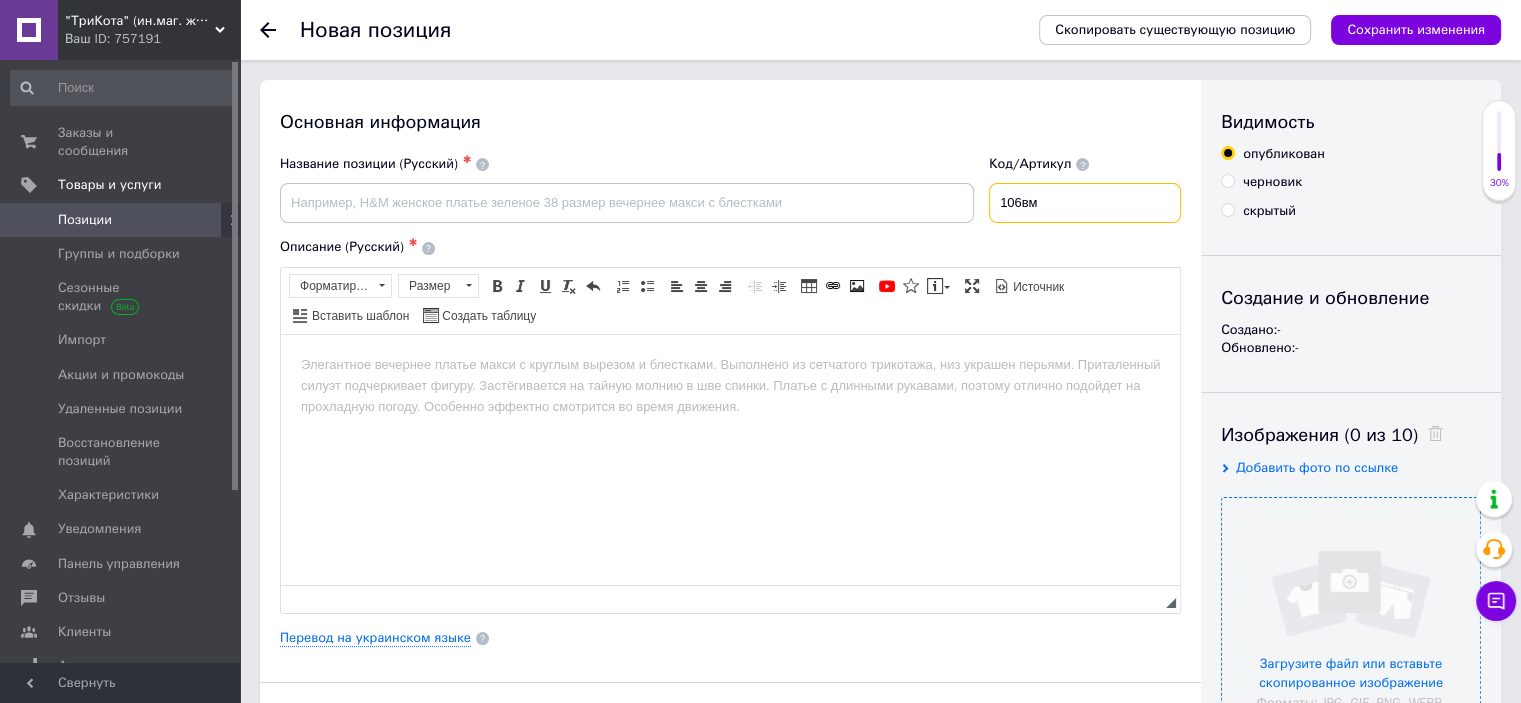 type on "106вм" 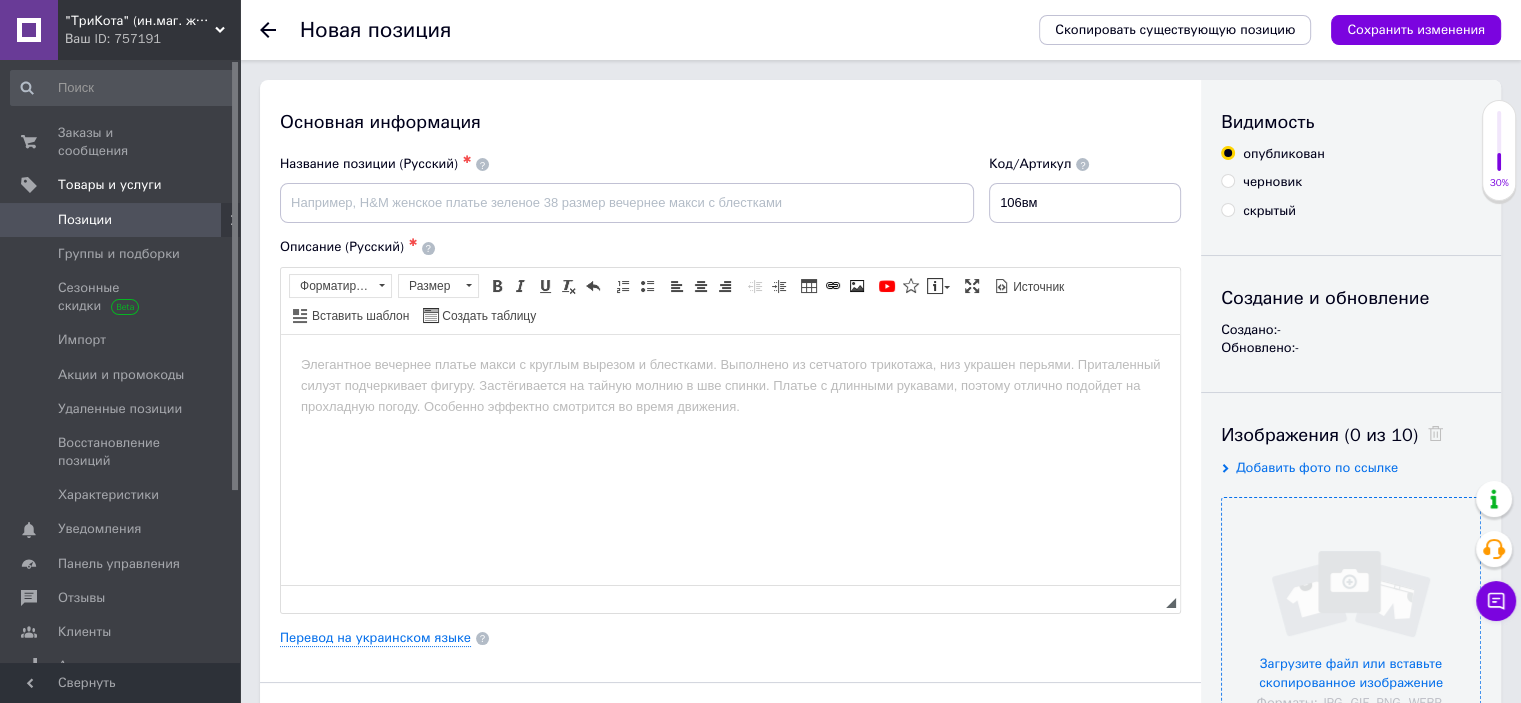 click at bounding box center [1351, 627] 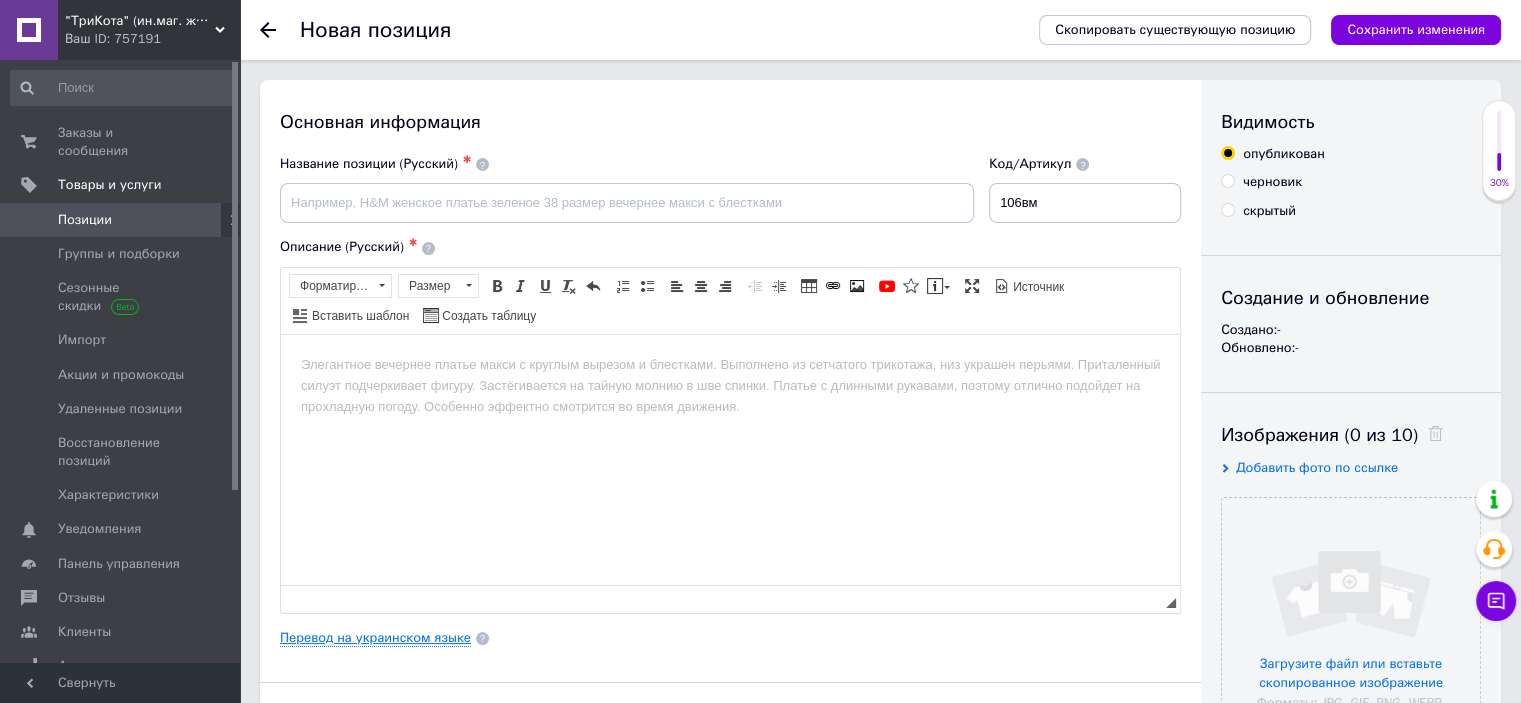 click on "Перевод на украинском языке" at bounding box center [375, 638] 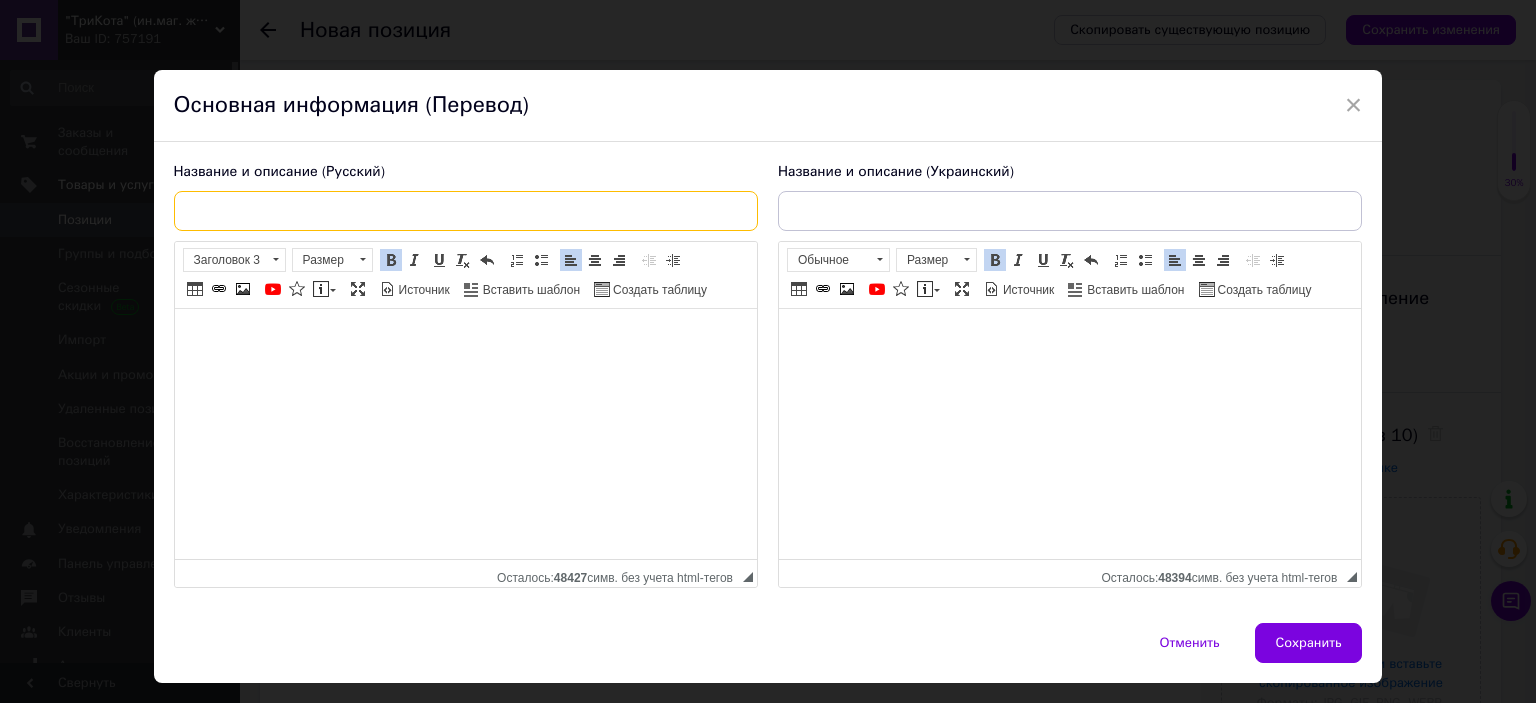 click at bounding box center (466, 211) 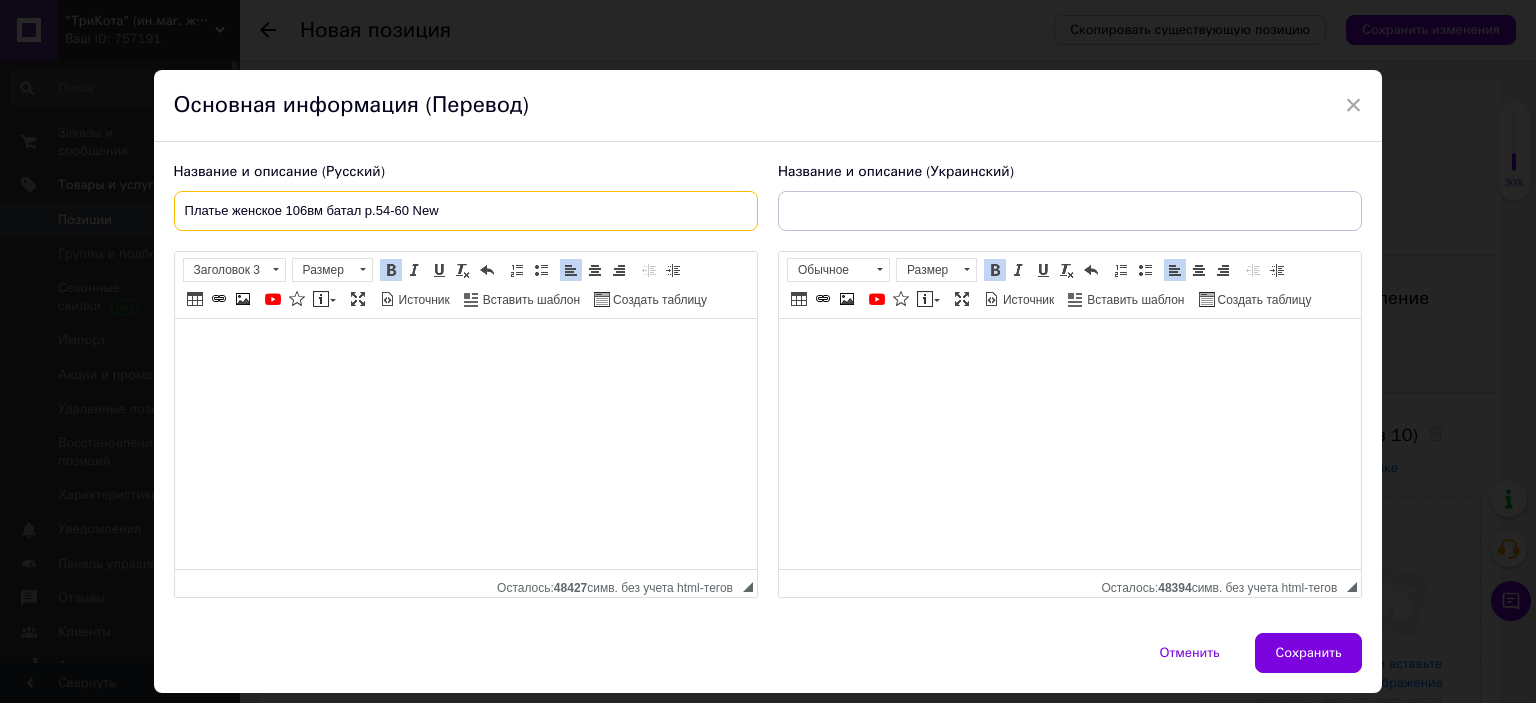 type on "Платье женское 106вм батал р.54-60 New" 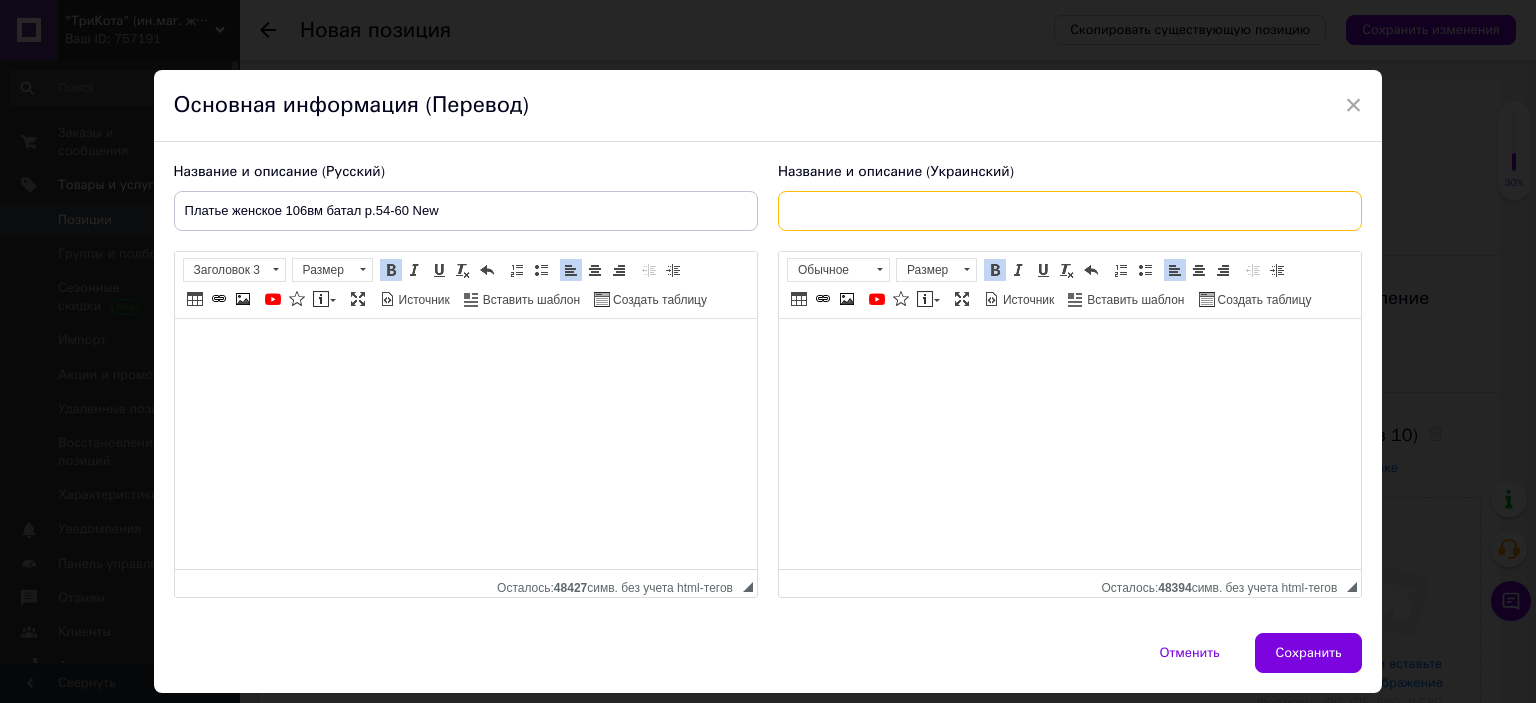 click at bounding box center [1070, 211] 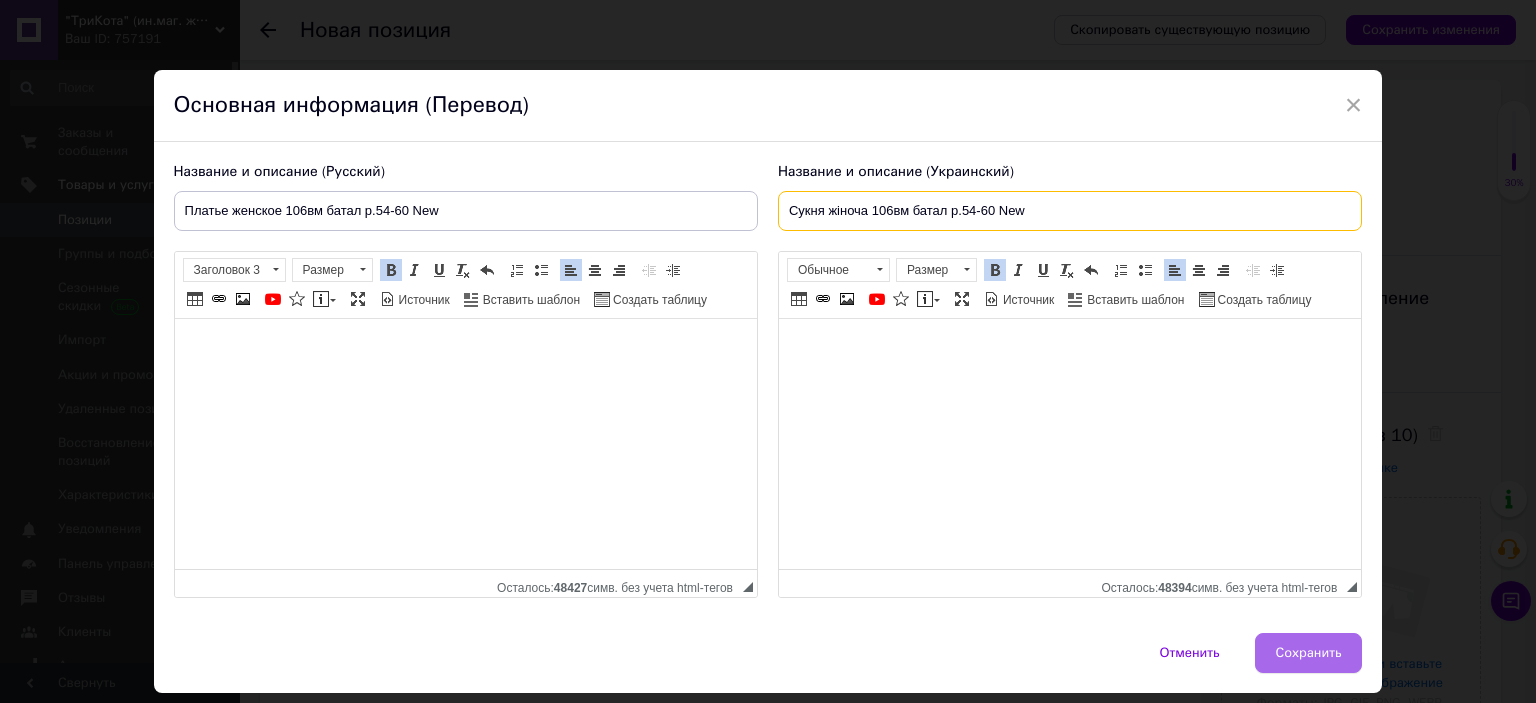 type on "Сукня жіноча 106вм батал р.54-60 New" 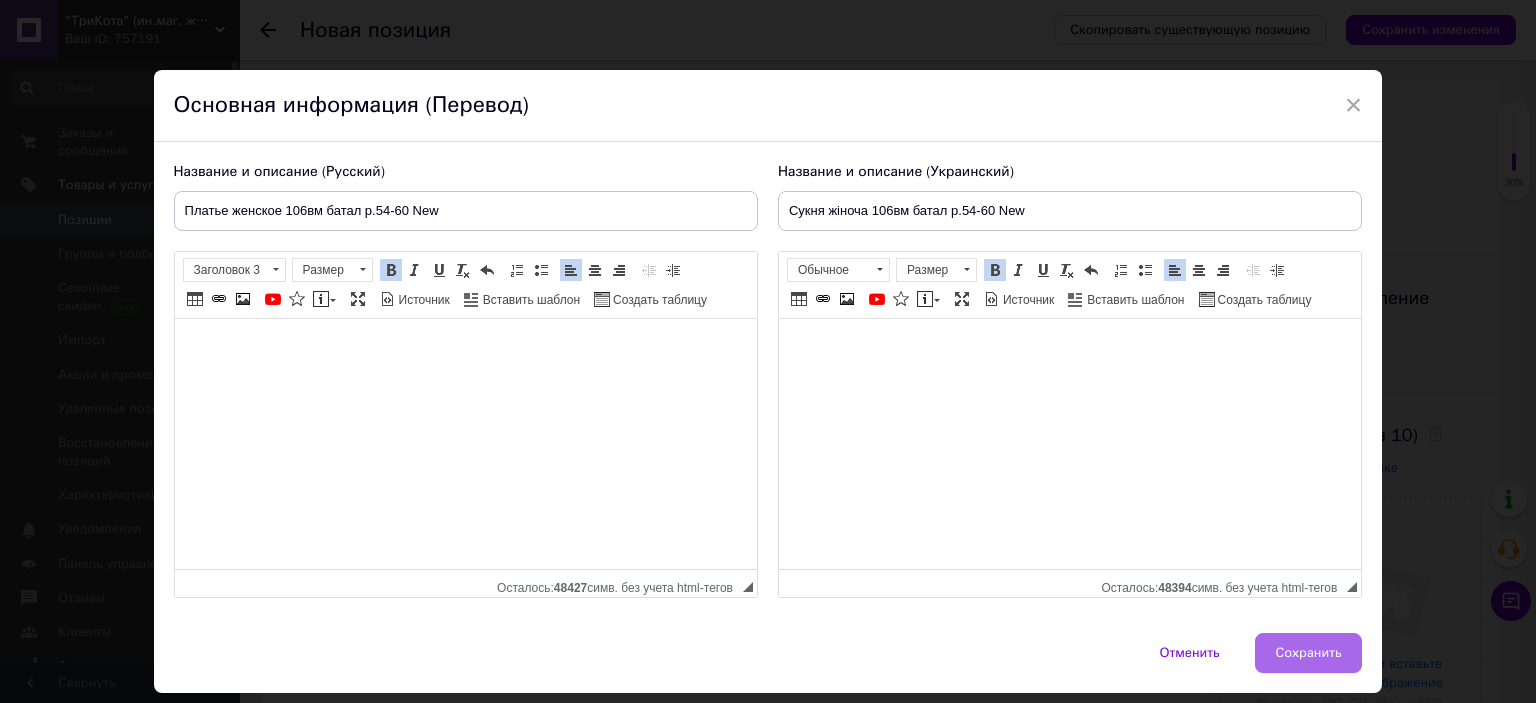 click on "Сохранить" at bounding box center (1309, 653) 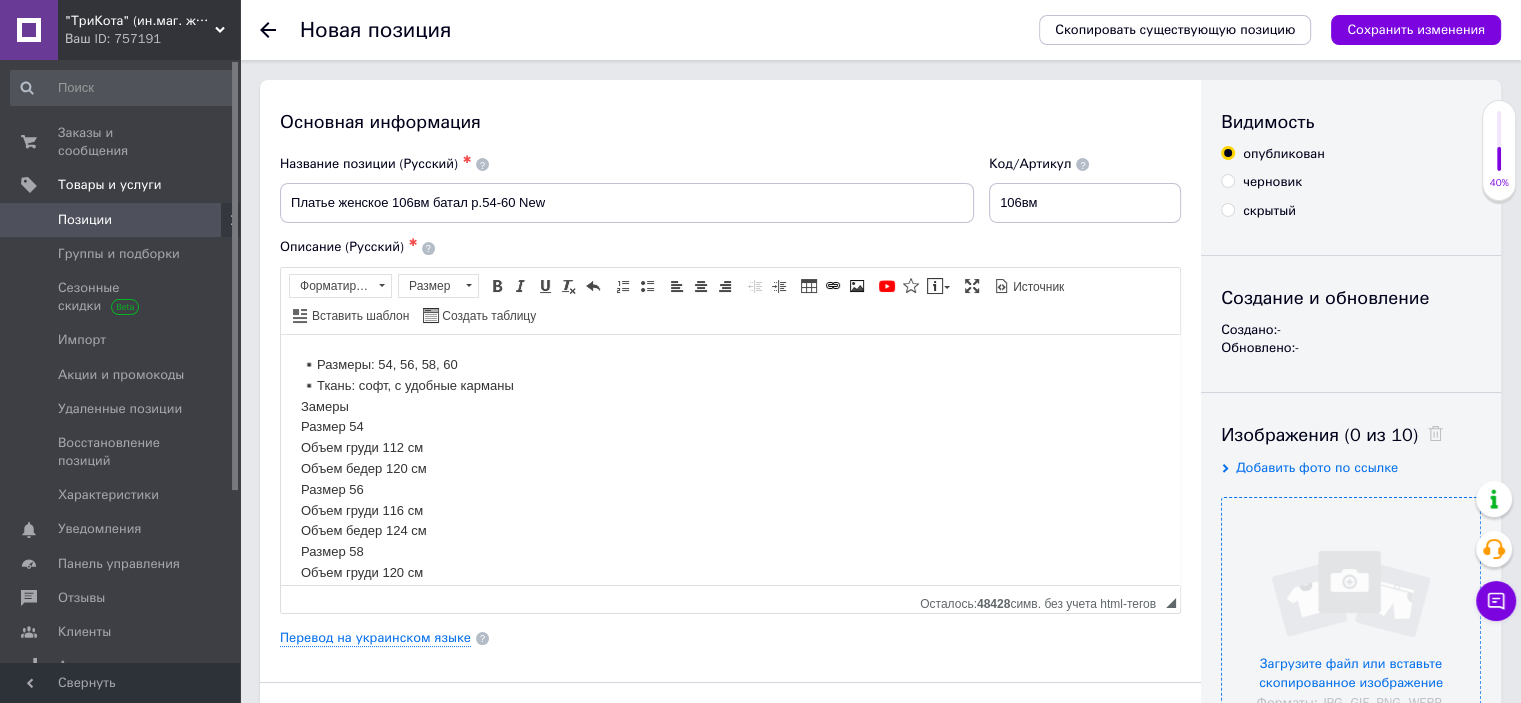 click at bounding box center [1351, 627] 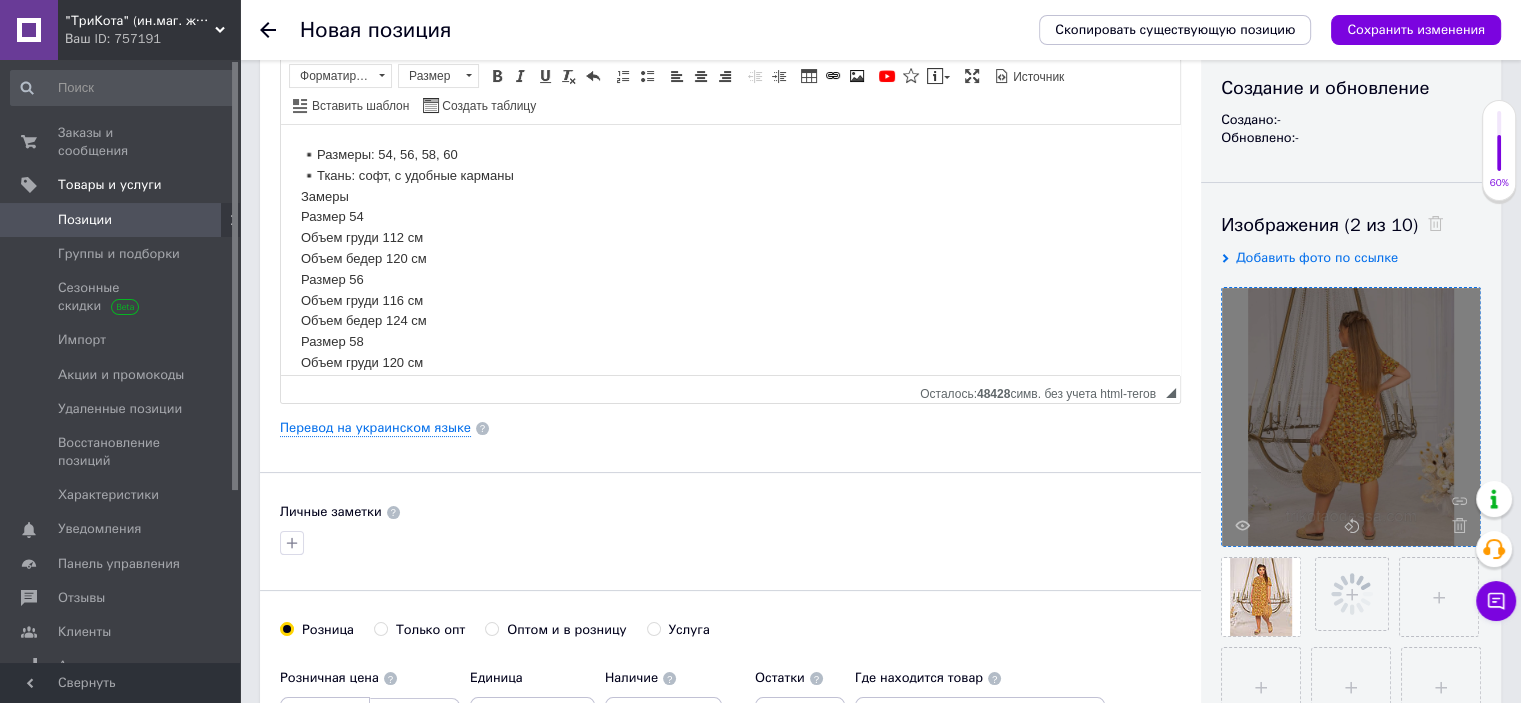 scroll, scrollTop: 266, scrollLeft: 0, axis: vertical 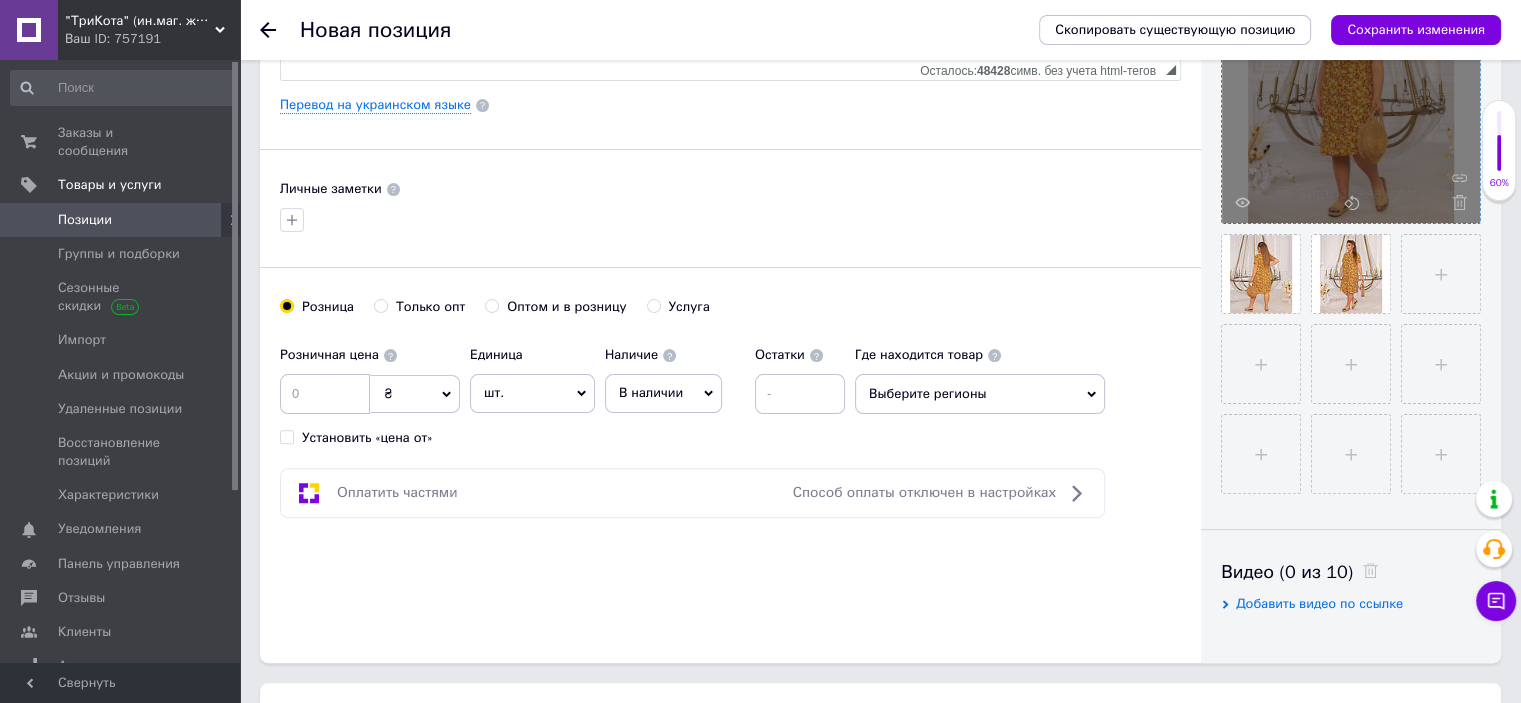 click on "Оптом и в розницу" at bounding box center (566, 307) 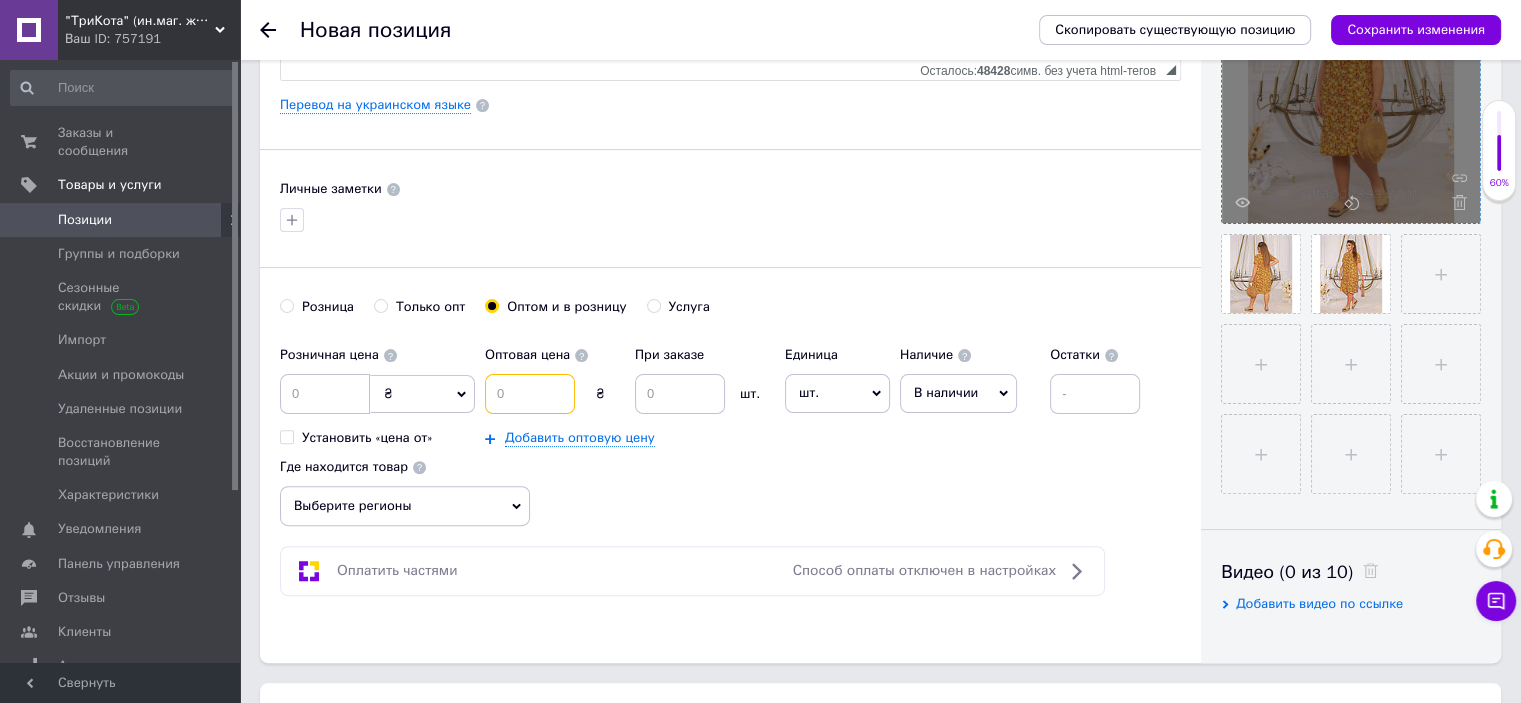 click at bounding box center (530, 394) 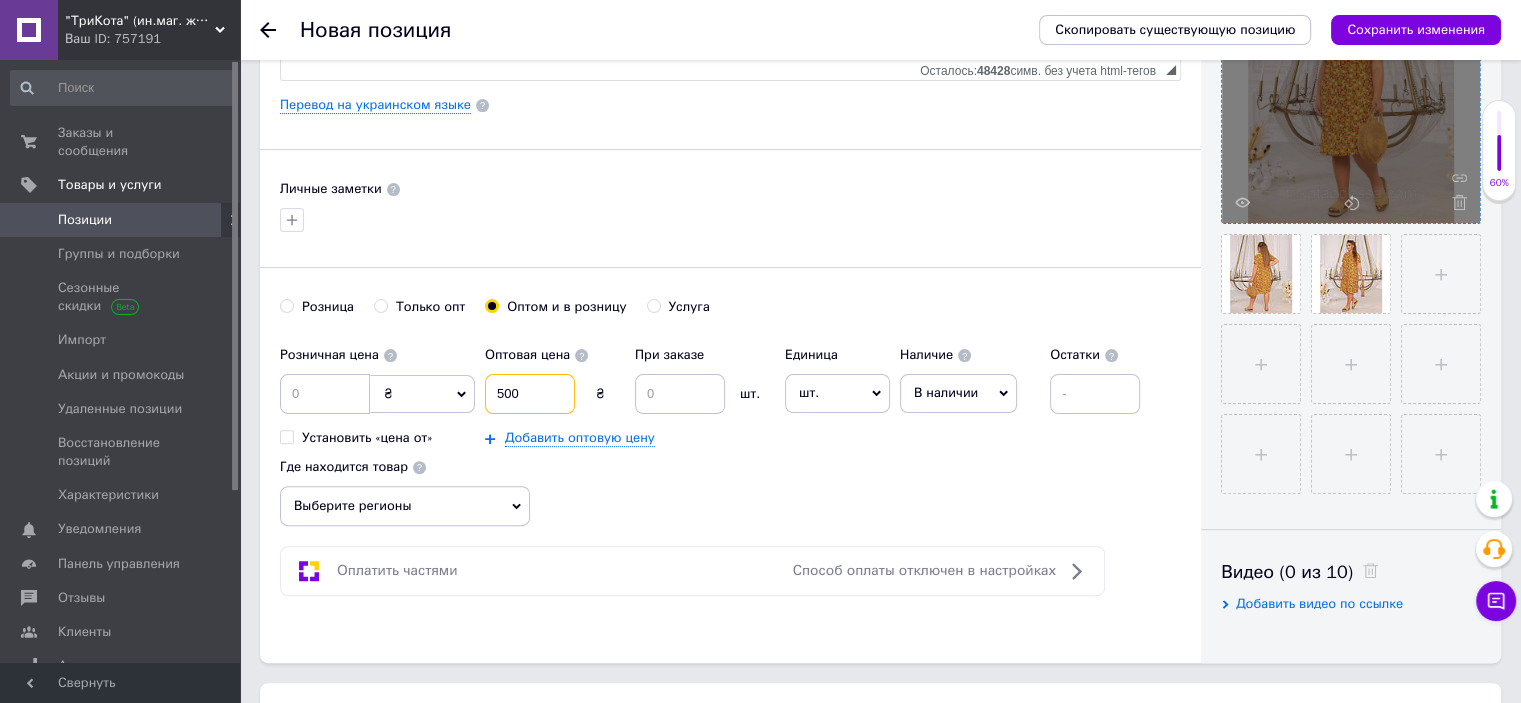 type on "500" 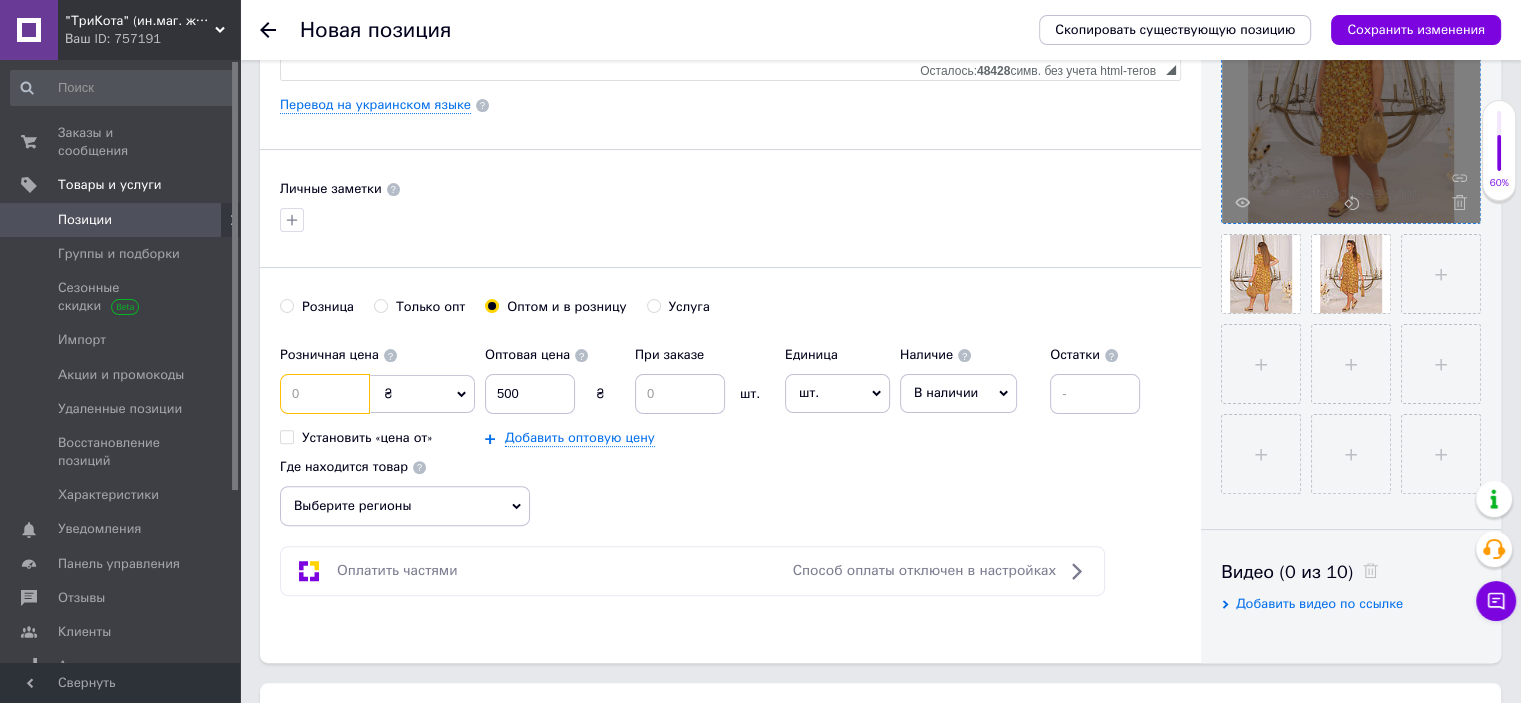 click at bounding box center [325, 394] 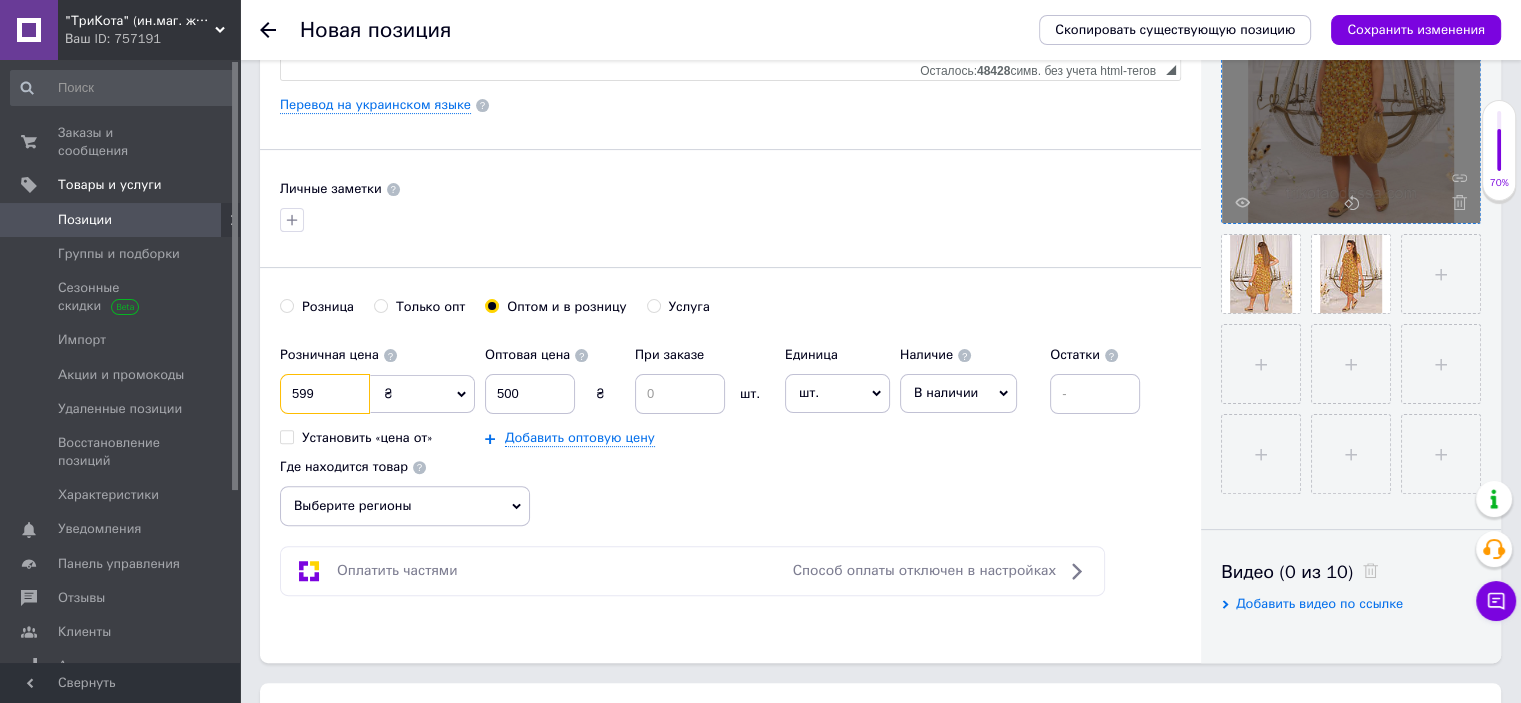 type on "599" 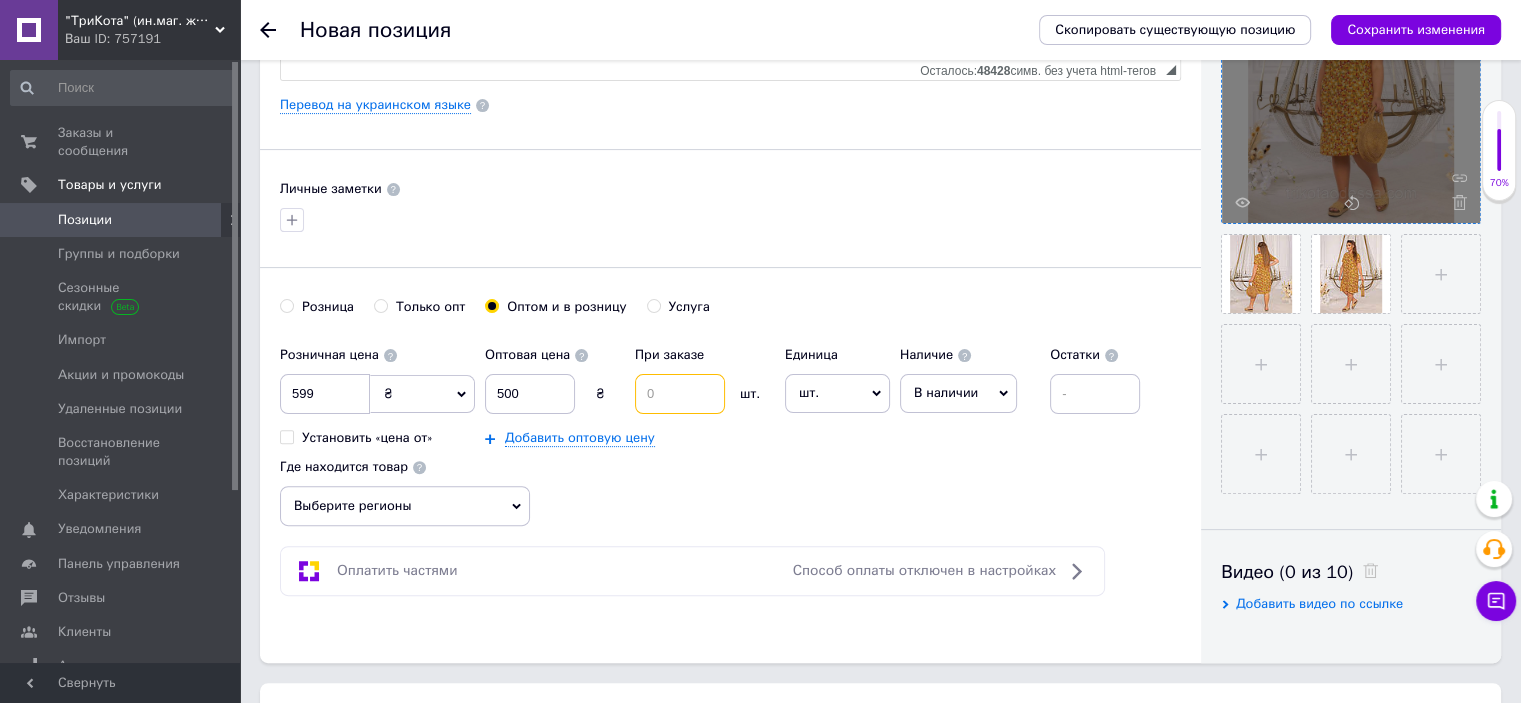 click at bounding box center (680, 394) 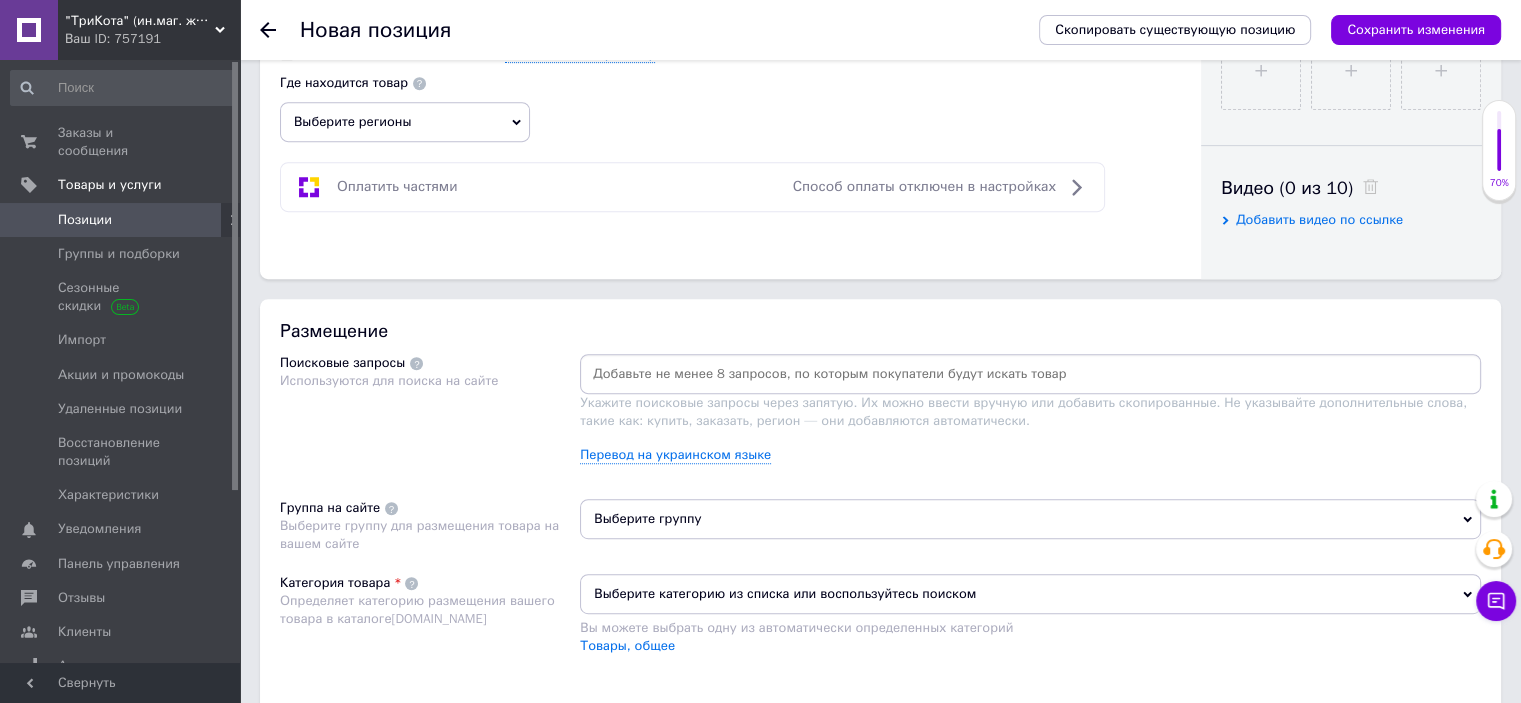 scroll, scrollTop: 1066, scrollLeft: 0, axis: vertical 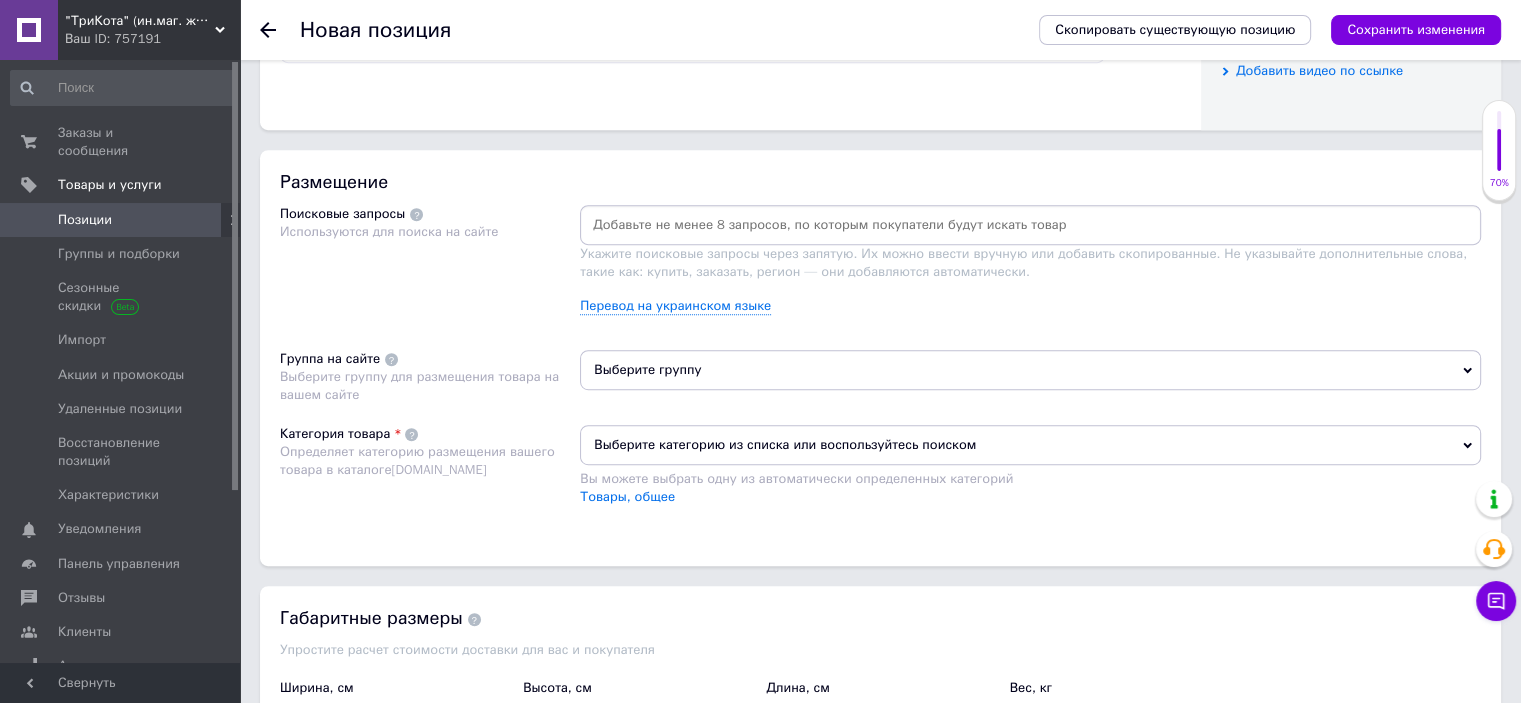 type on "3" 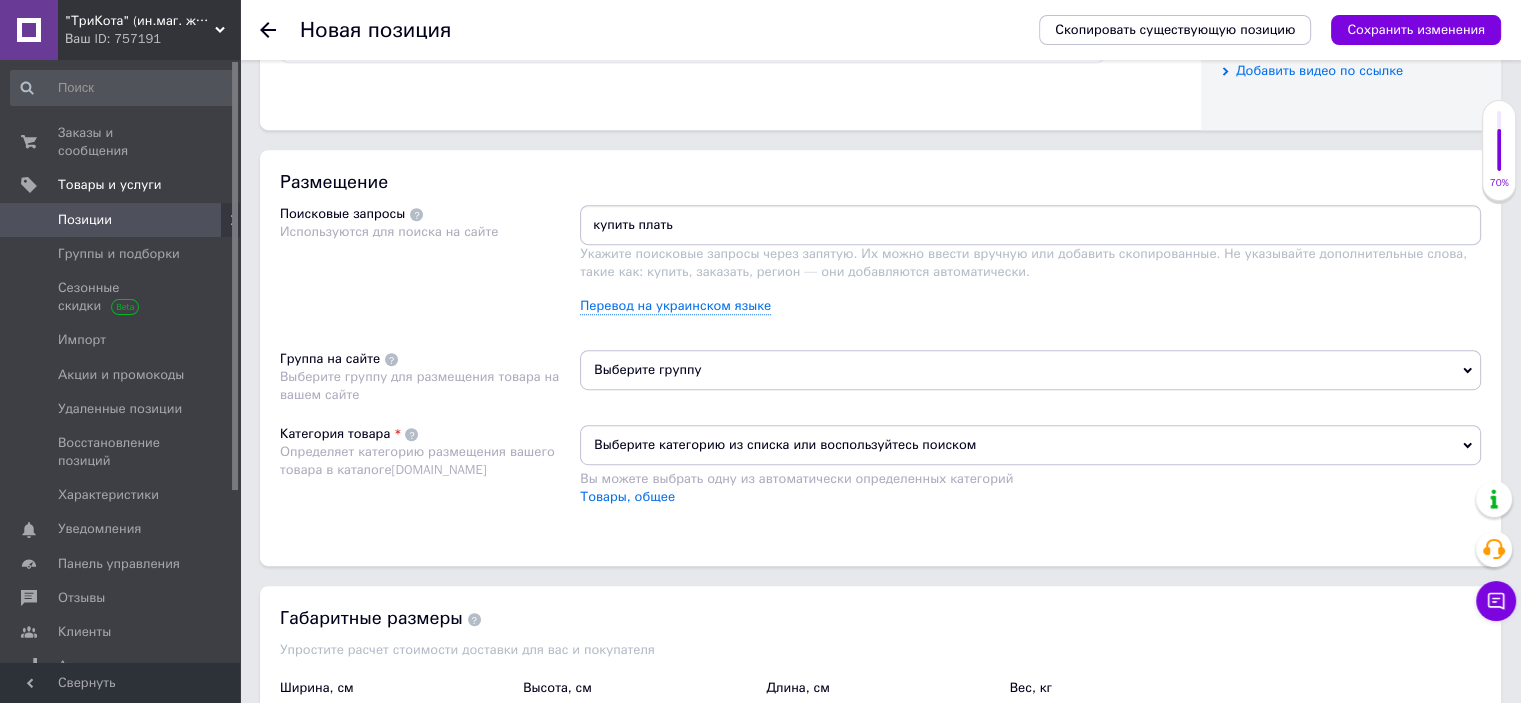 type on "купить платья" 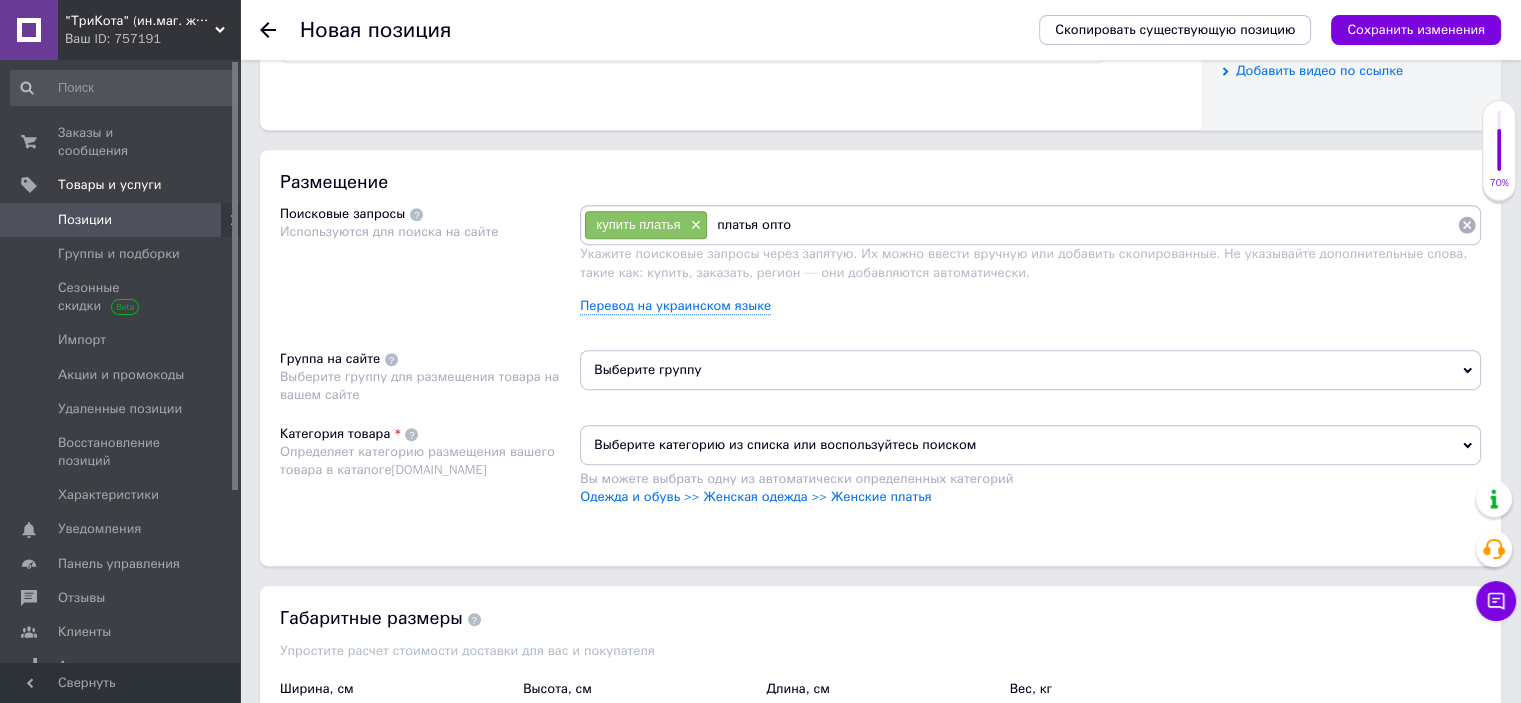 type on "платья оптом" 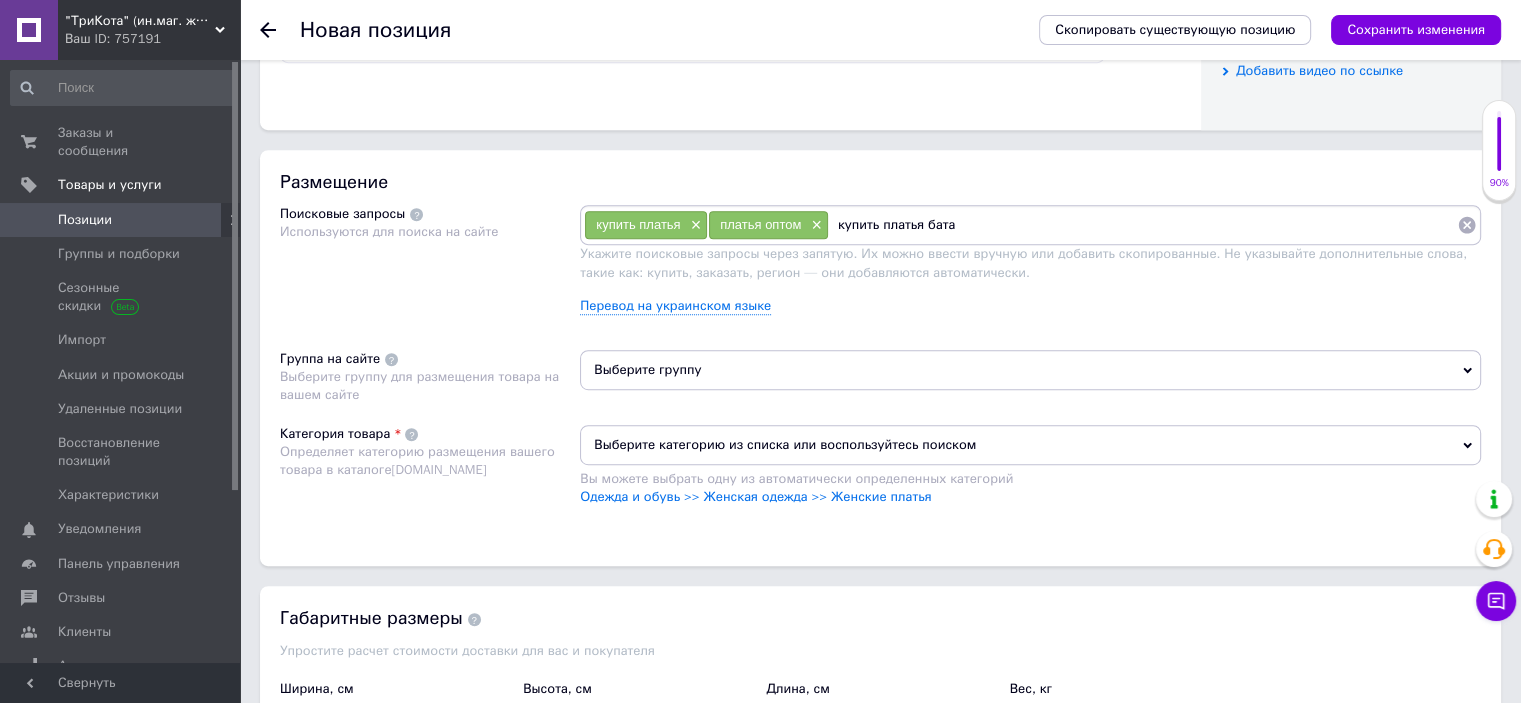 type on "купить платья батал" 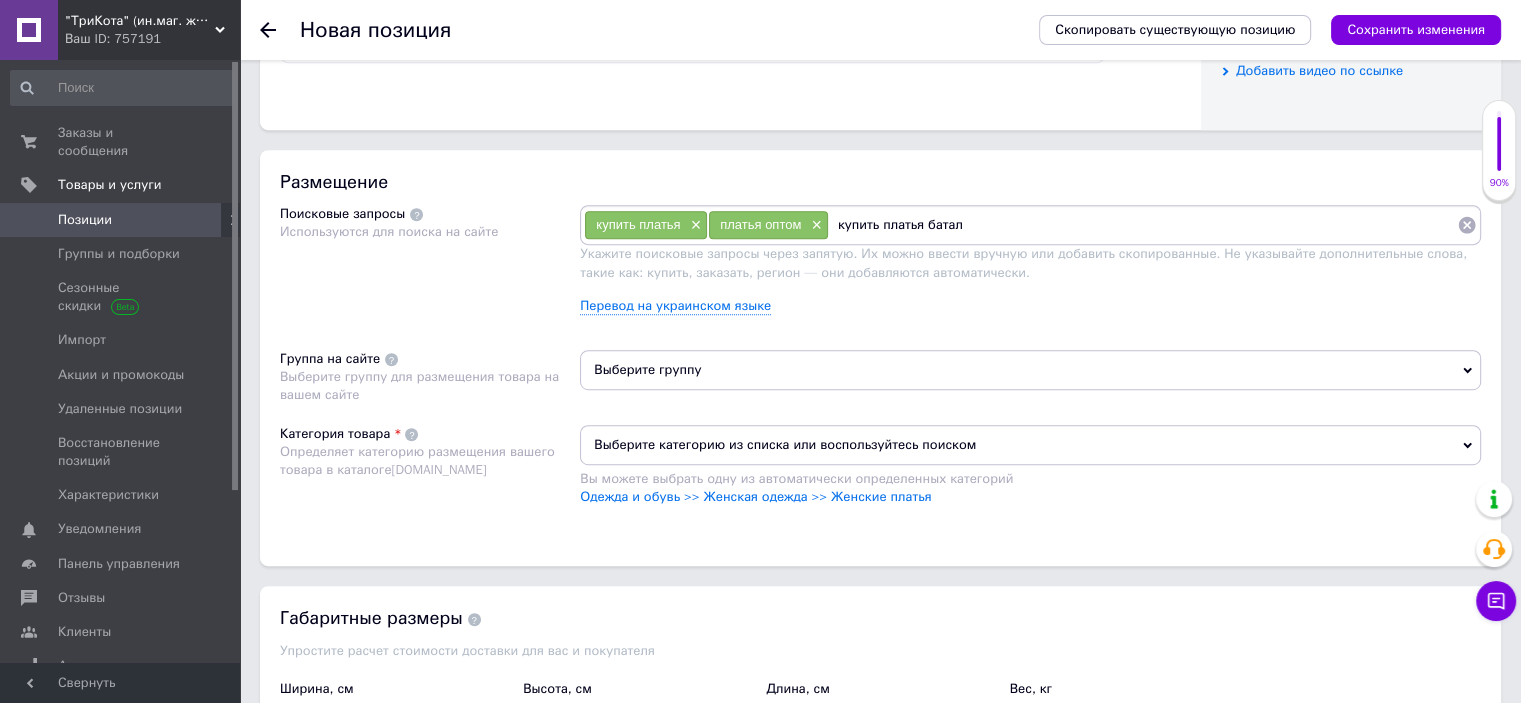 type 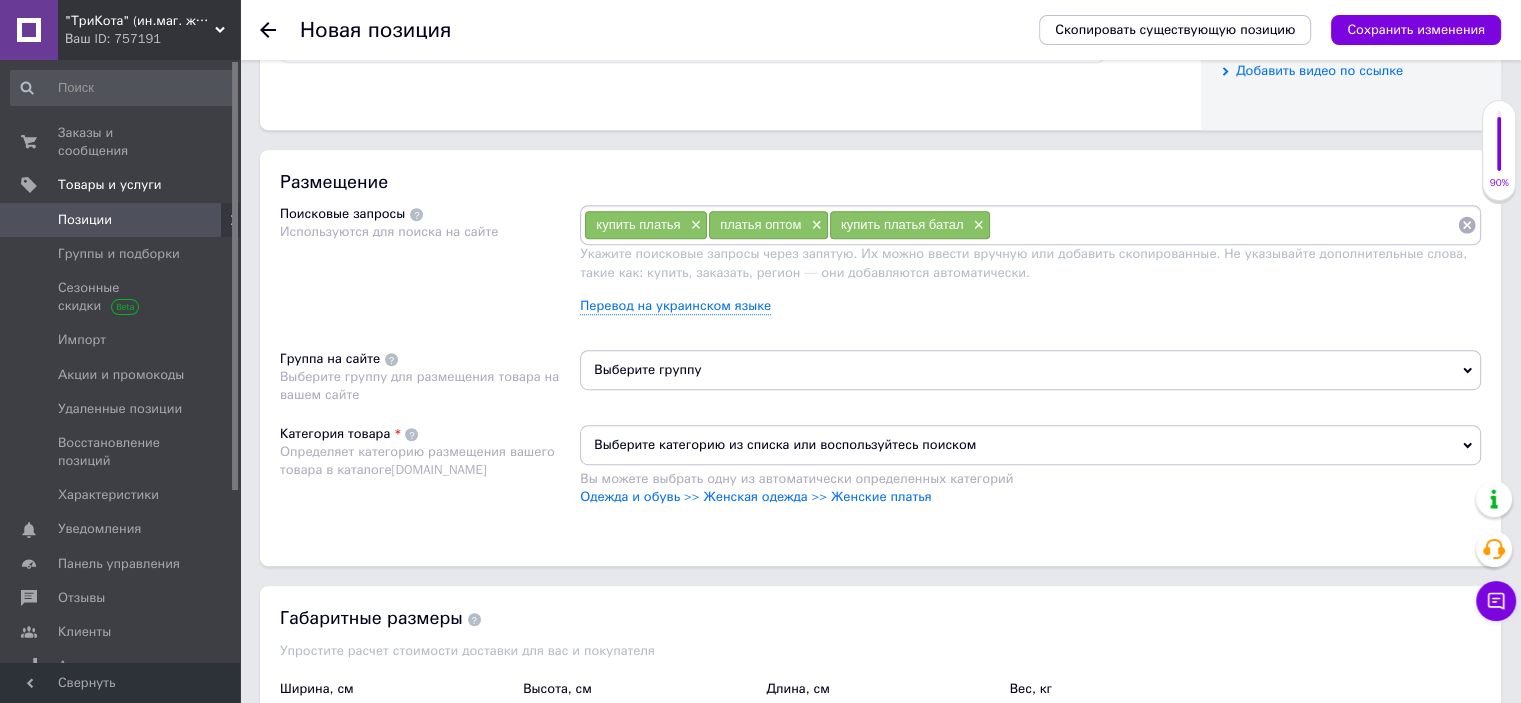click on "Выберите группу" at bounding box center (1030, 370) 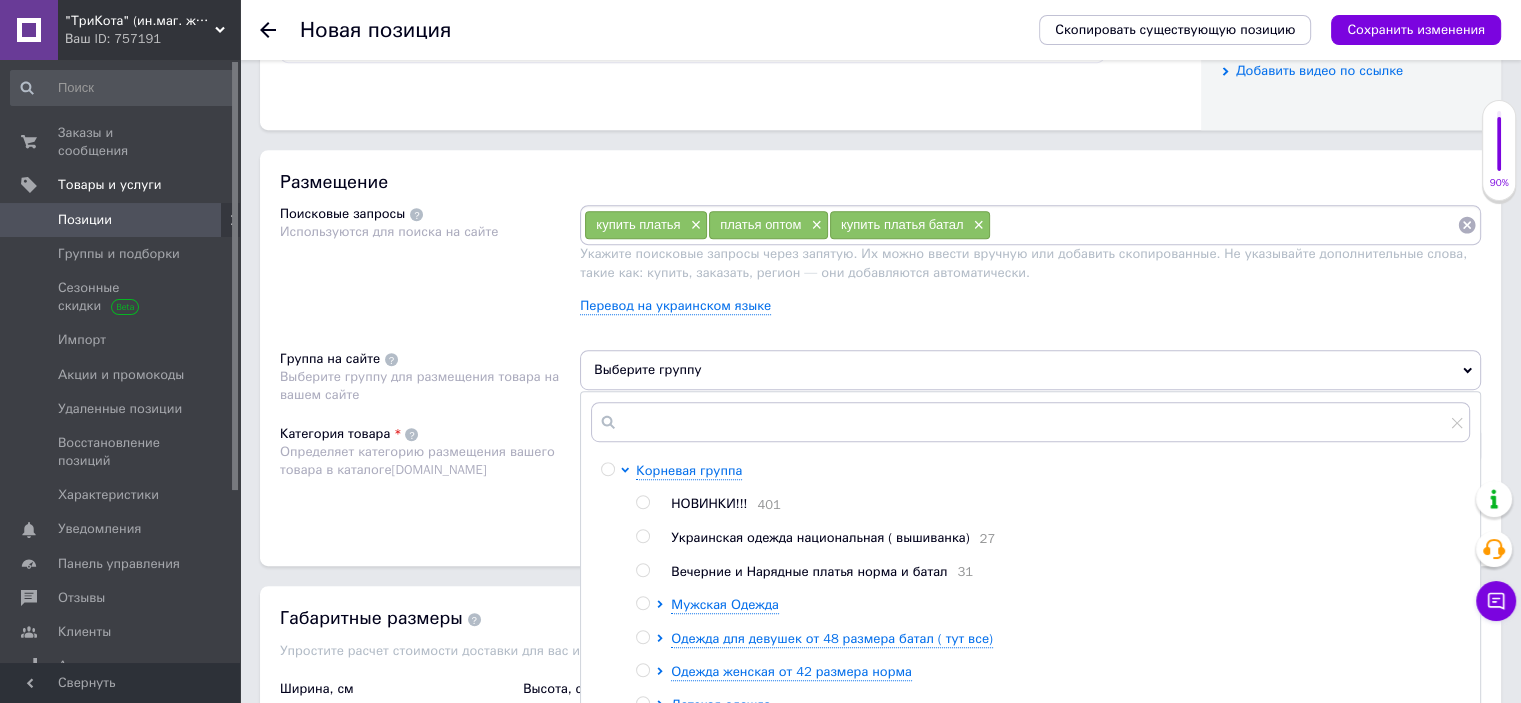 click on "НОВИНКИ!!!" at bounding box center (709, 503) 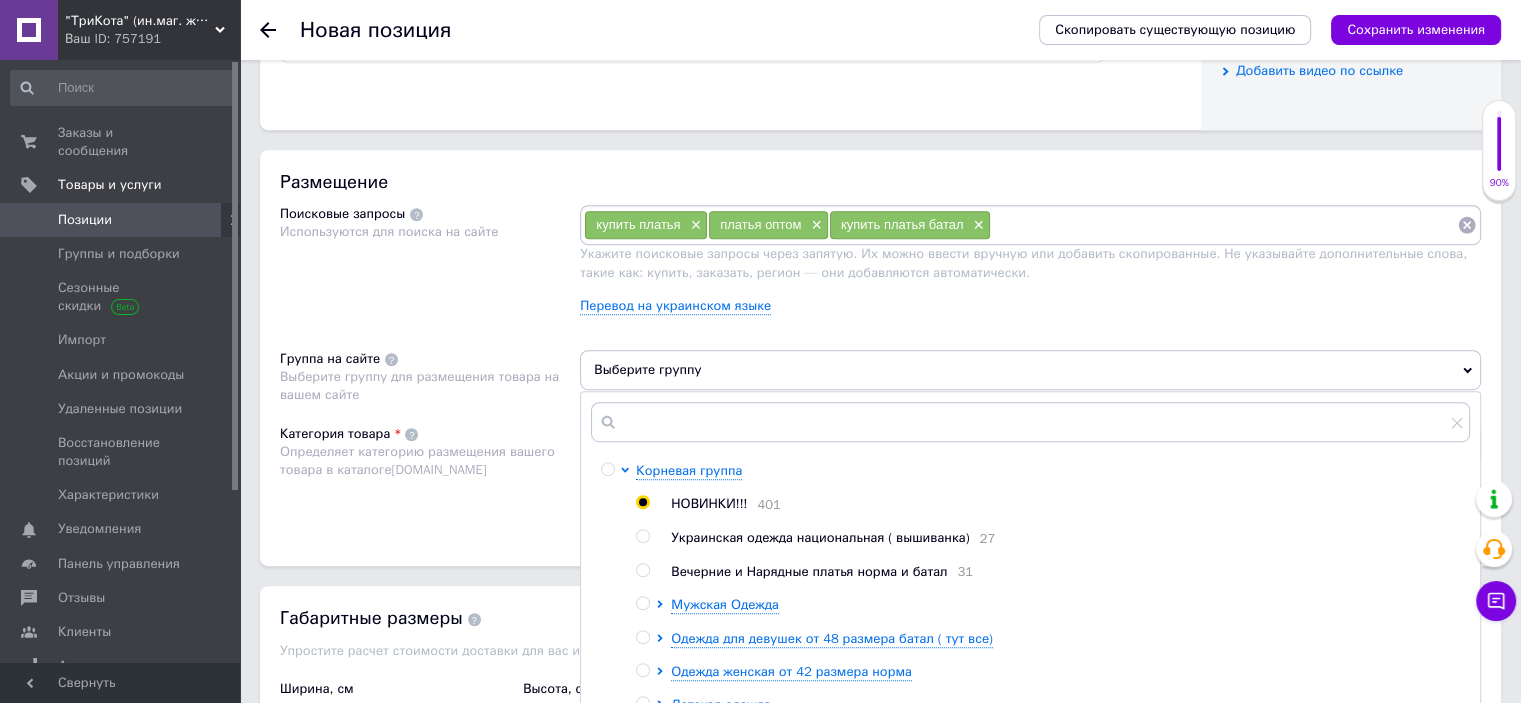 radio on "true" 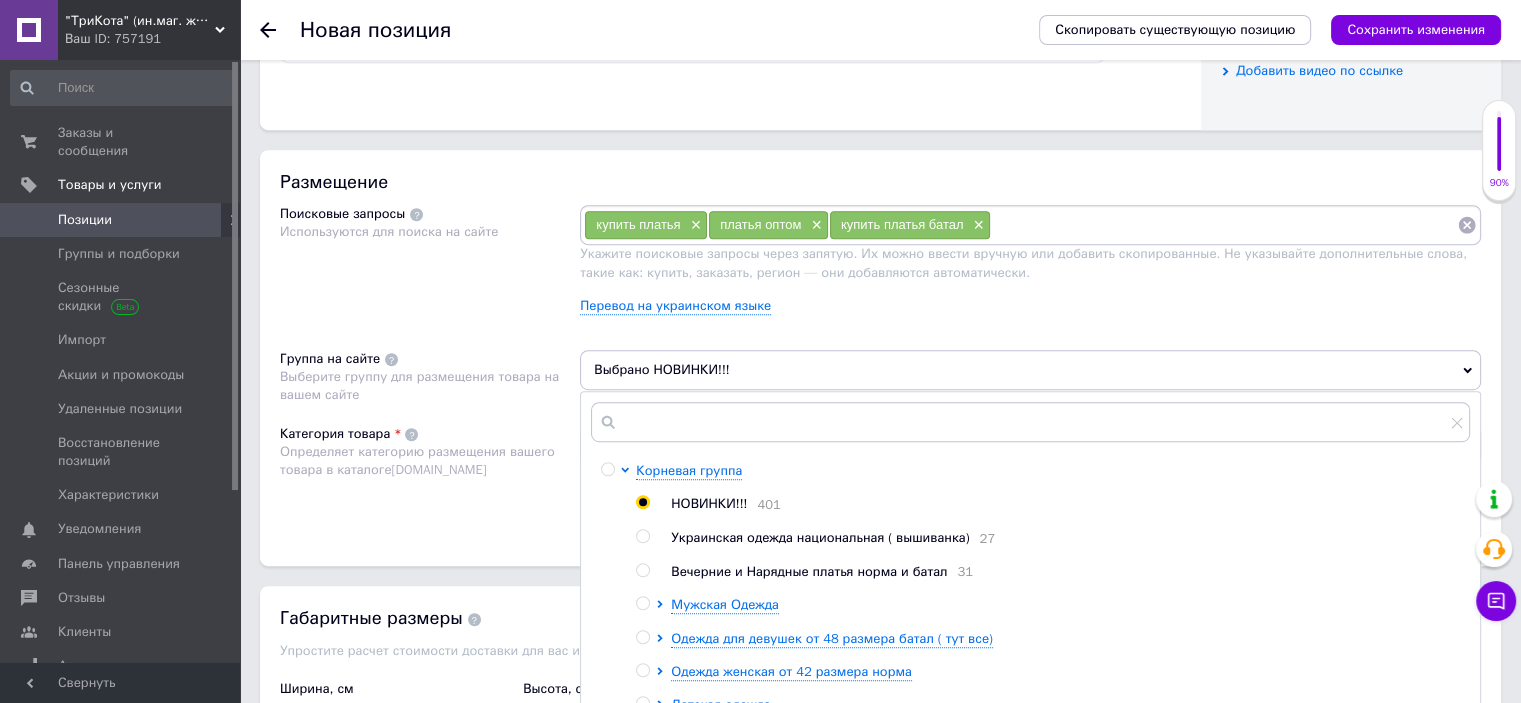 click on "Определяет категорию размещения вашего товара в каталоге  Prom.ua" at bounding box center [417, 460] 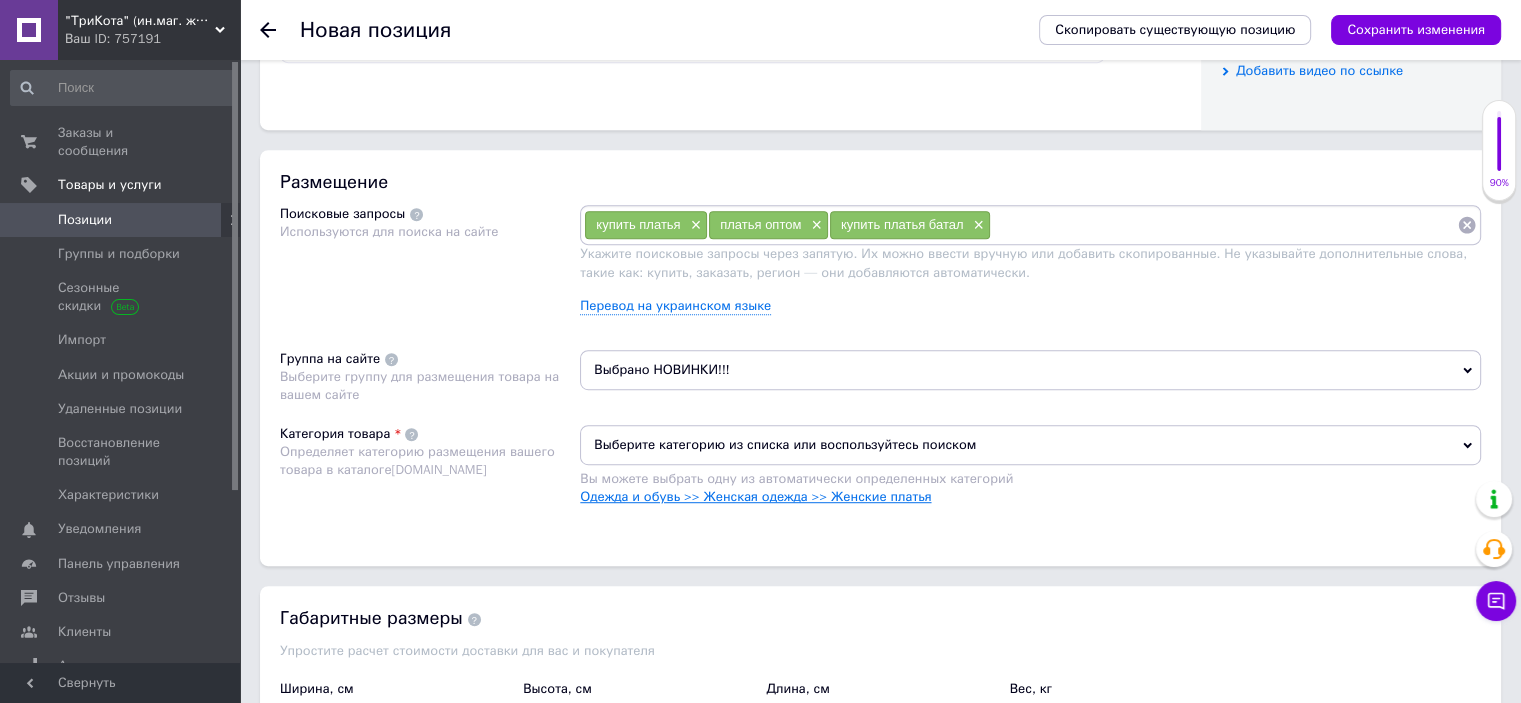 click on "Одежда и обувь >> Женская одежда >> Женские платья" at bounding box center [755, 496] 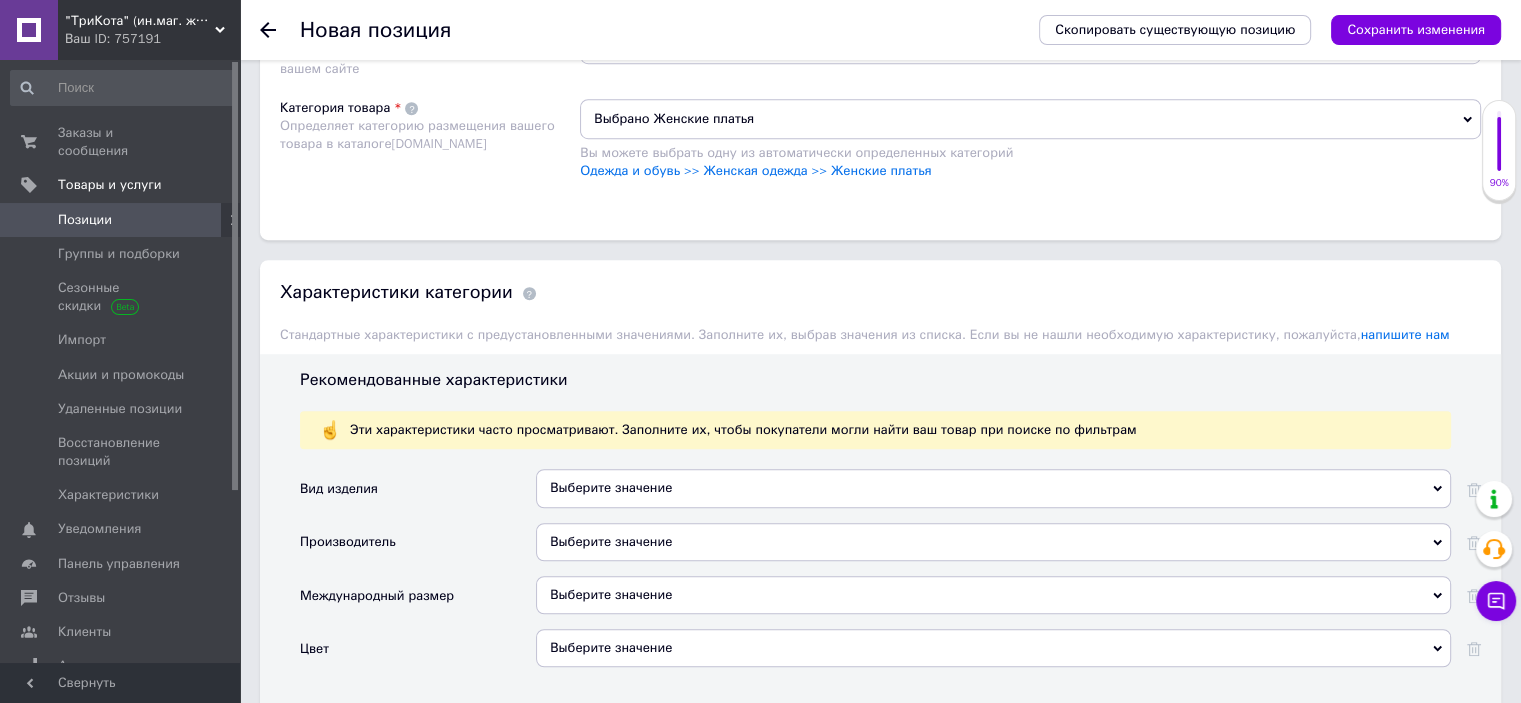 scroll, scrollTop: 1600, scrollLeft: 0, axis: vertical 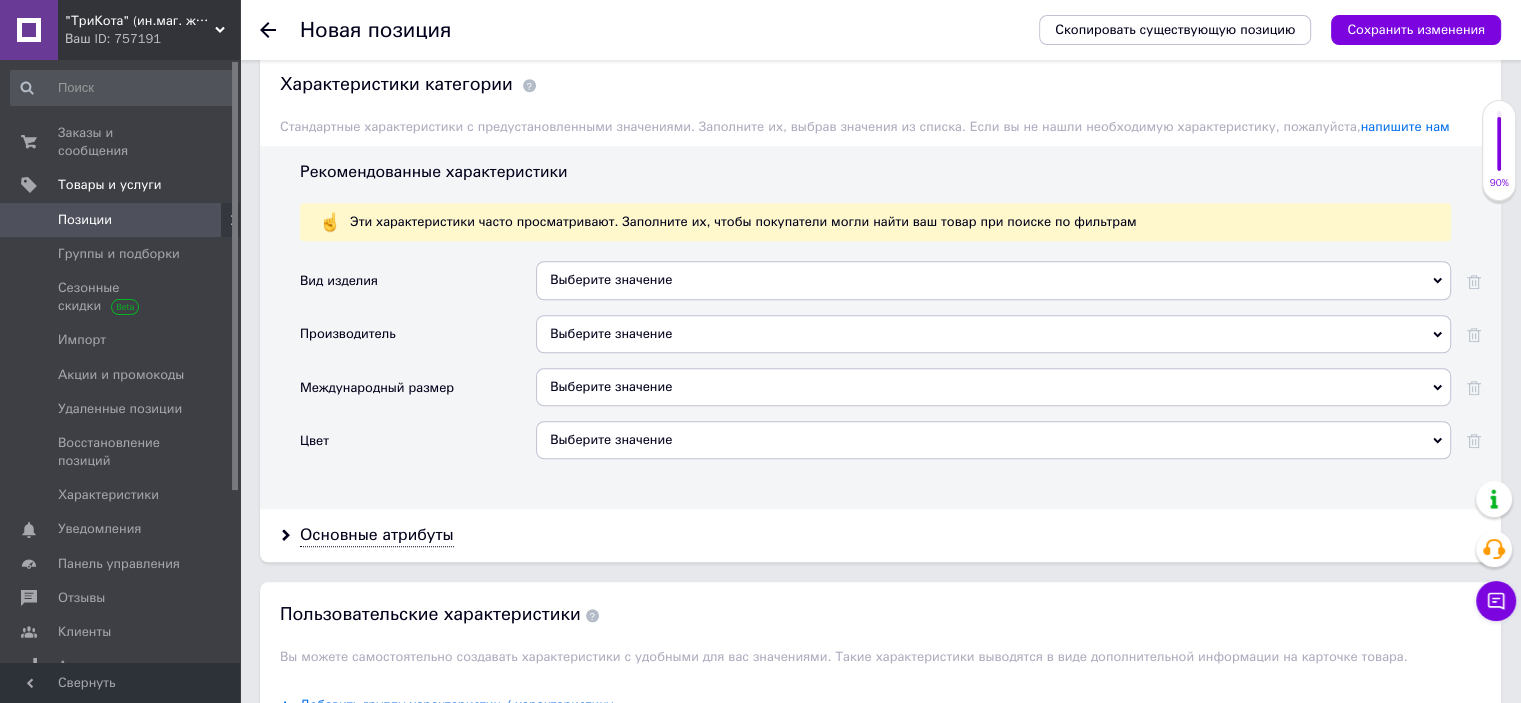 click on "Выберите значение" at bounding box center [993, 334] 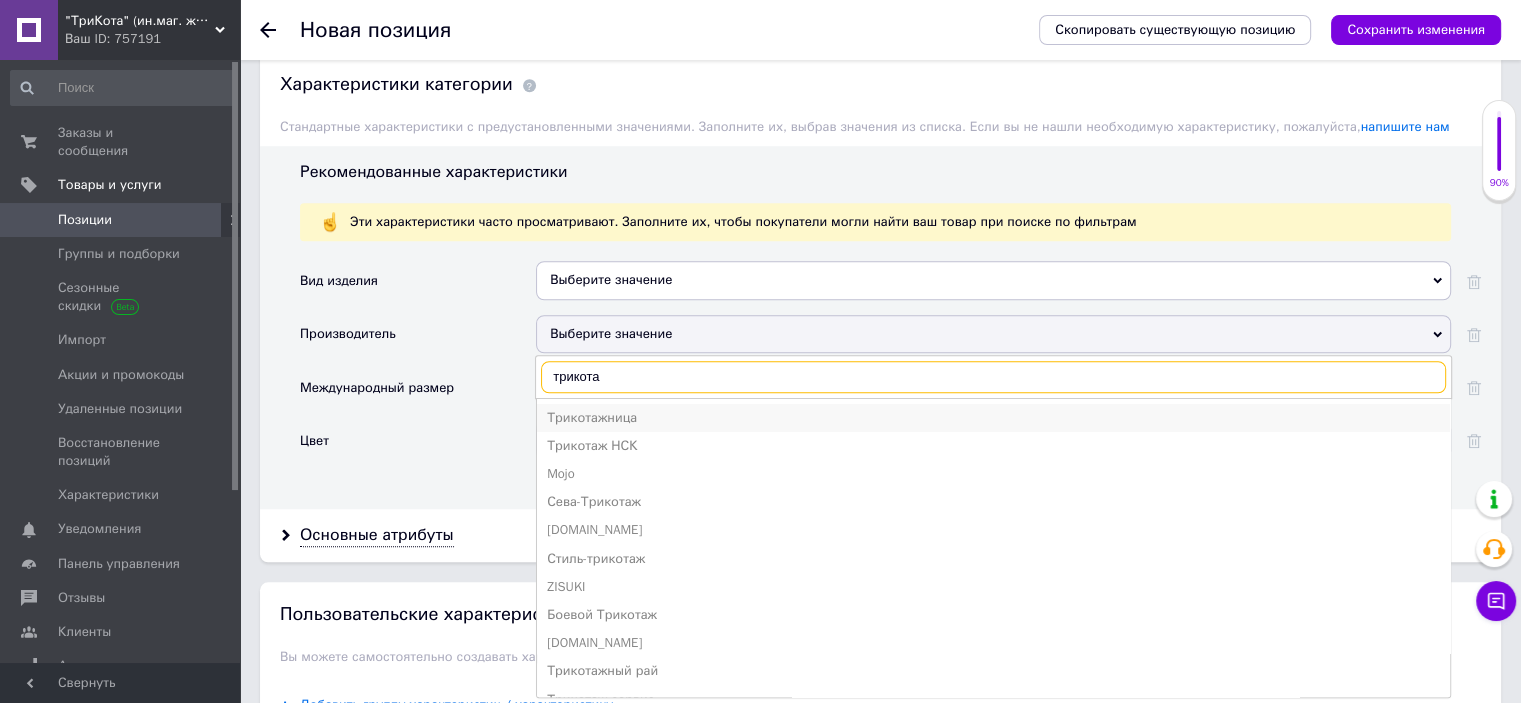 type on "трикота" 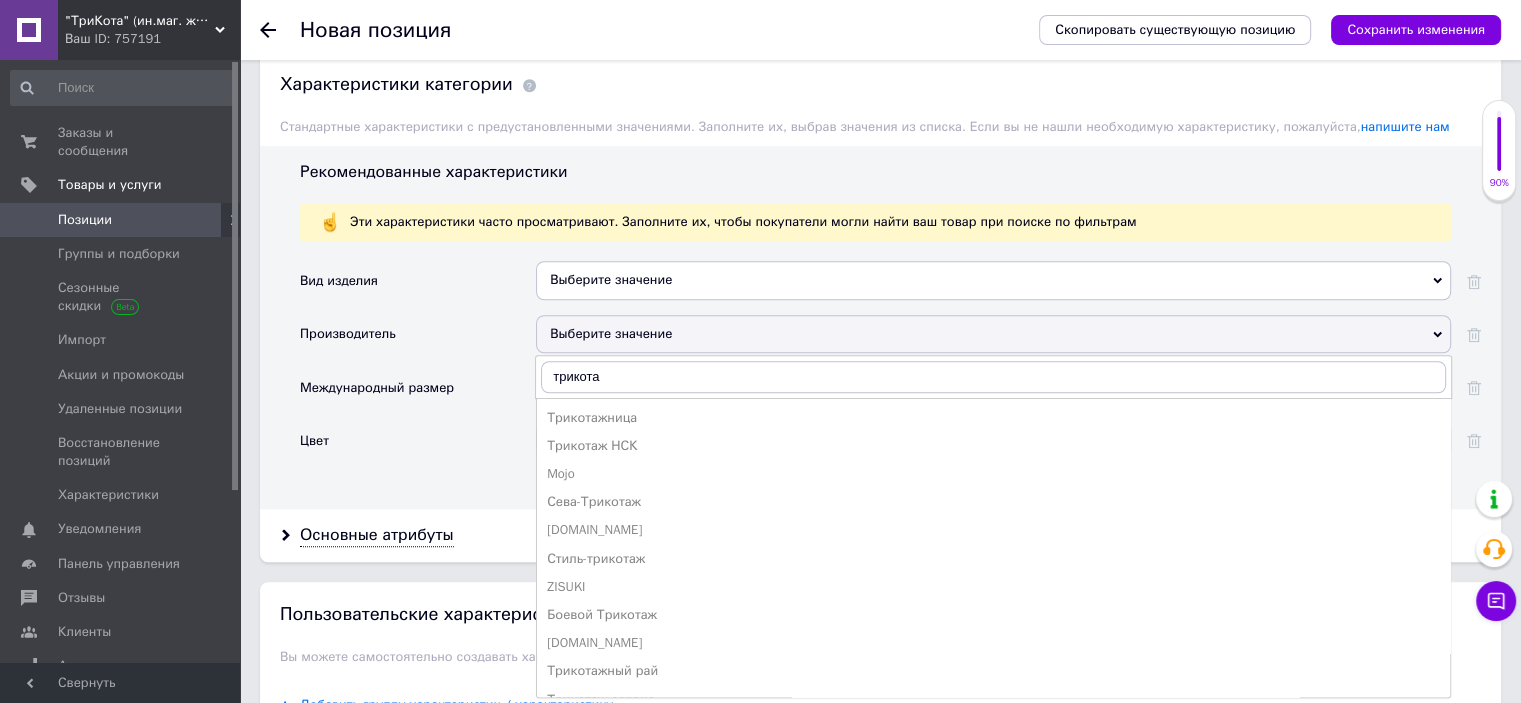 click on "Трикотажница" at bounding box center (993, 418) 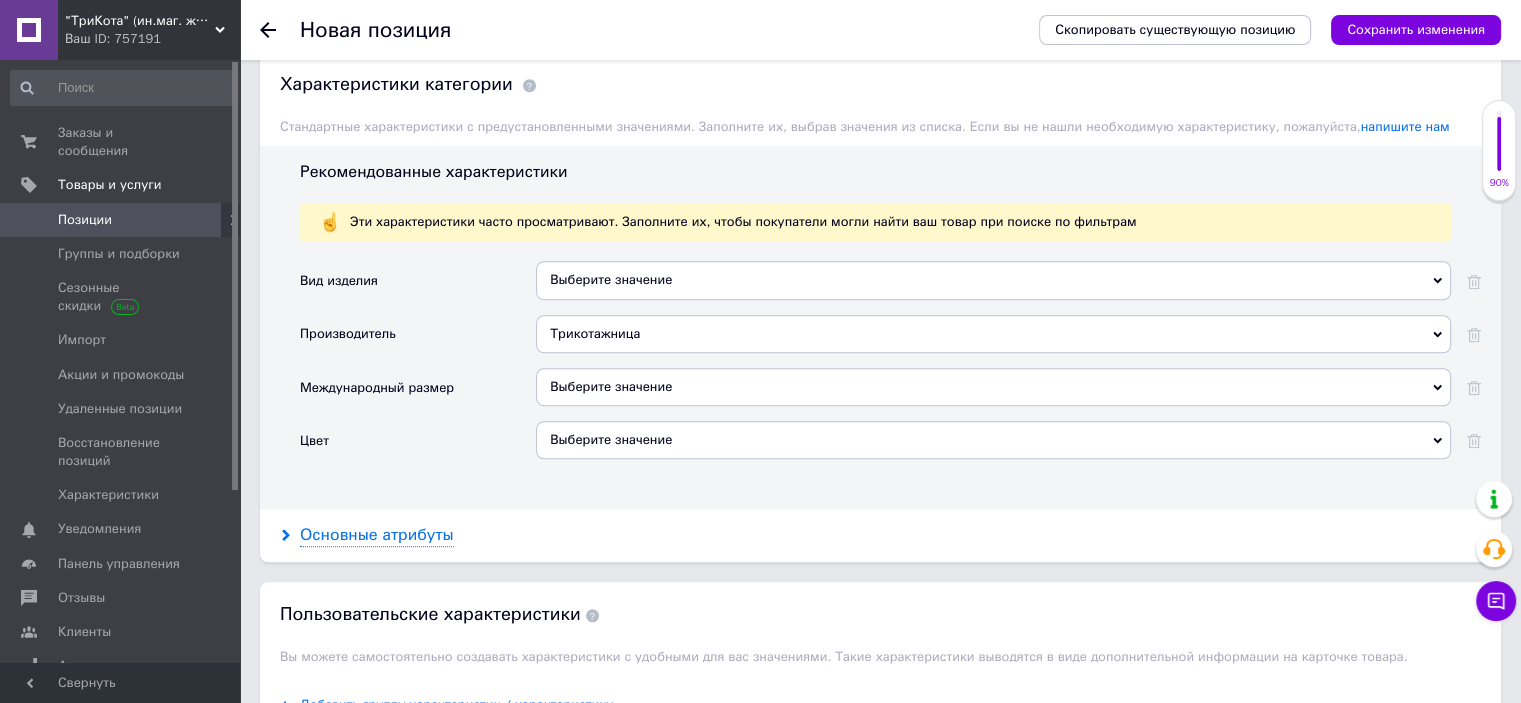 click on "Основные атрибуты" at bounding box center (377, 535) 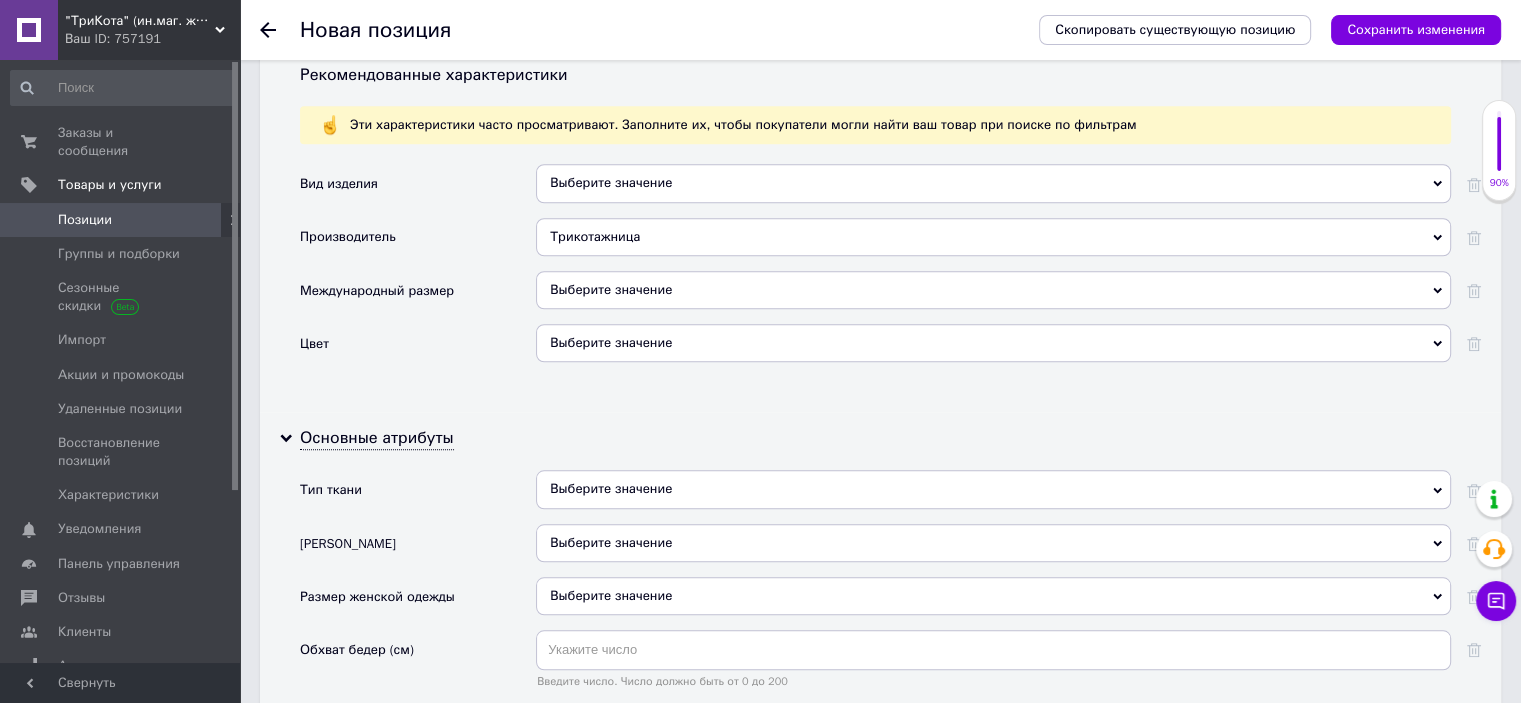 scroll, scrollTop: 1866, scrollLeft: 0, axis: vertical 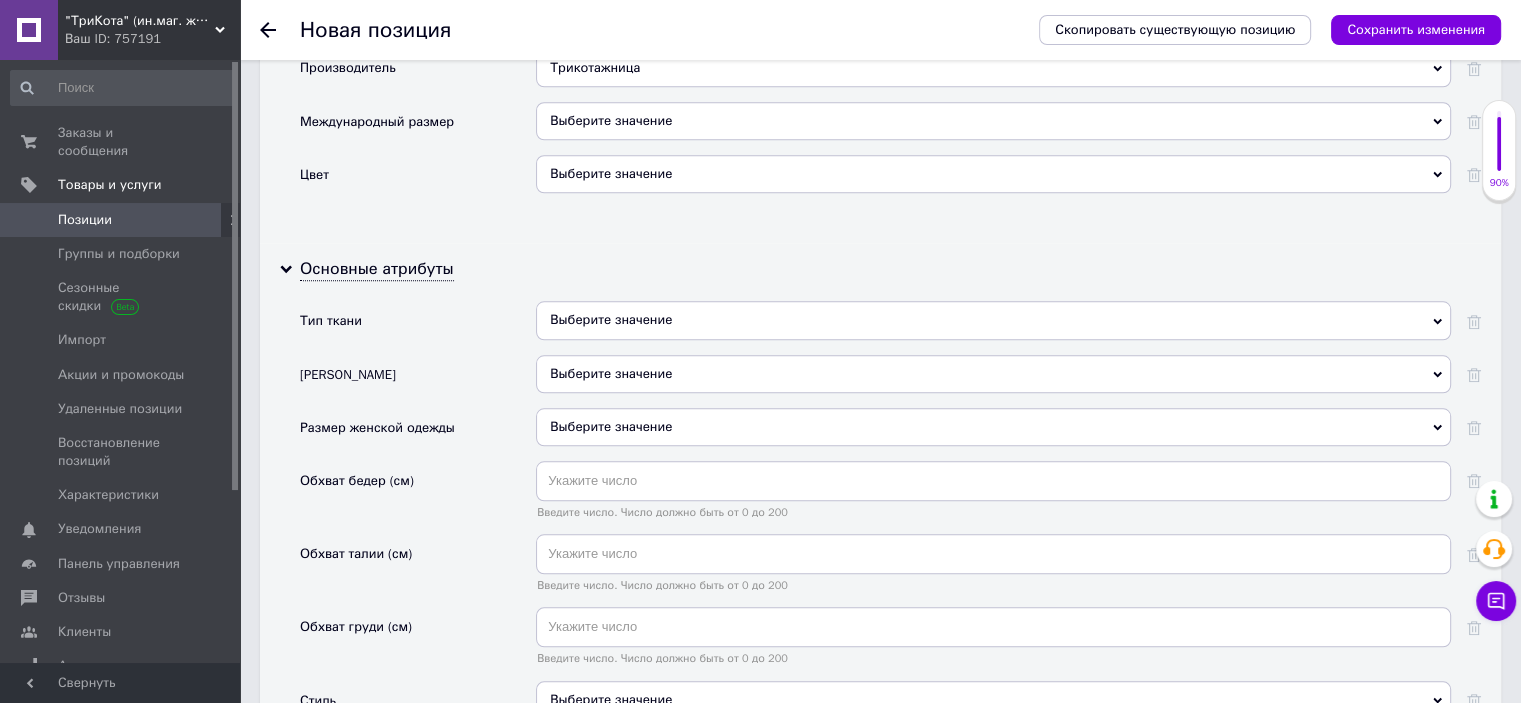 click on "Выберите значение" at bounding box center [993, 427] 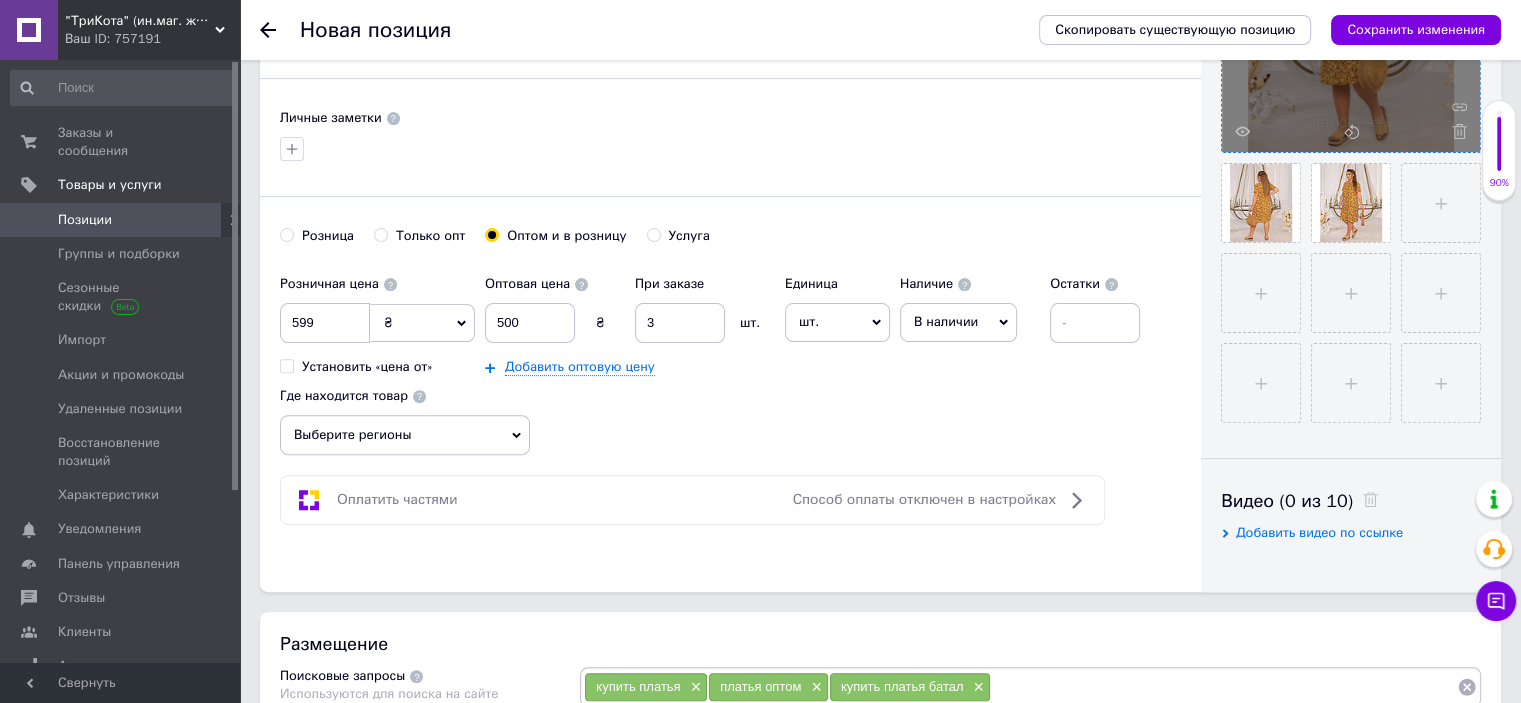 scroll, scrollTop: 133, scrollLeft: 0, axis: vertical 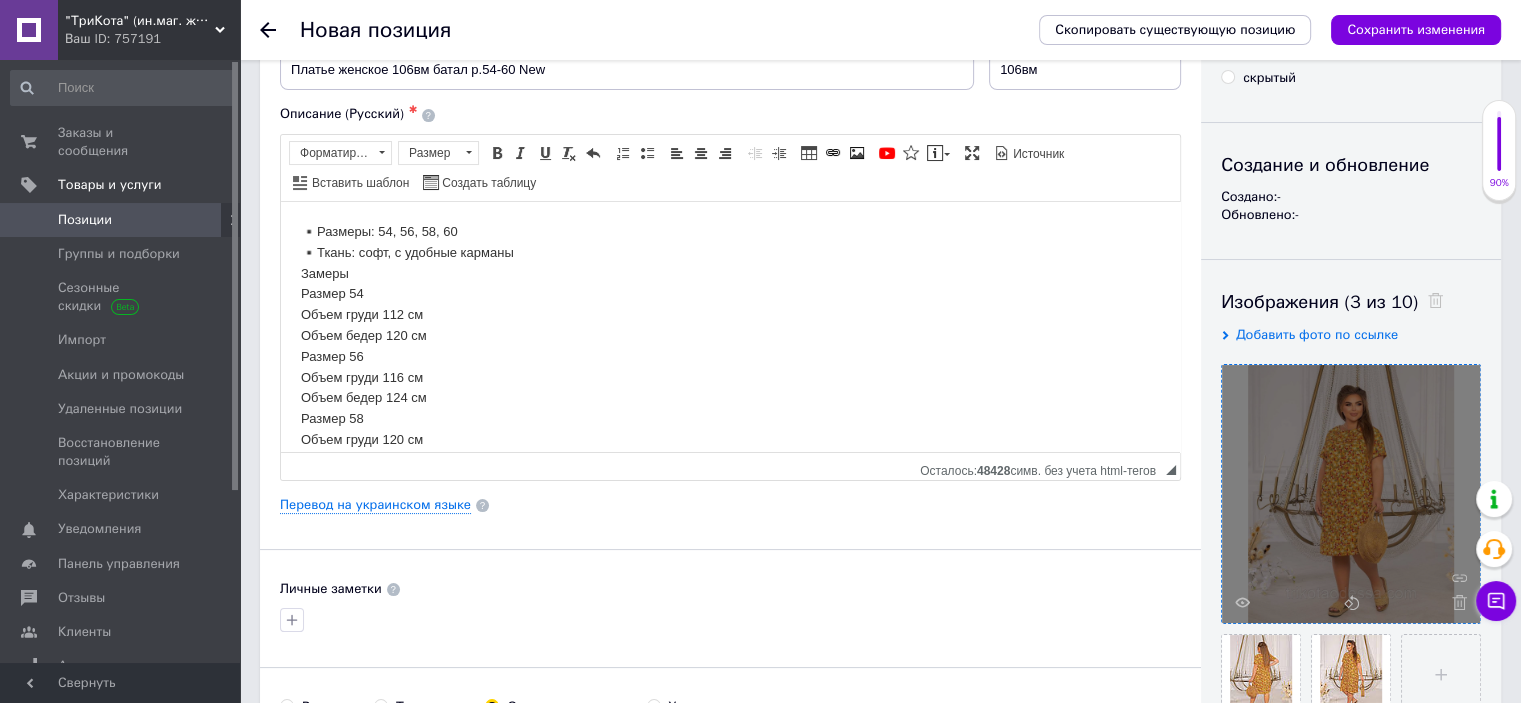 type on "54" 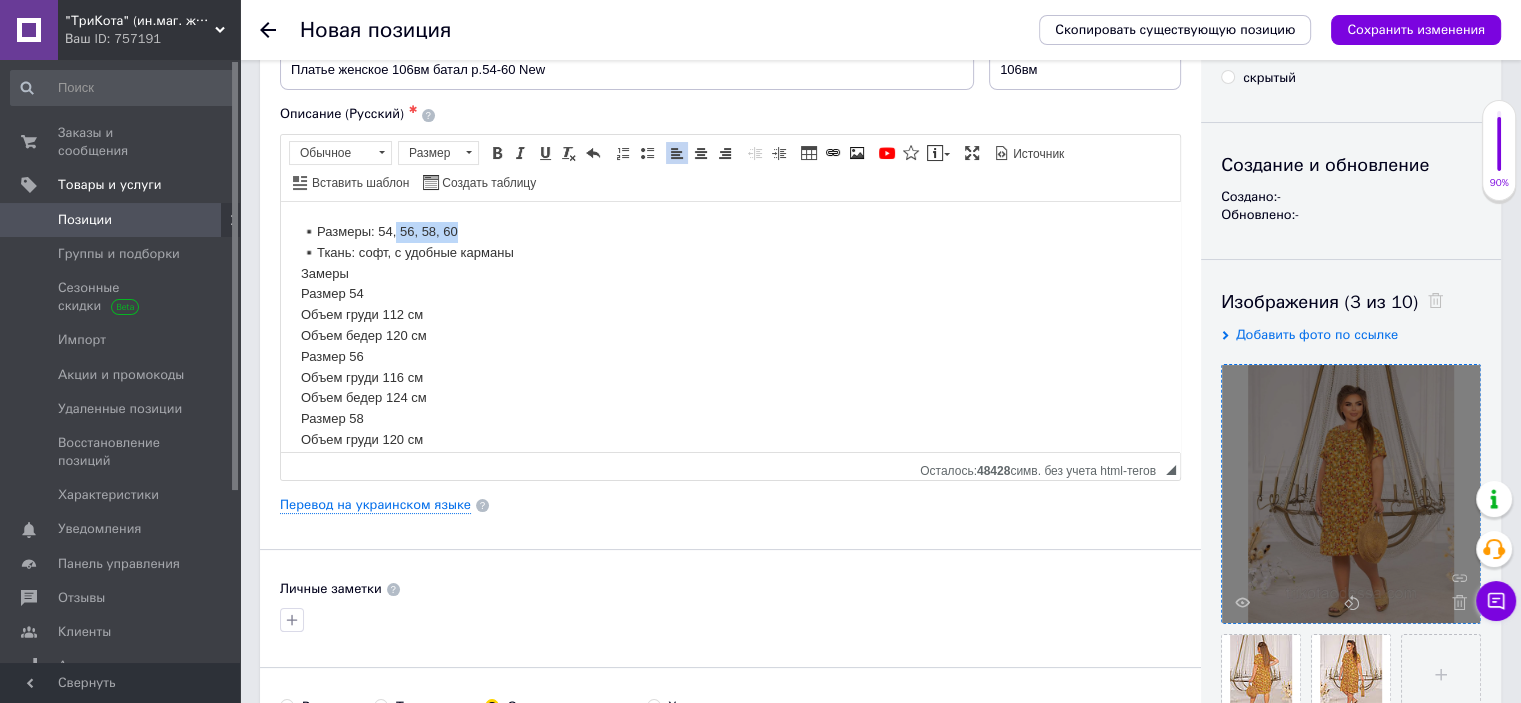 drag, startPoint x: 400, startPoint y: 227, endPoint x: 453, endPoint y: 207, distance: 56.648037 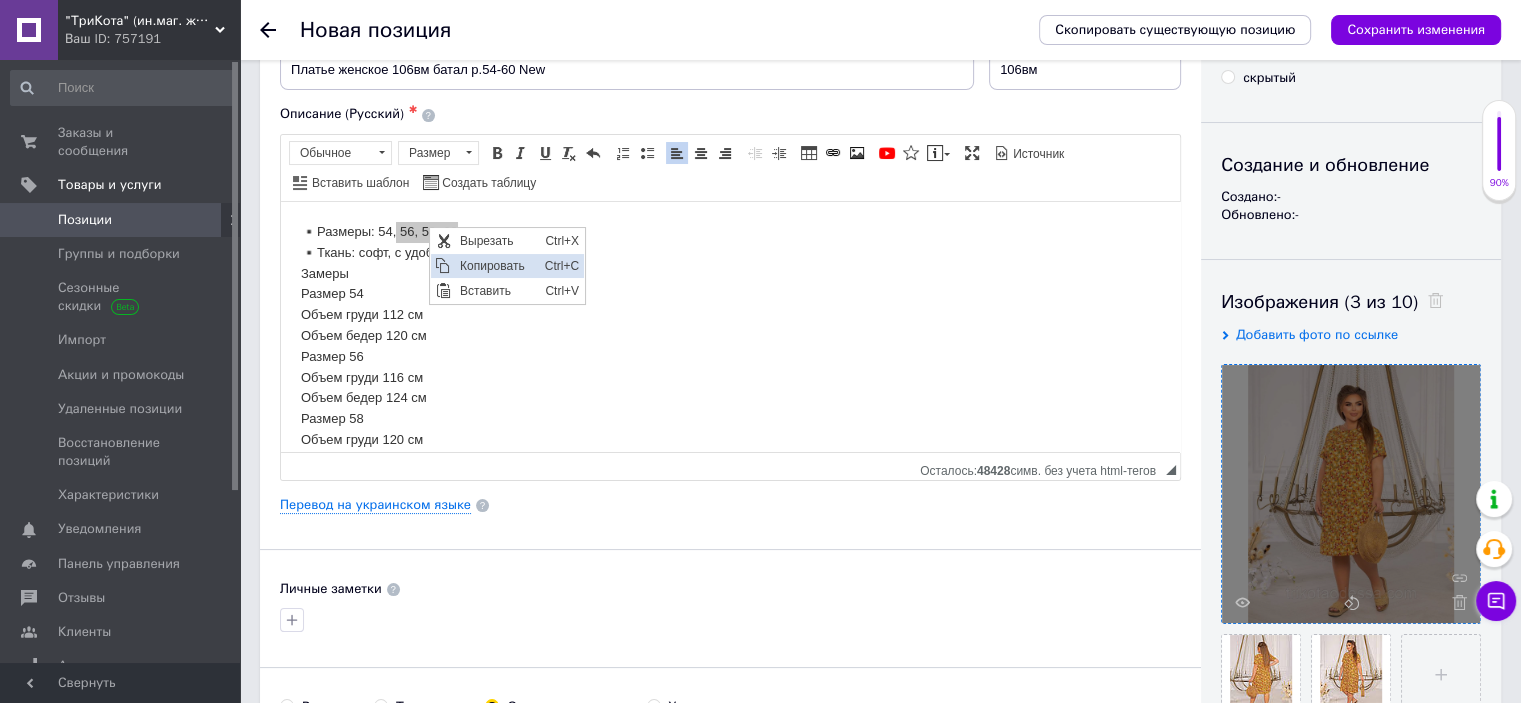 scroll, scrollTop: 0, scrollLeft: 0, axis: both 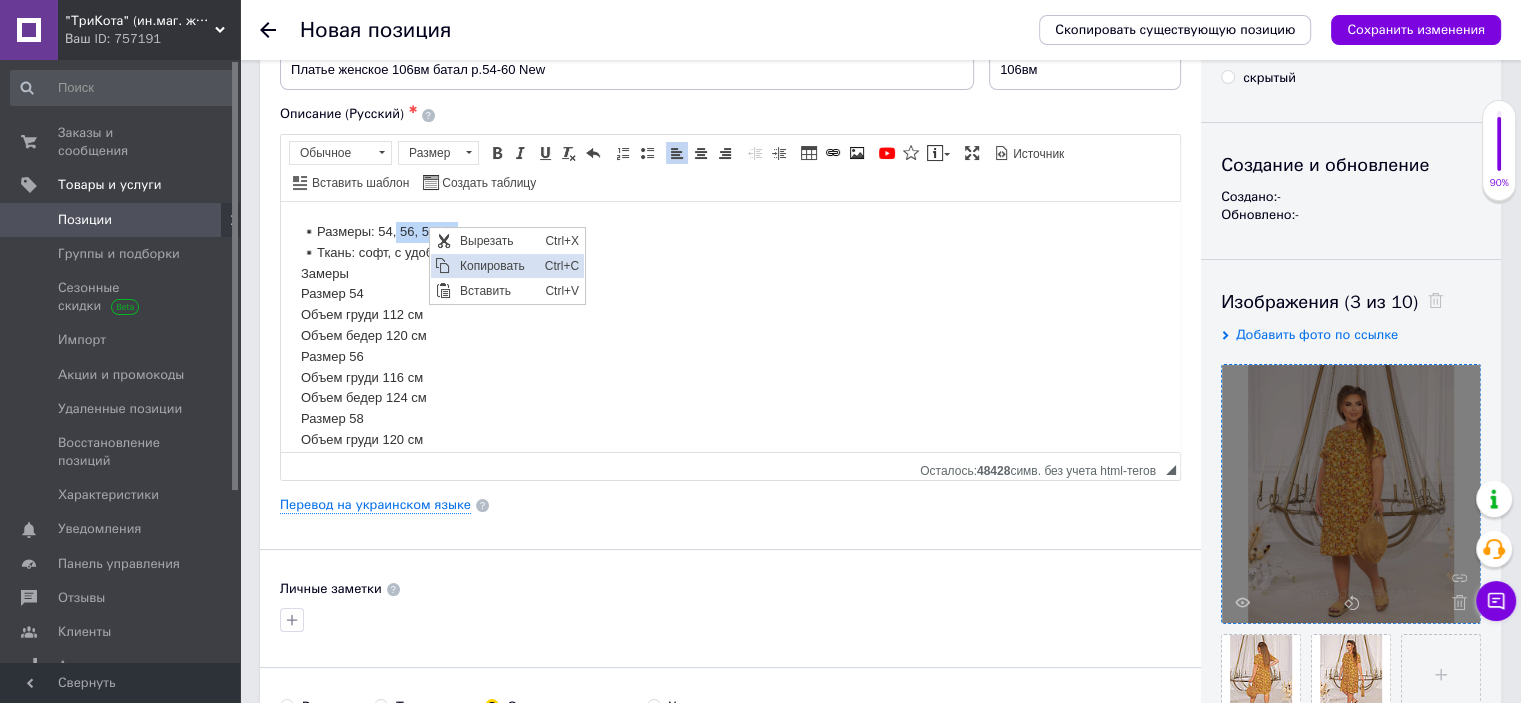 copy on "56, 58, 60" 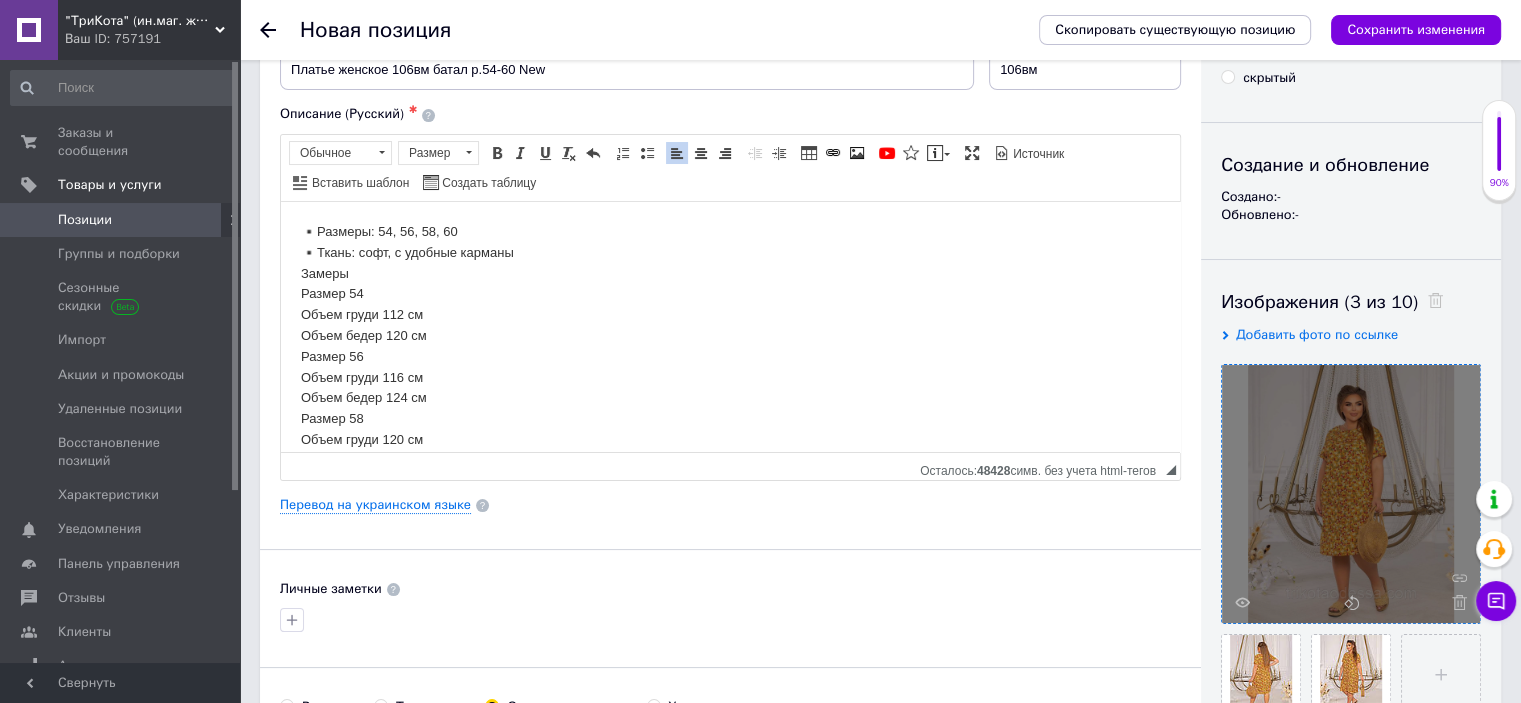 click on "▪️Размеры: 54, 56, 58, 60 ▪️Ткань: софт, с удобные карманы Замеры Размер 54 Объем груди 112 см Объем бедер 120 см Размер 56 Объем груди 116 см Объем бедер 124 см Размер 58 Объем груди 120 см Объем бедер 128 см Размер 60 Объем груди 124 см Объем бедер 132 см Длина 110 см" at bounding box center (730, 387) 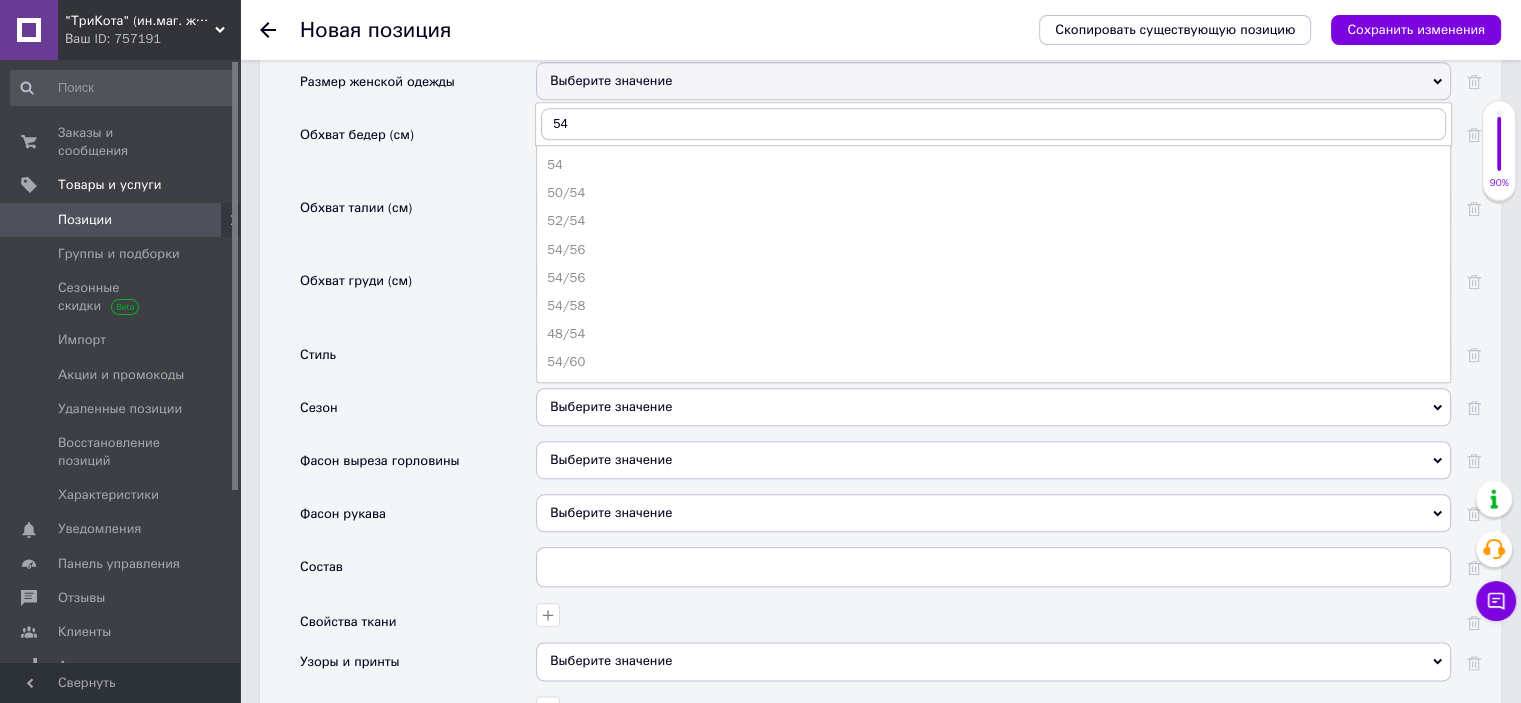 scroll, scrollTop: 2266, scrollLeft: 0, axis: vertical 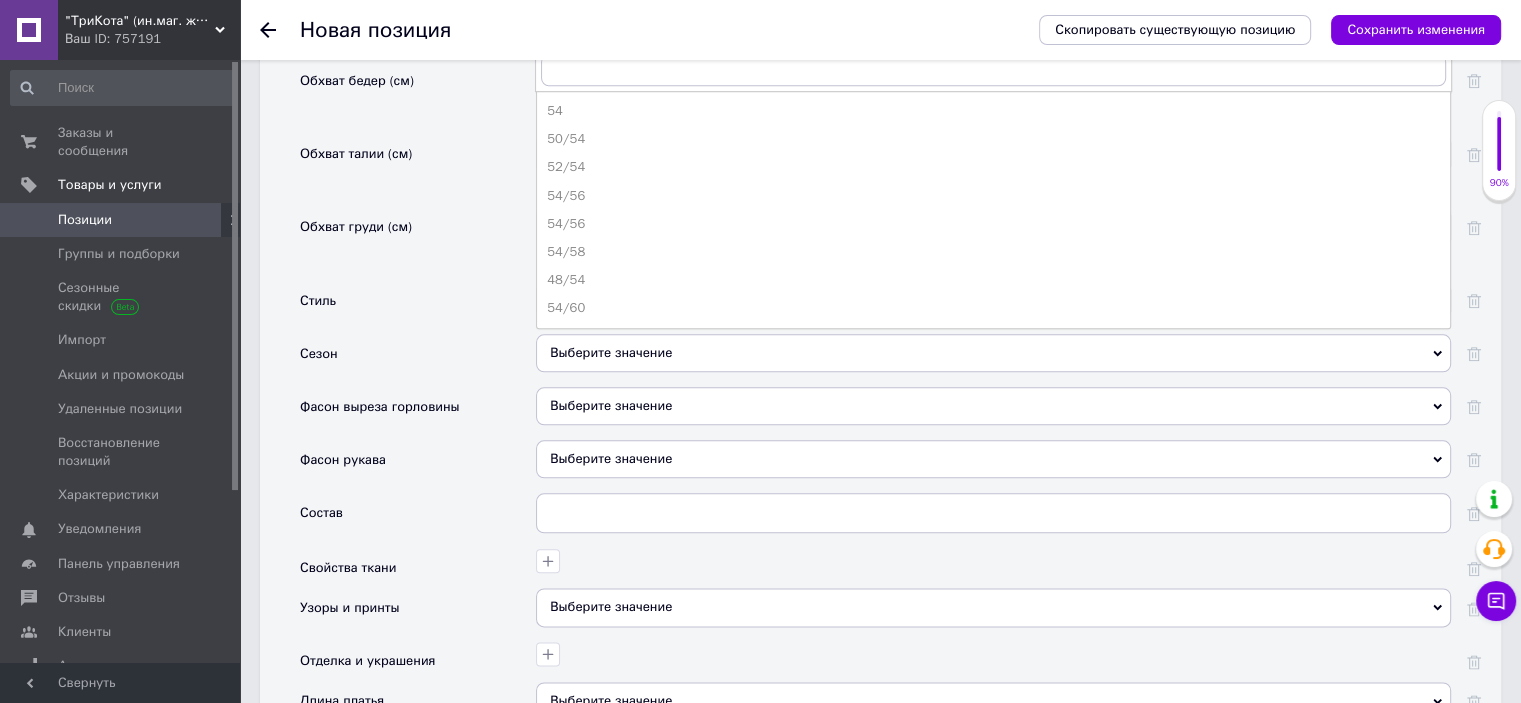 click on "Стиль" at bounding box center [418, 307] 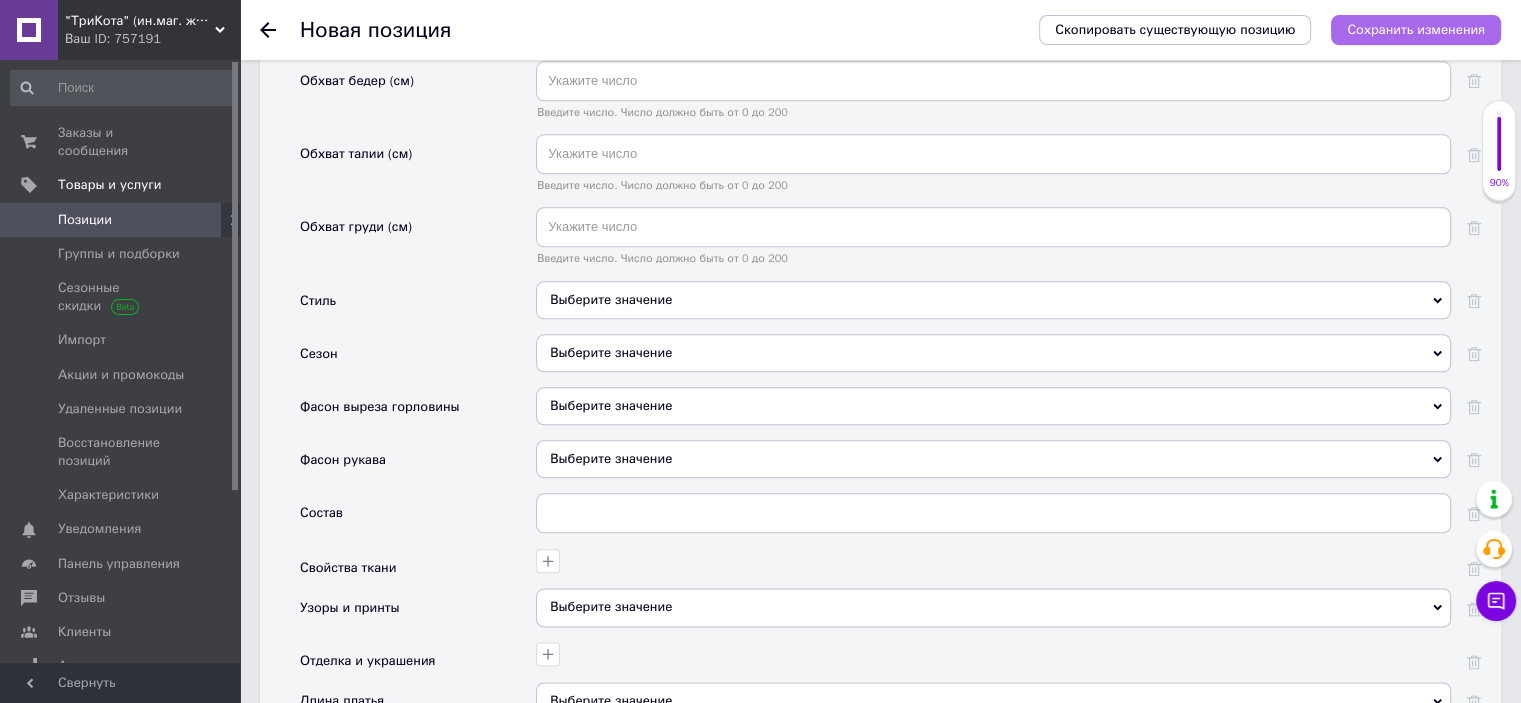 click on "Сохранить изменения" at bounding box center [1416, 29] 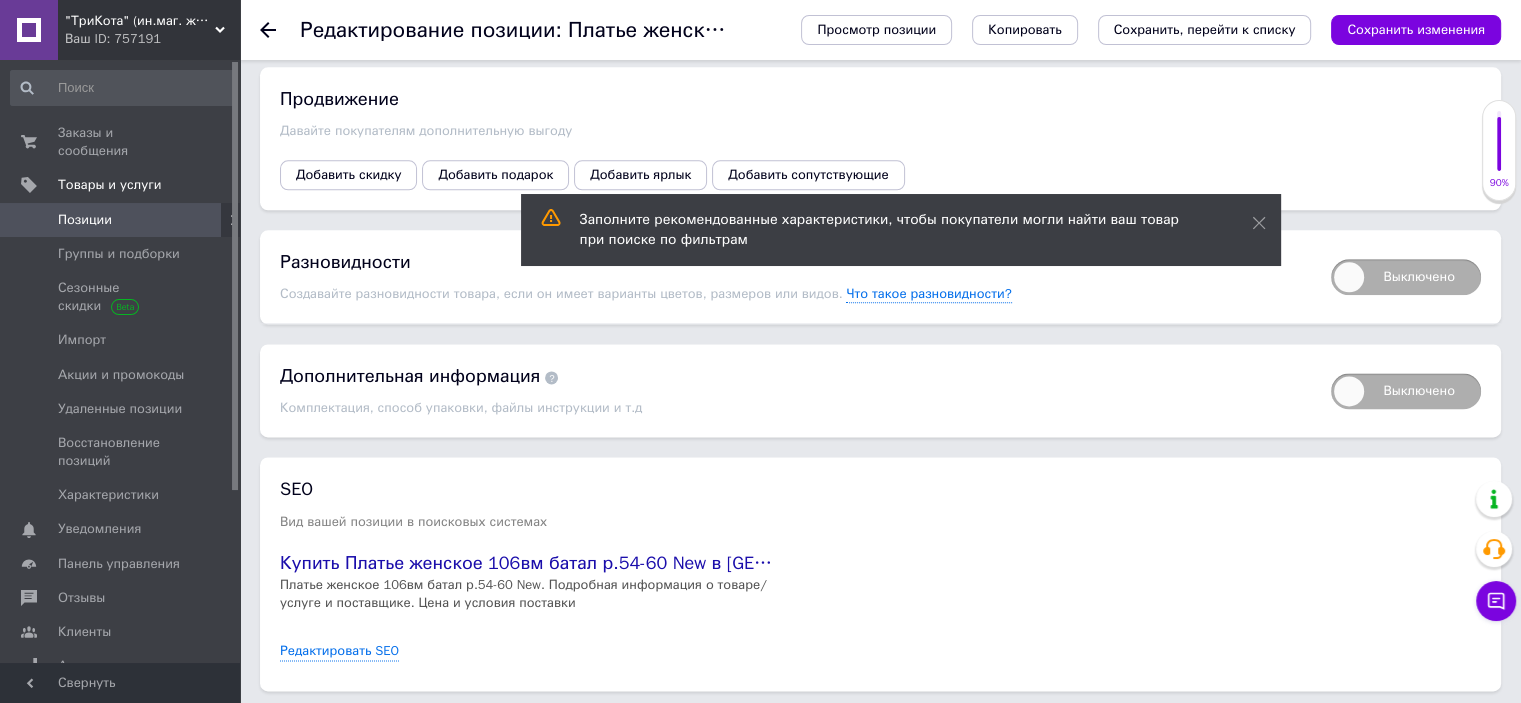 scroll, scrollTop: 2572, scrollLeft: 0, axis: vertical 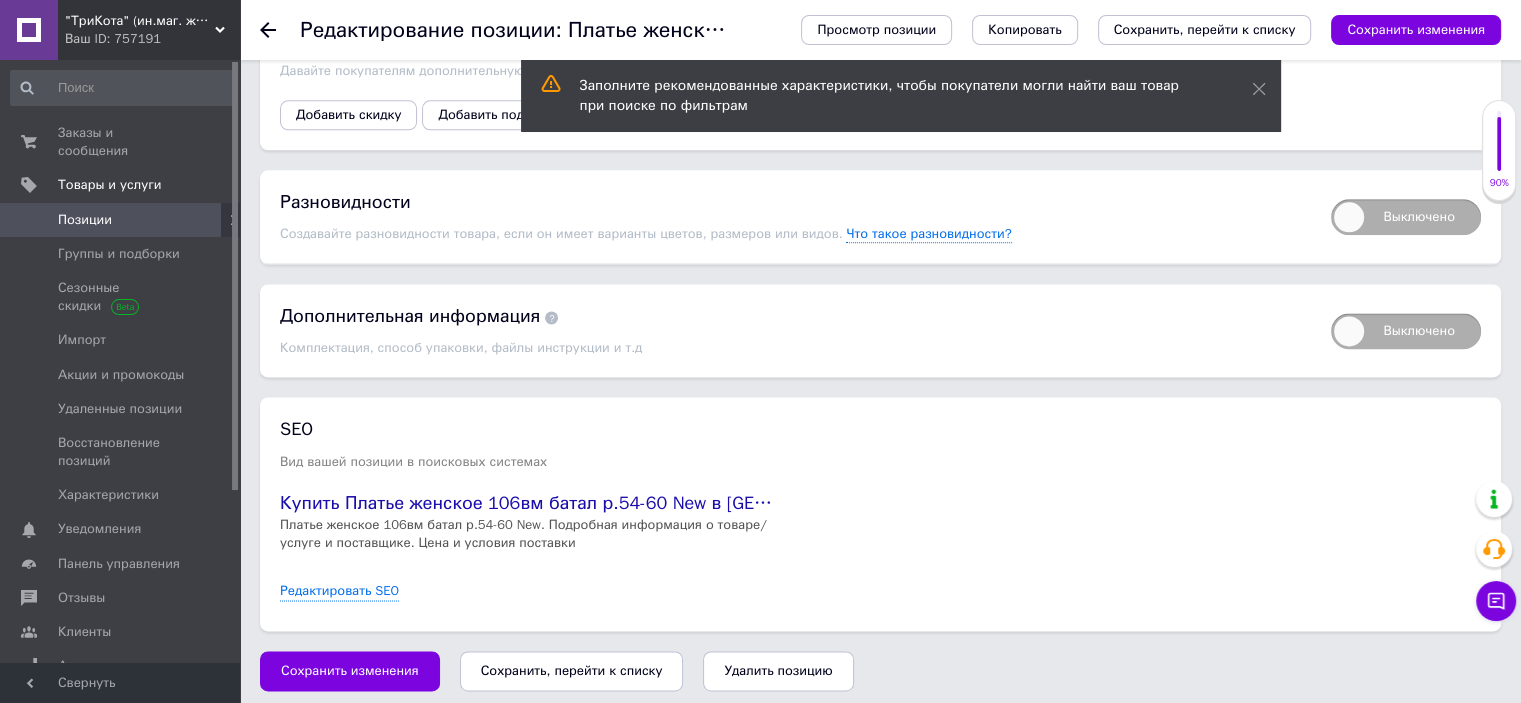 drag, startPoint x: 1360, startPoint y: 240, endPoint x: 1348, endPoint y: 207, distance: 35.1141 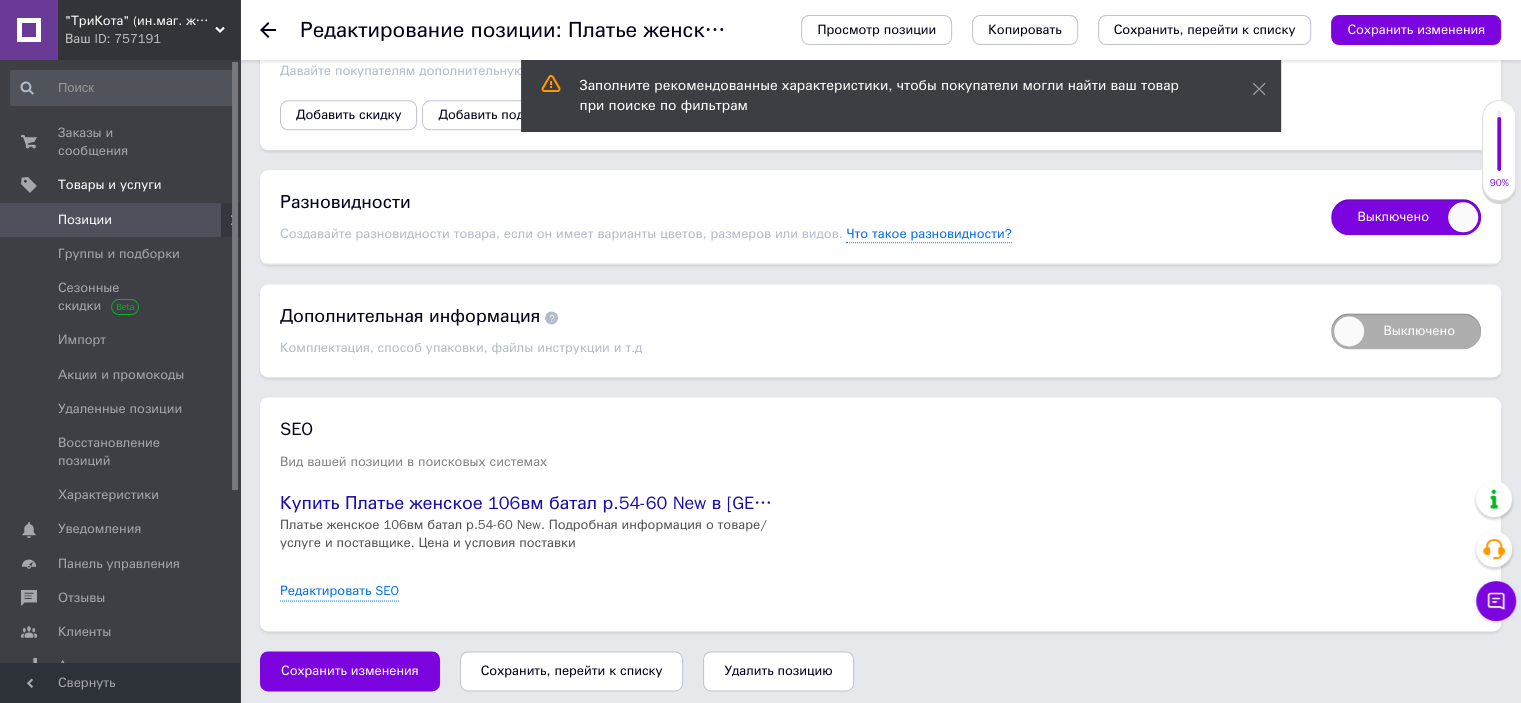 checkbox on "true" 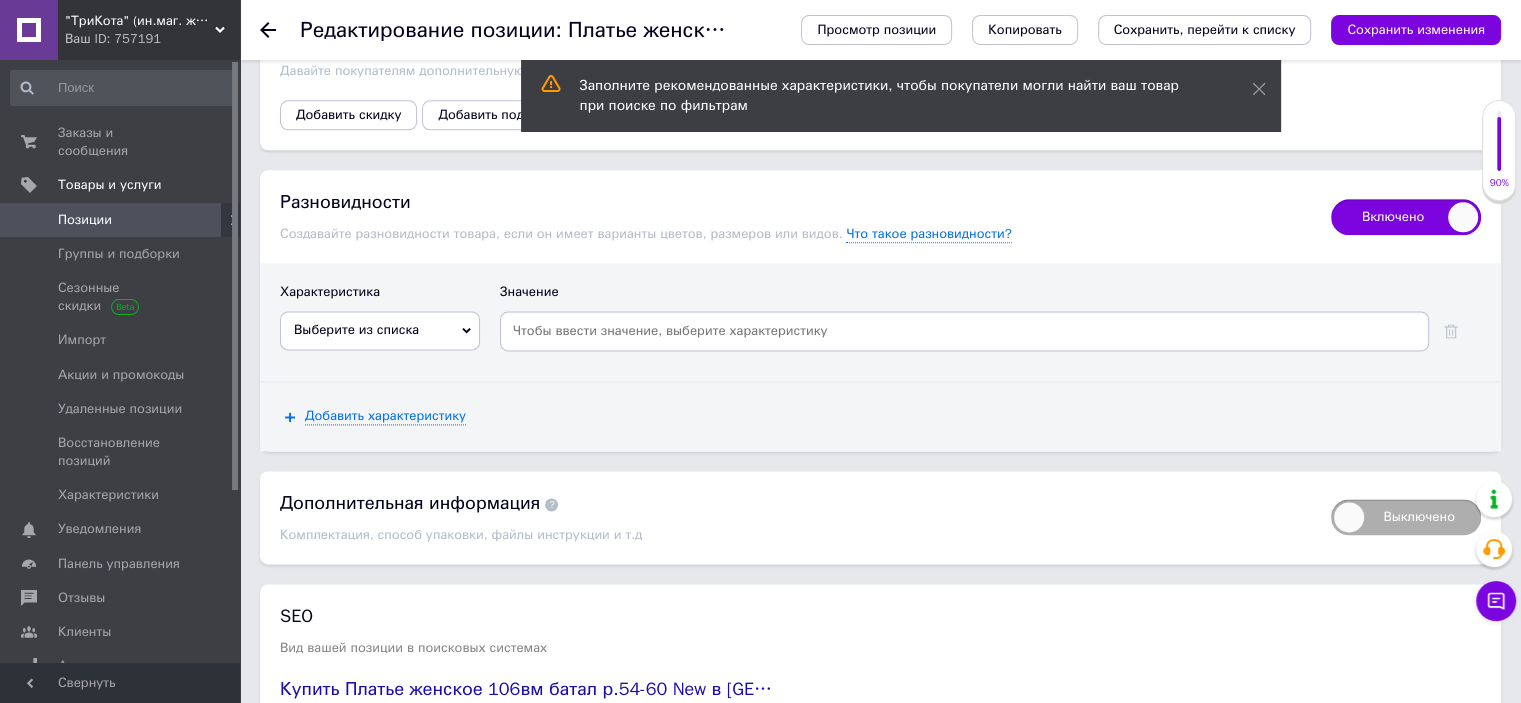 click on "Характеристика Значение Выберите из списка Производитель" at bounding box center (880, 322) 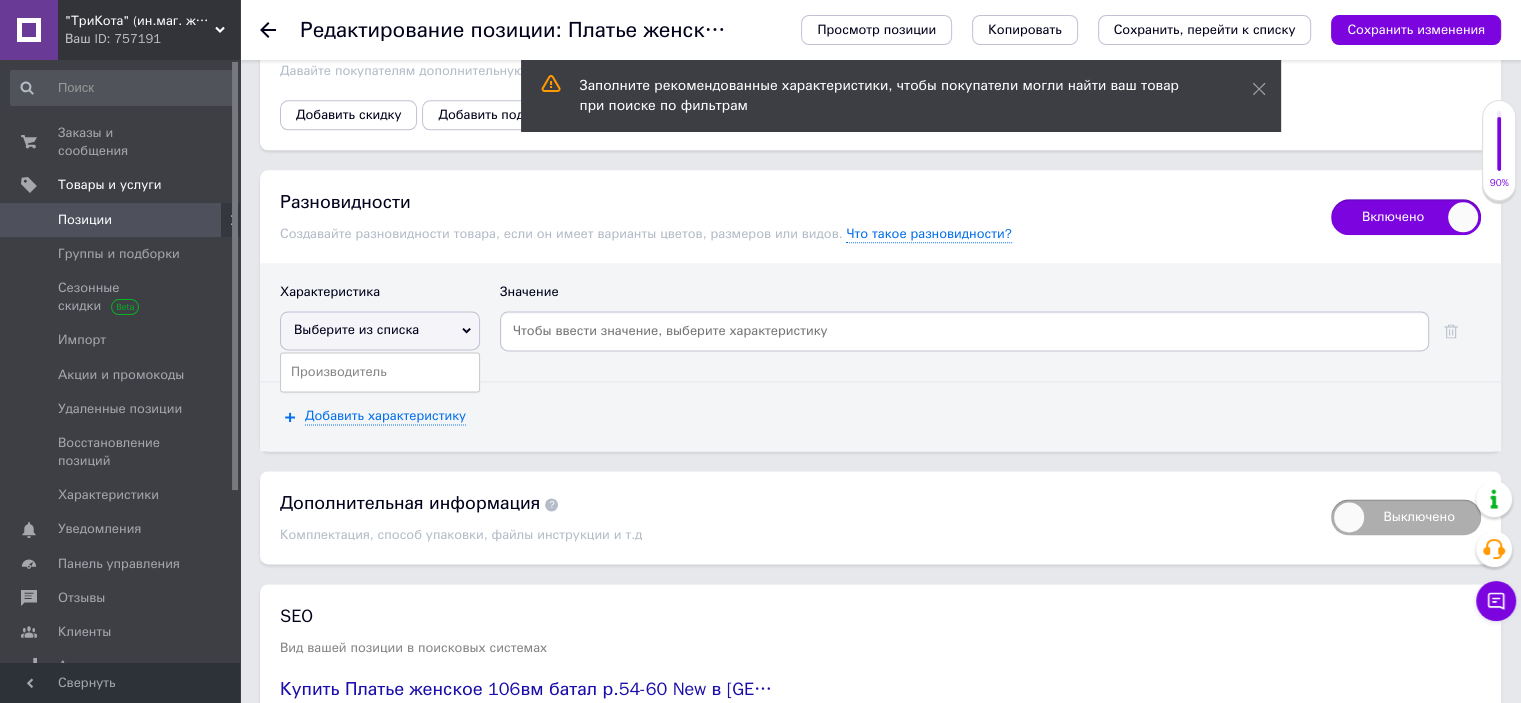 click on "Выберите из списка" at bounding box center (380, 330) 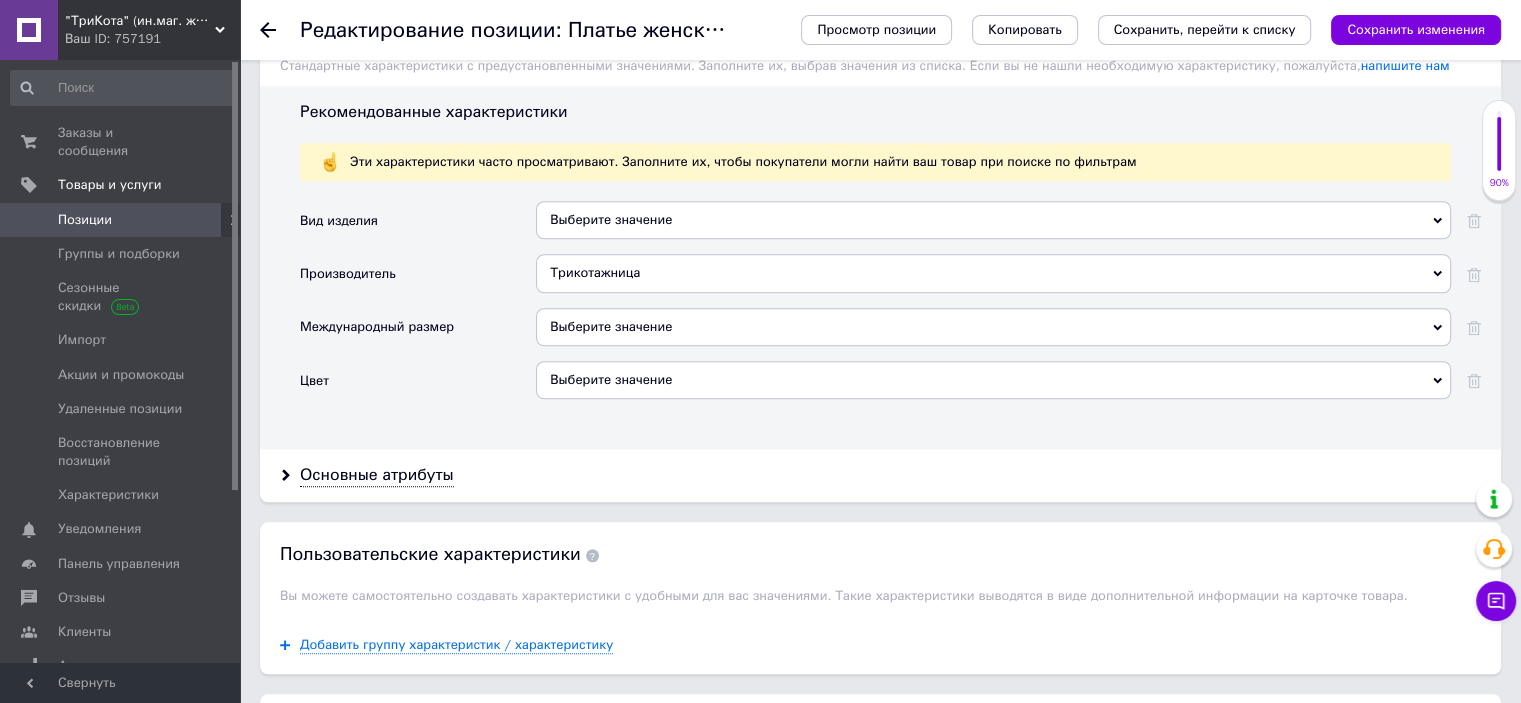 scroll, scrollTop: 1639, scrollLeft: 0, axis: vertical 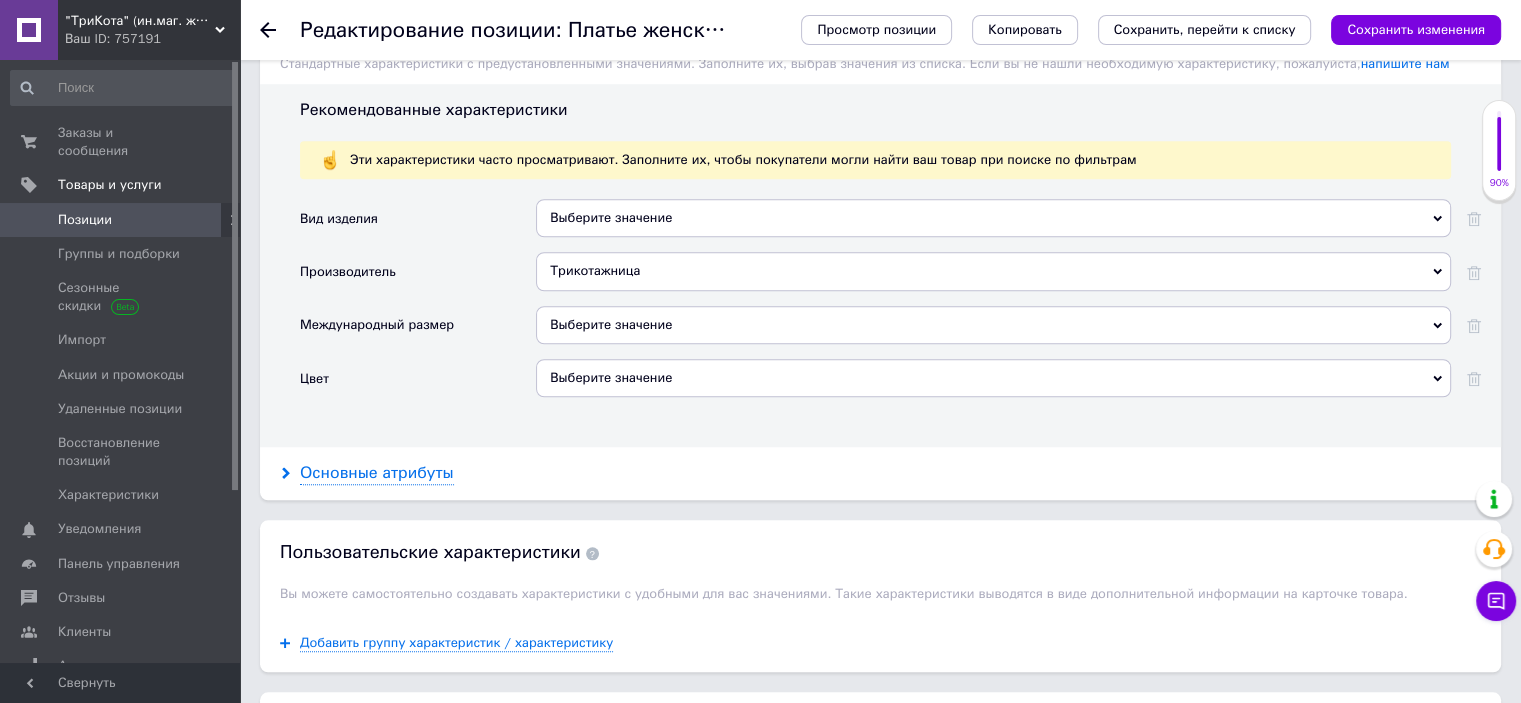 click on "Основные атрибуты" at bounding box center [377, 473] 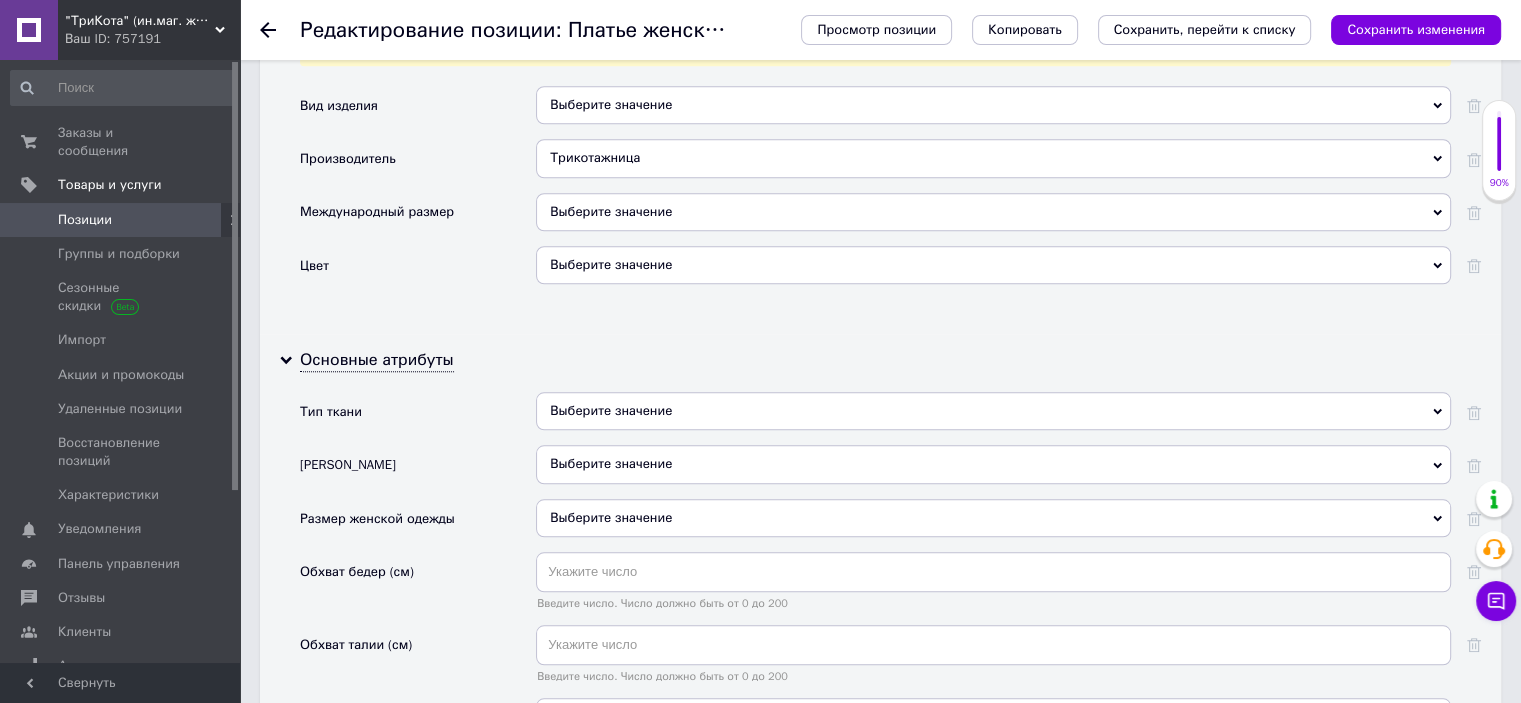 scroll, scrollTop: 1906, scrollLeft: 0, axis: vertical 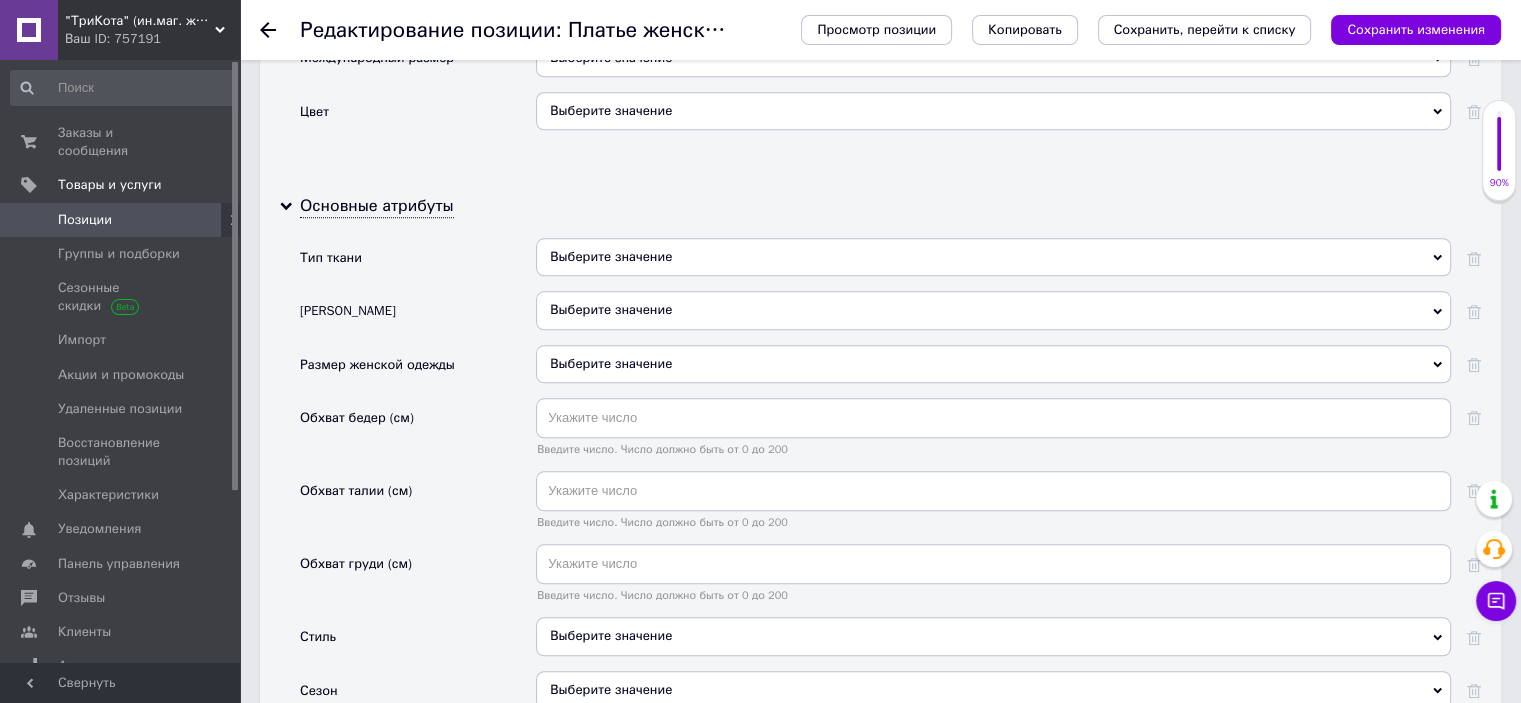 click on "Выберите значение" at bounding box center [993, 364] 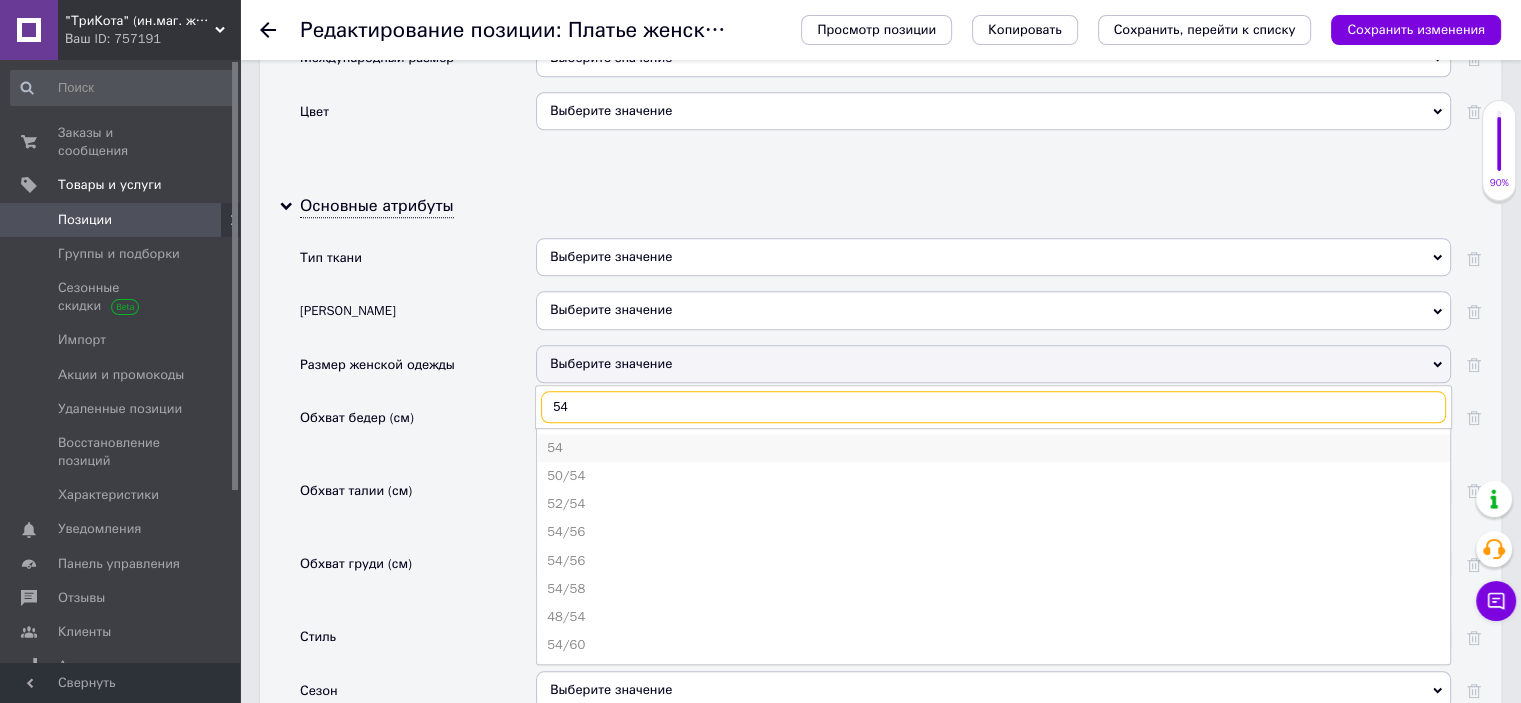 type on "54" 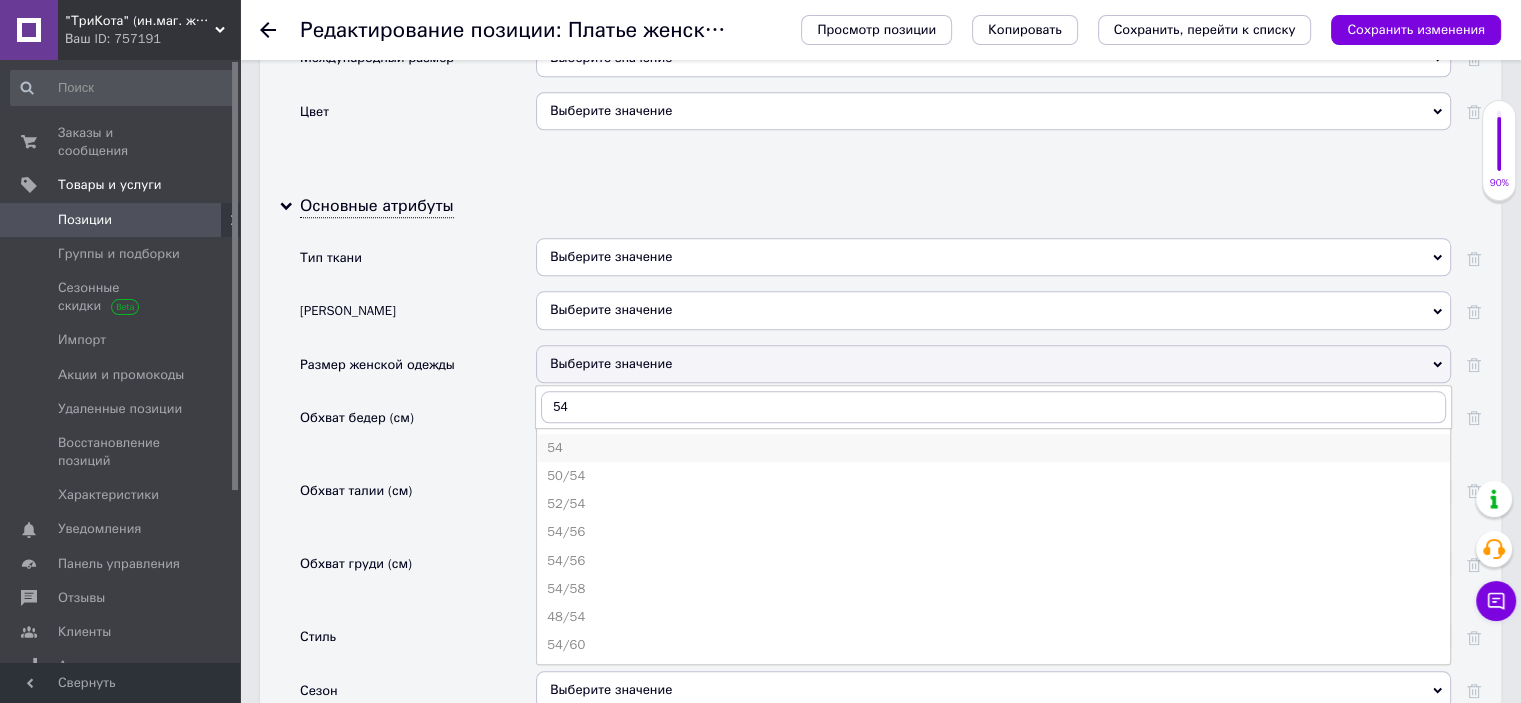 click on "54" at bounding box center [993, 448] 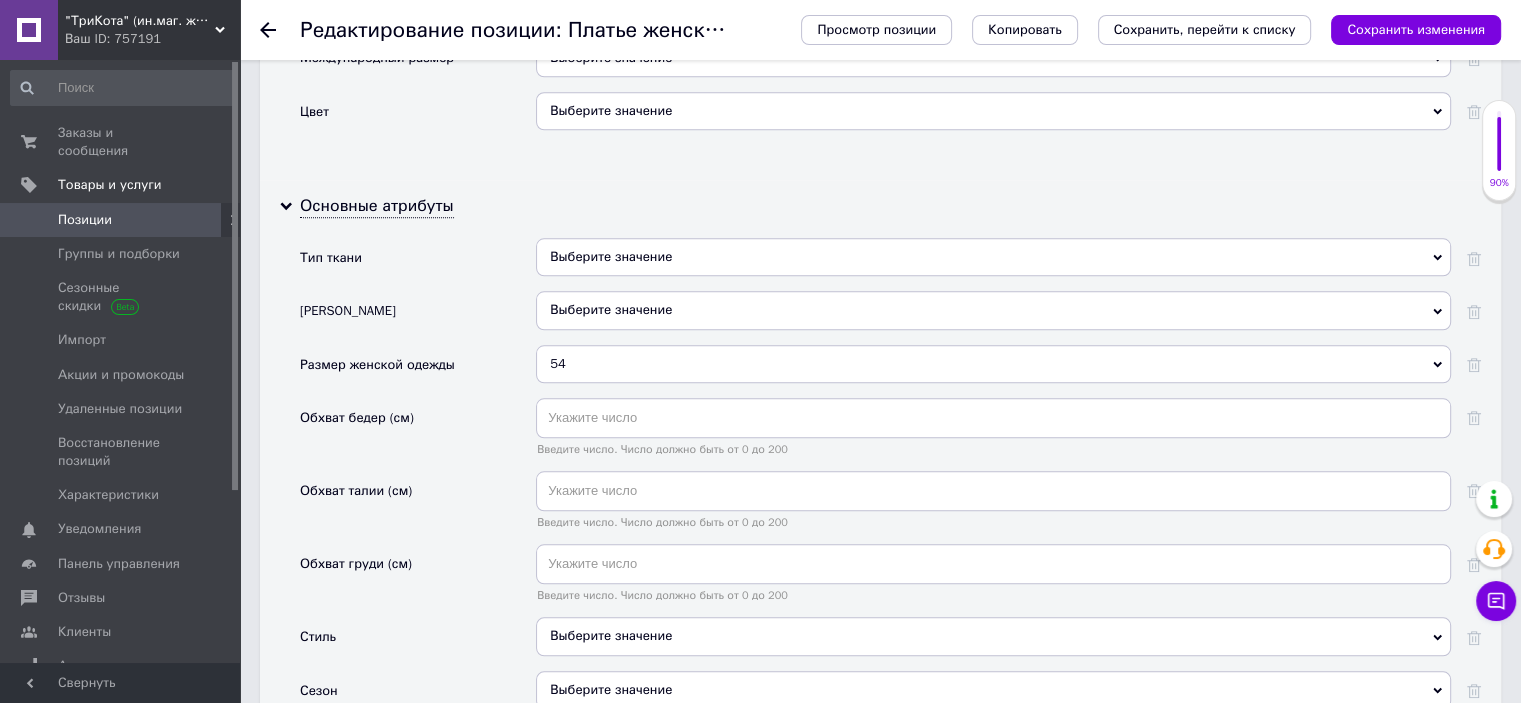 click on "Обхват бедер (см)" at bounding box center [418, 434] 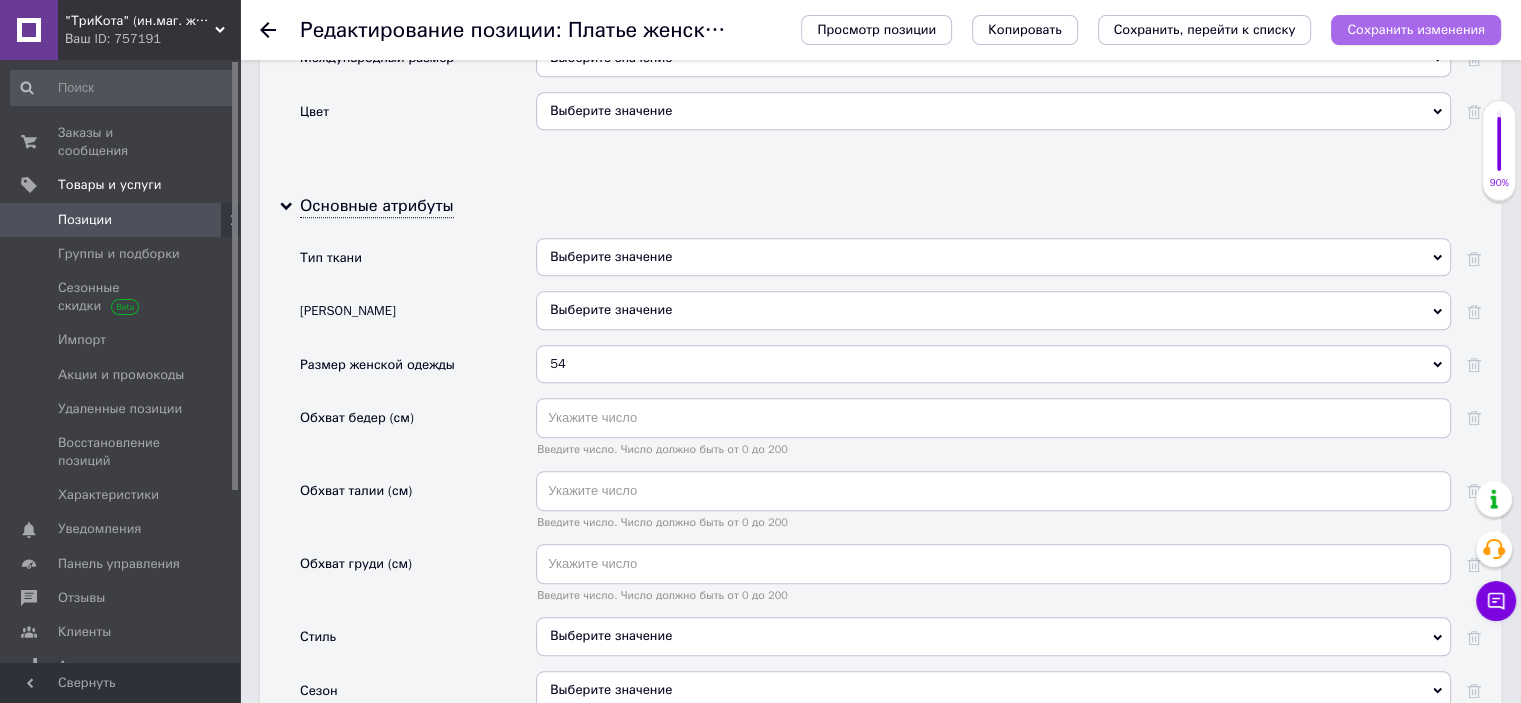 click on "Сохранить изменения" at bounding box center [1416, 29] 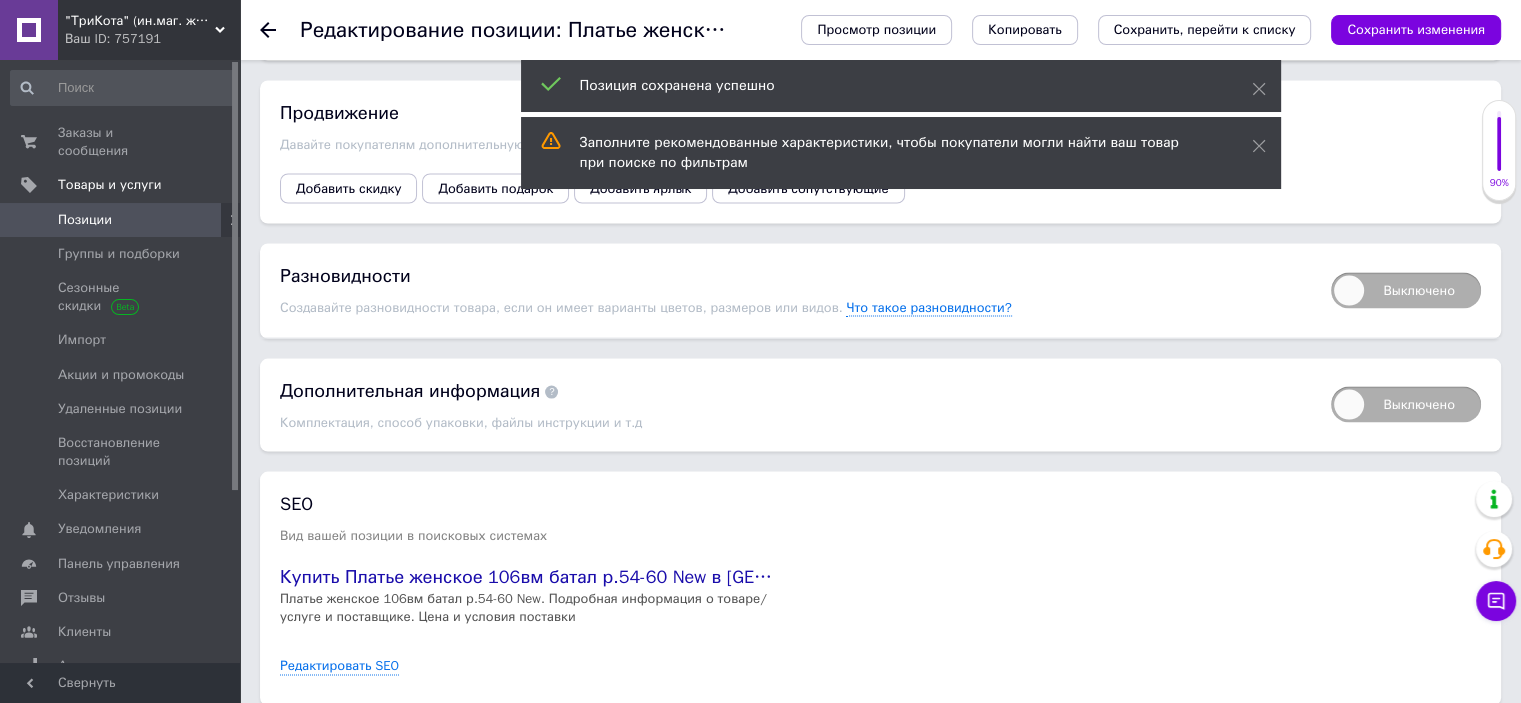 scroll, scrollTop: 3797, scrollLeft: 0, axis: vertical 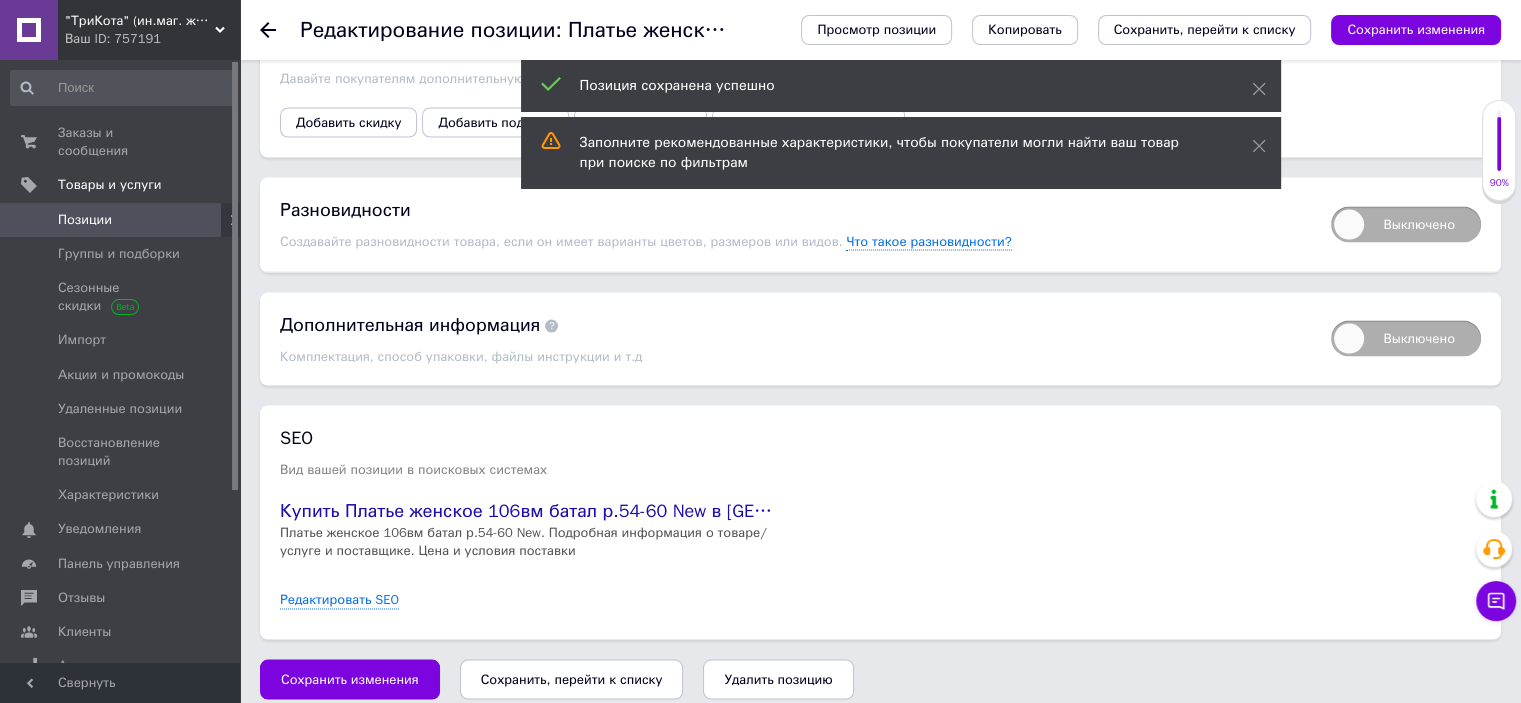 click on "Выключено" at bounding box center [1406, 224] 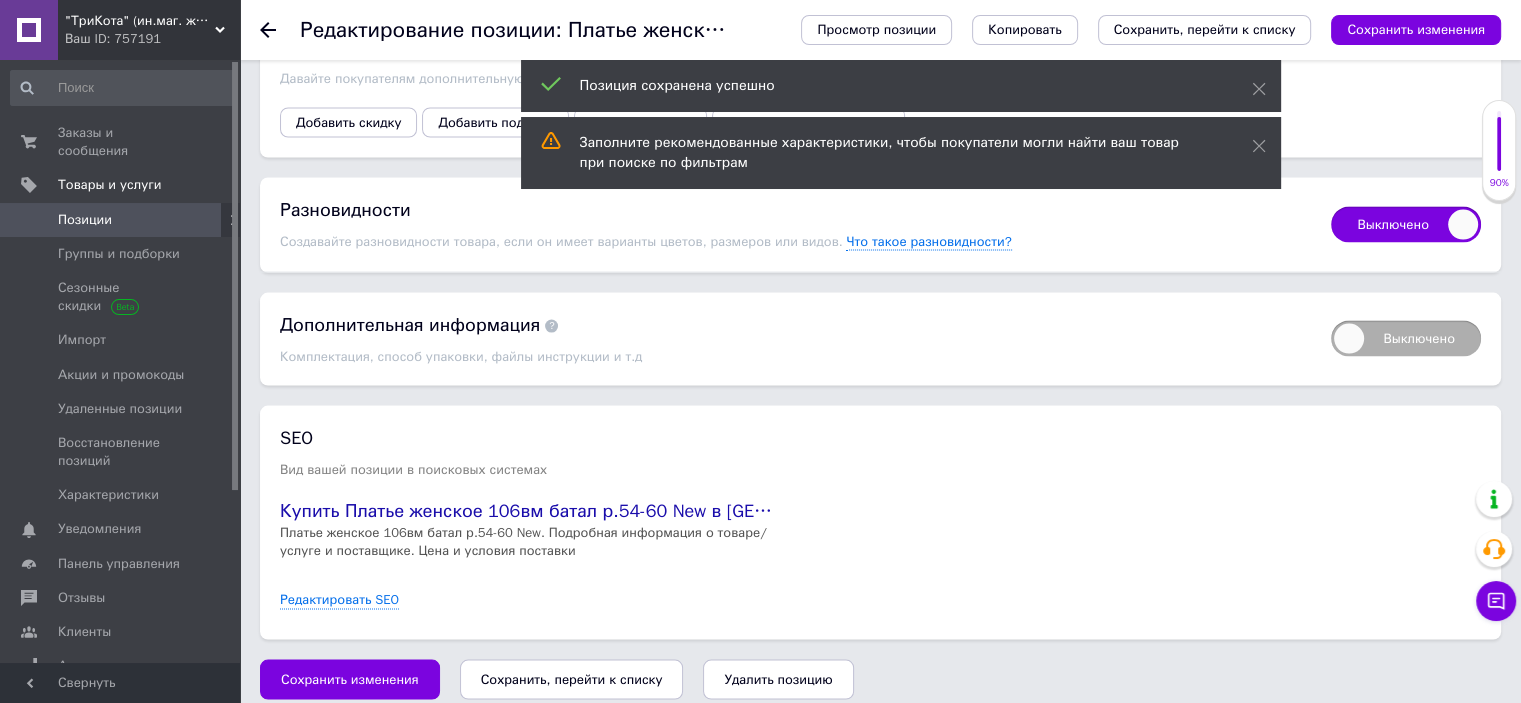 checkbox on "true" 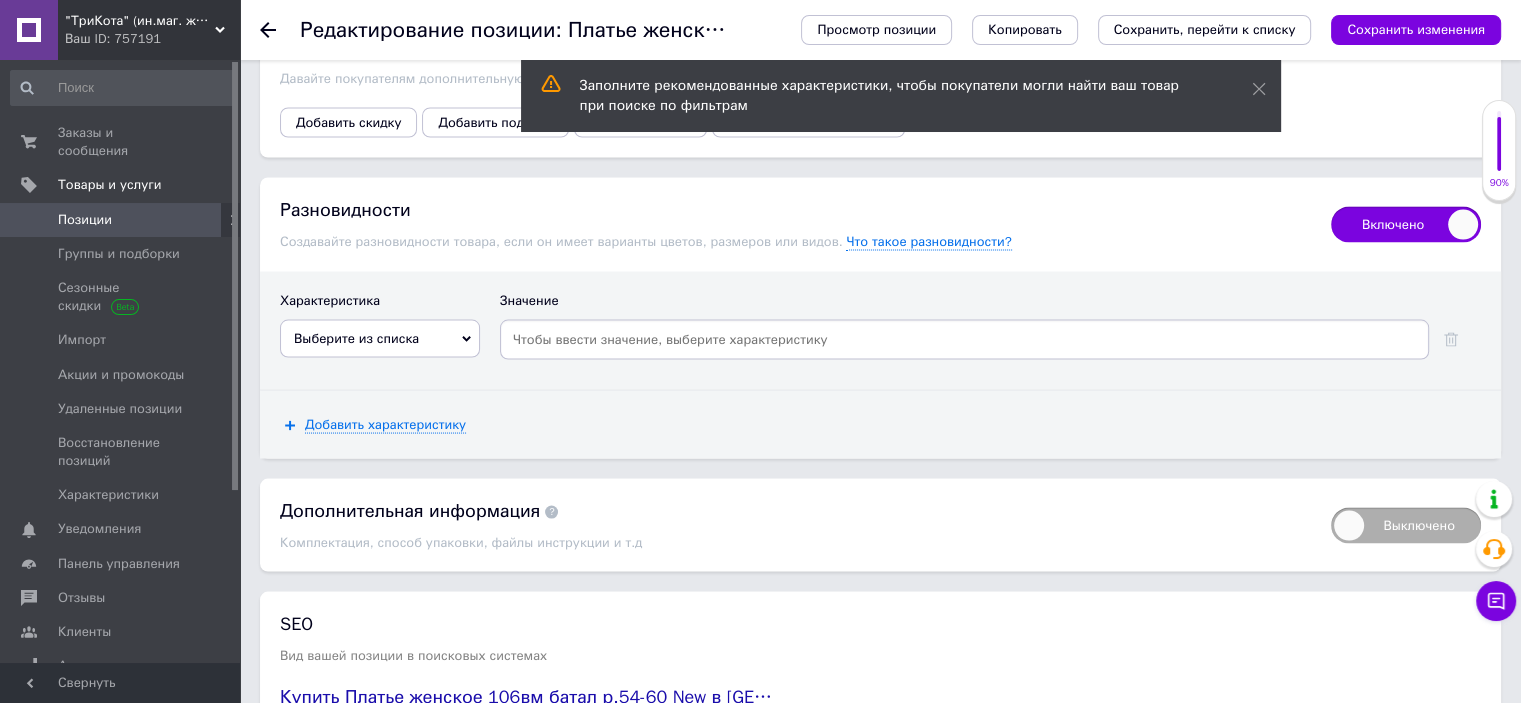 click on "Выберите из списка" at bounding box center [380, 338] 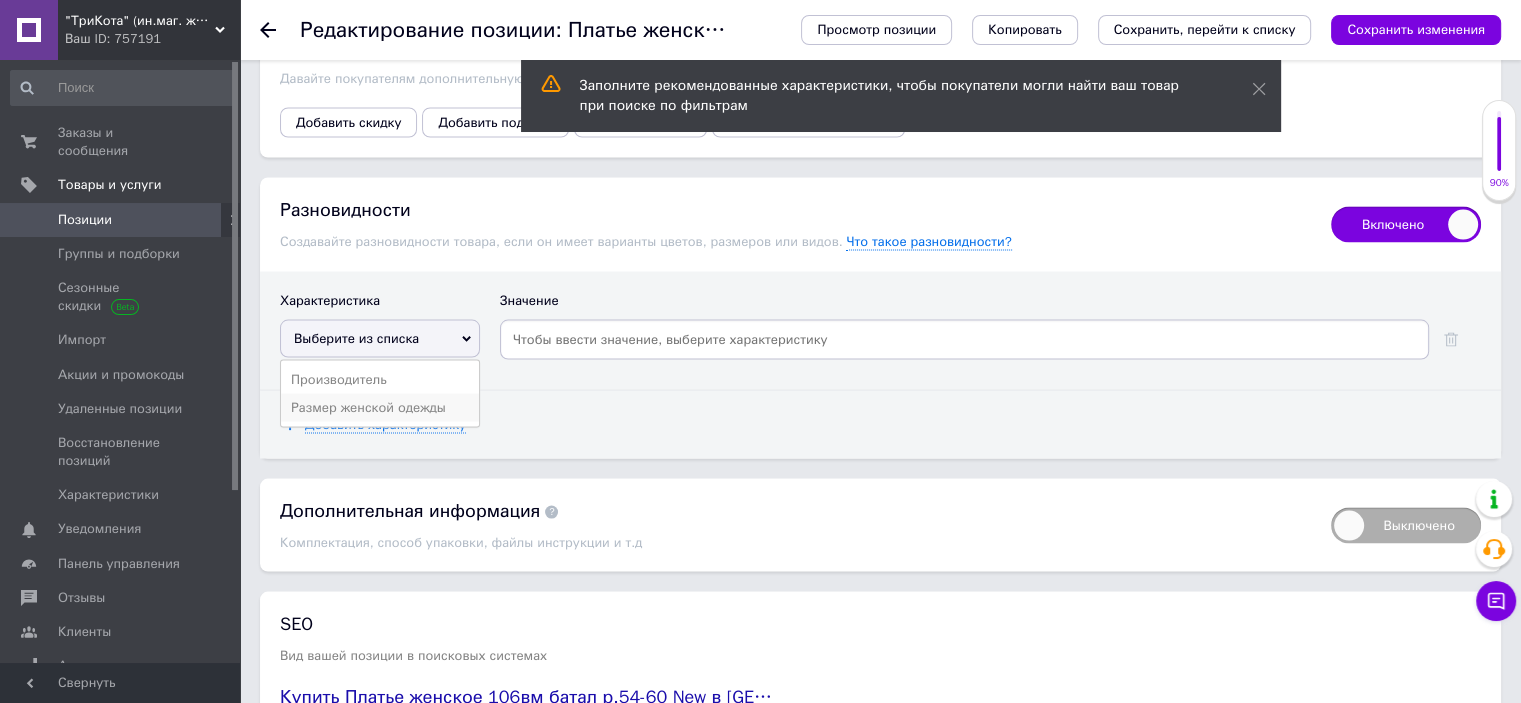 click on "Размер женской одежды" at bounding box center (380, 407) 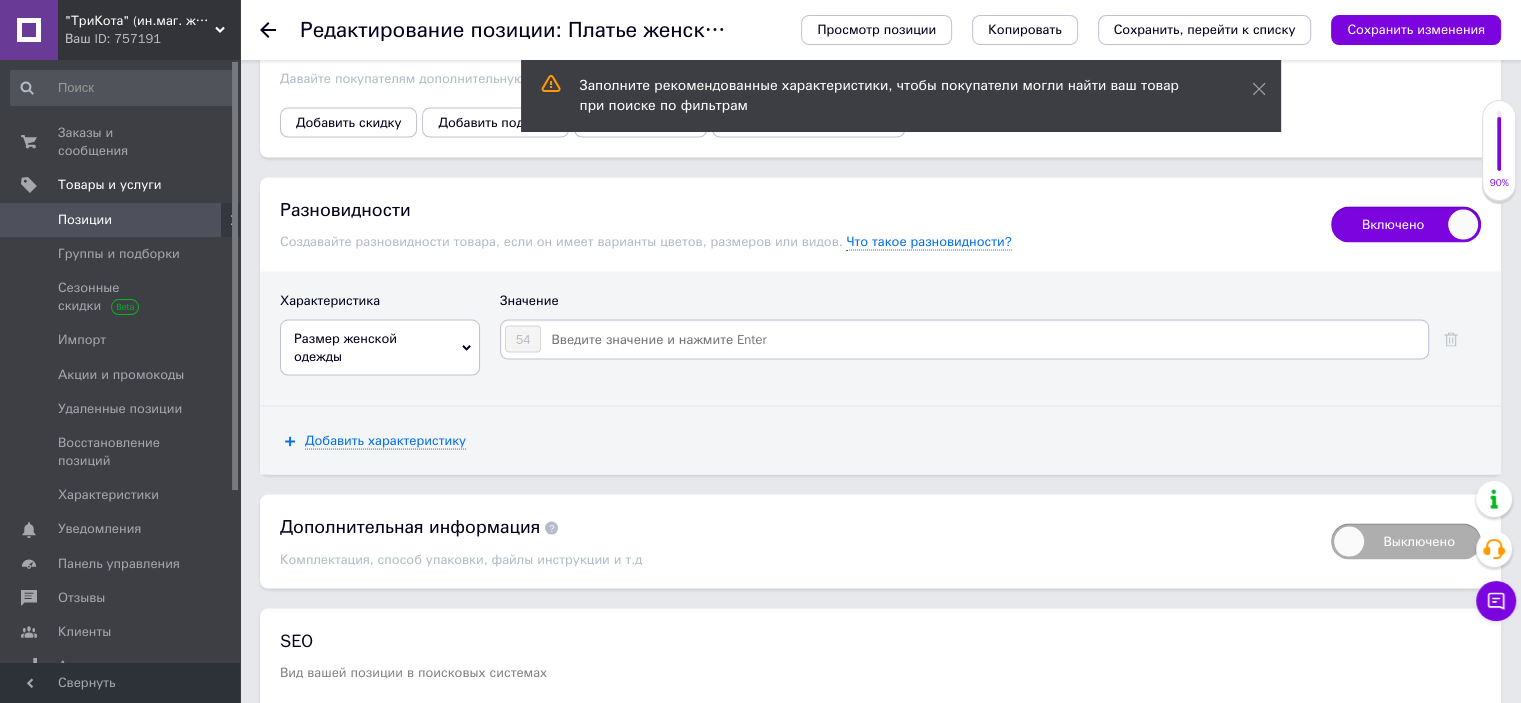 click at bounding box center [983, 339] 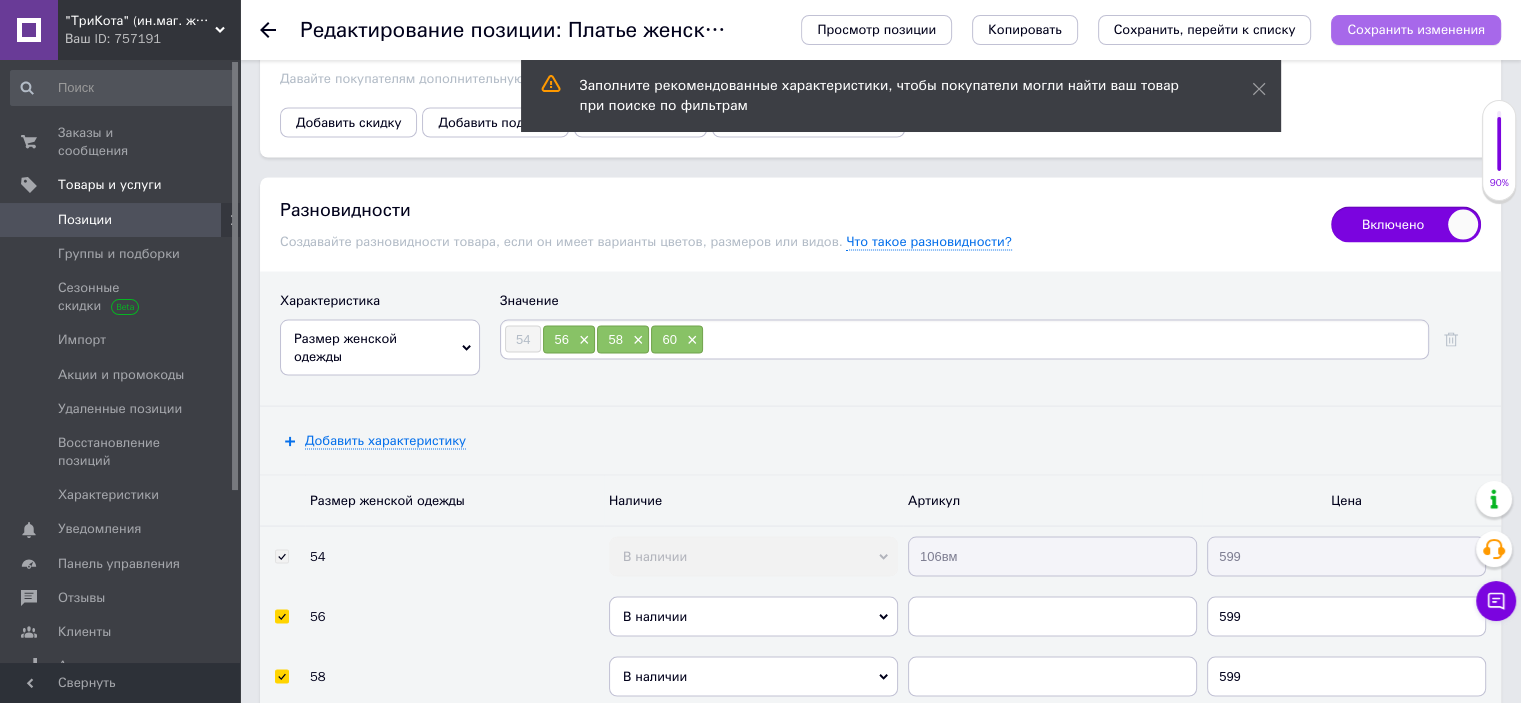 click on "Сохранить изменения" at bounding box center (1416, 29) 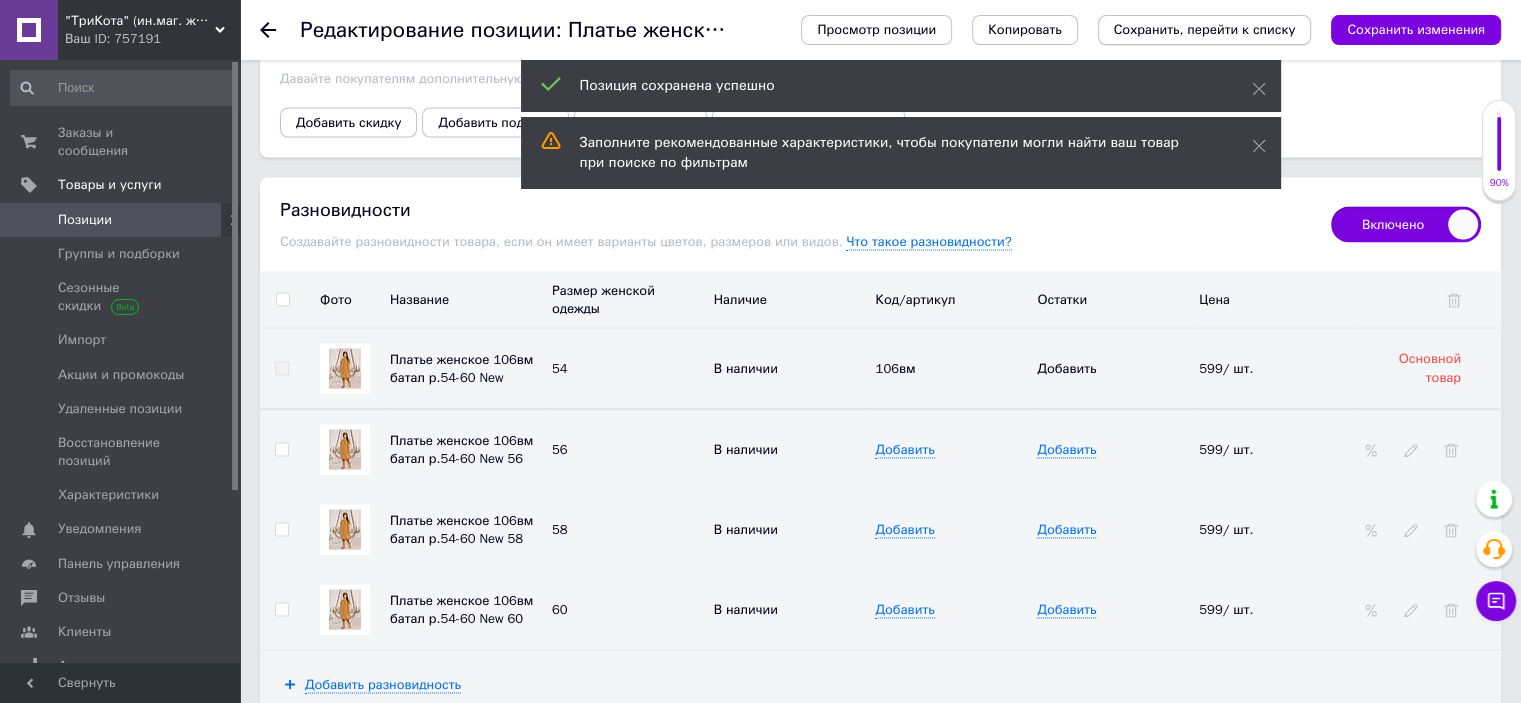 click on "Сохранить, перейти к списку" at bounding box center [1205, 29] 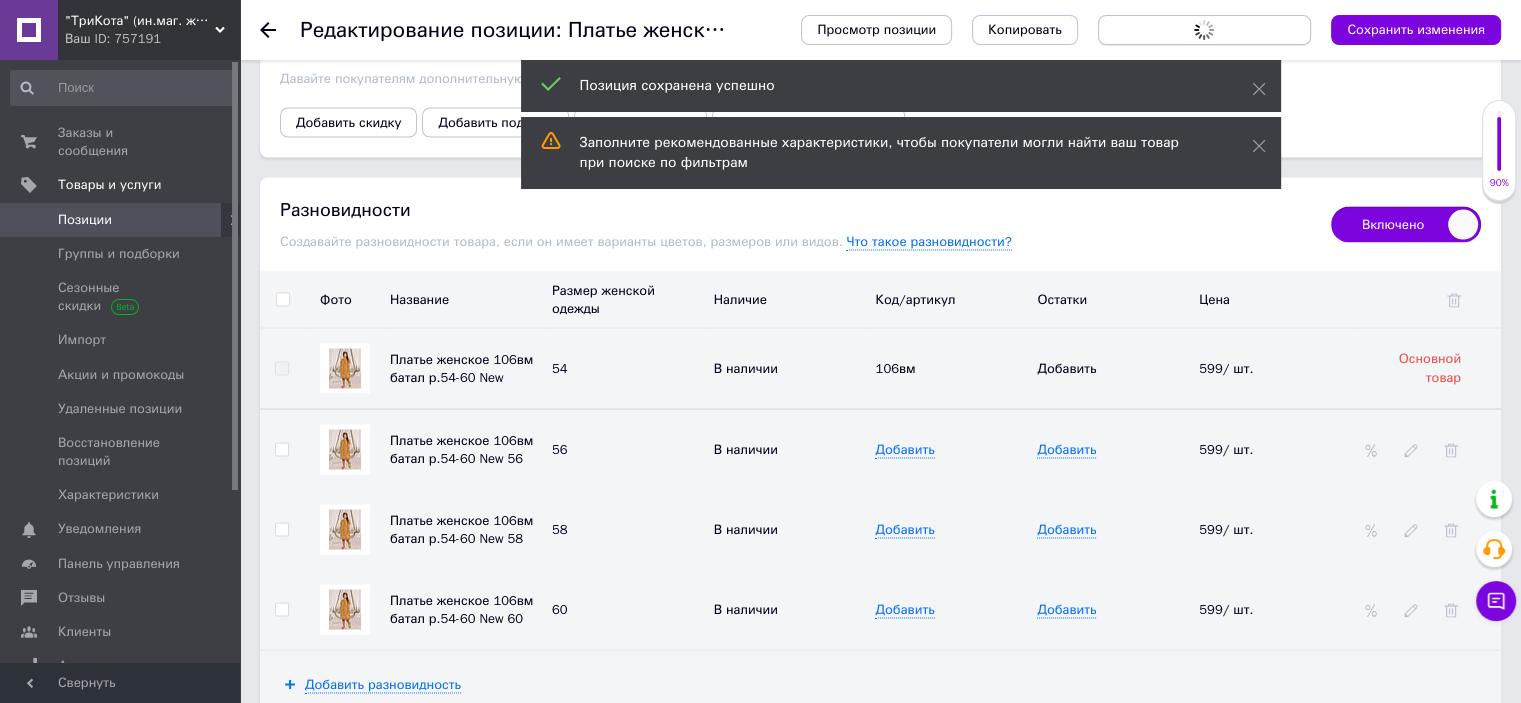 scroll, scrollTop: 0, scrollLeft: 0, axis: both 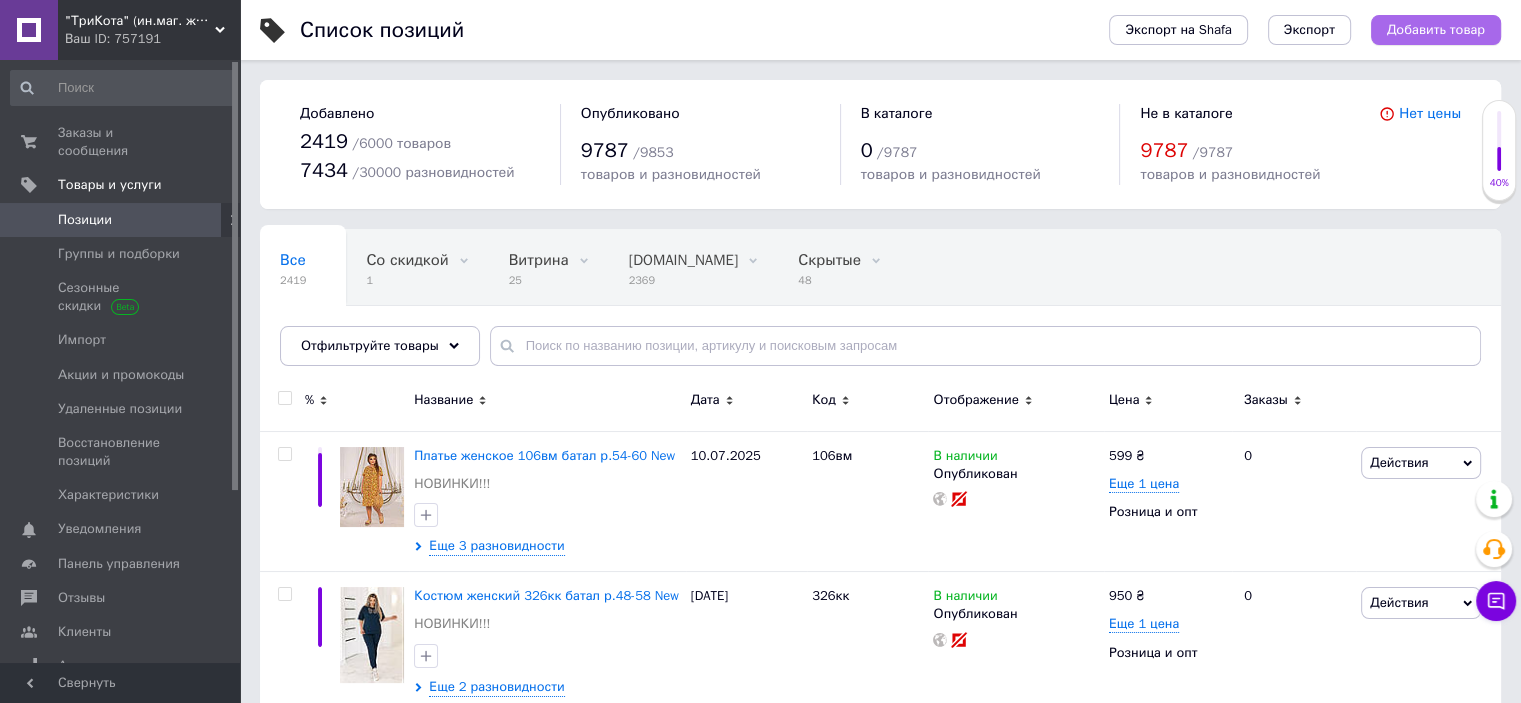 click on "Добавить товар" at bounding box center (1436, 30) 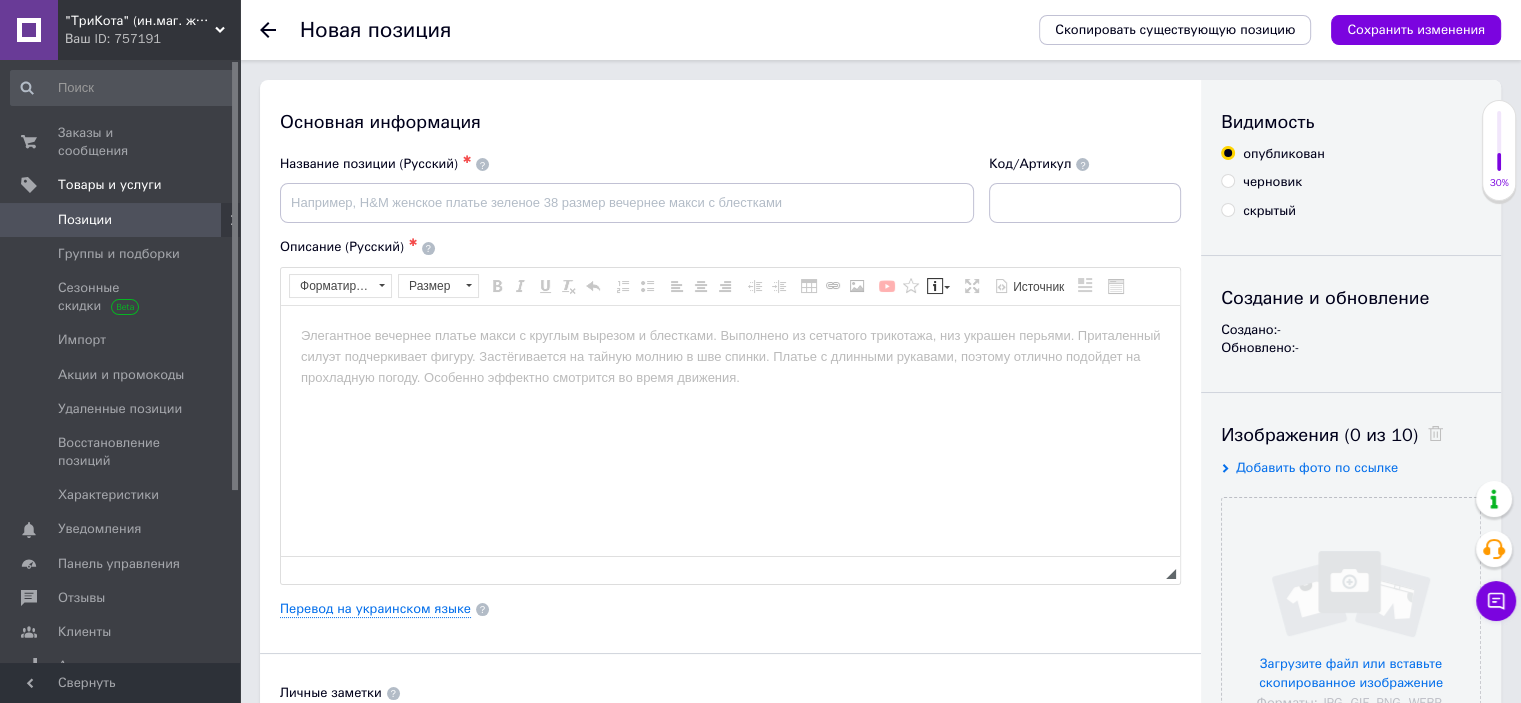 scroll, scrollTop: 0, scrollLeft: 0, axis: both 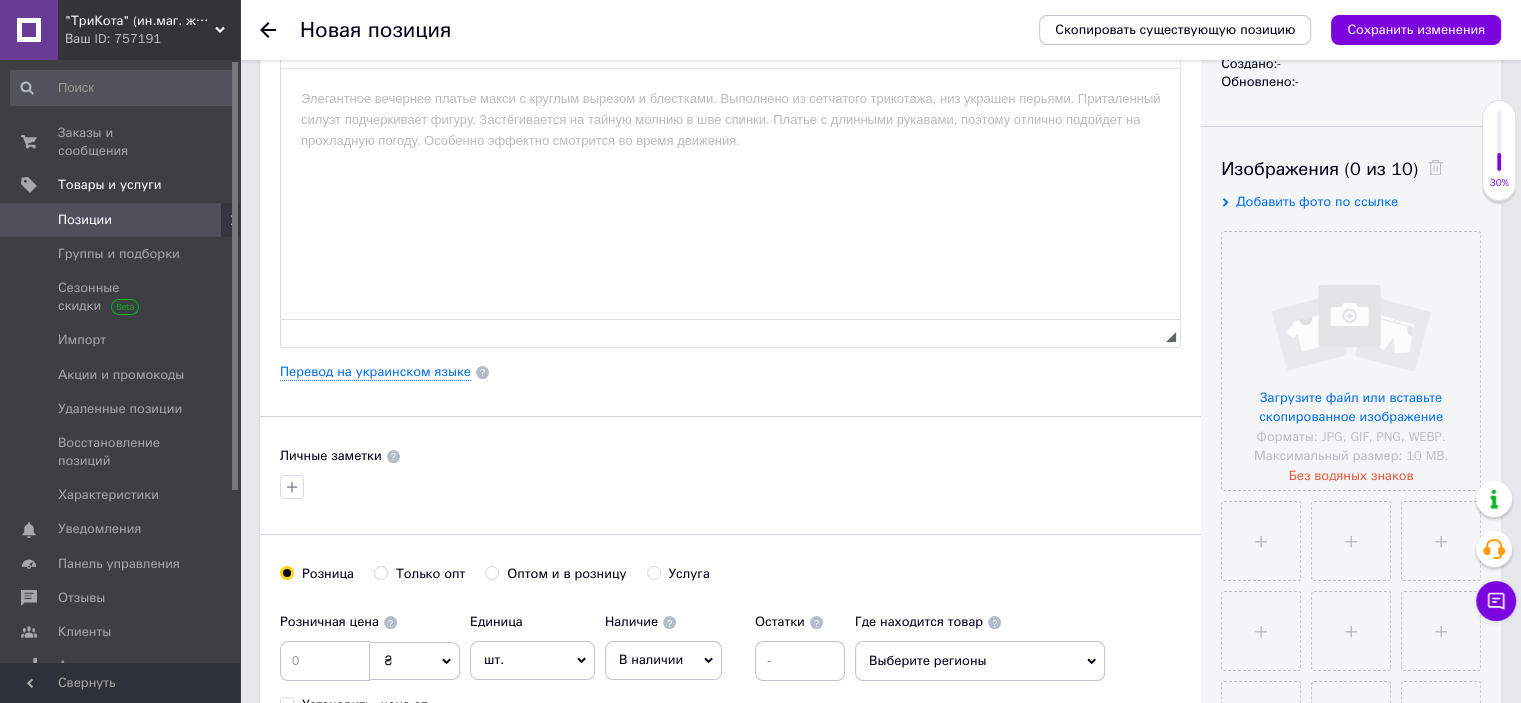 click on "Оптом и в розницу" at bounding box center (566, 574) 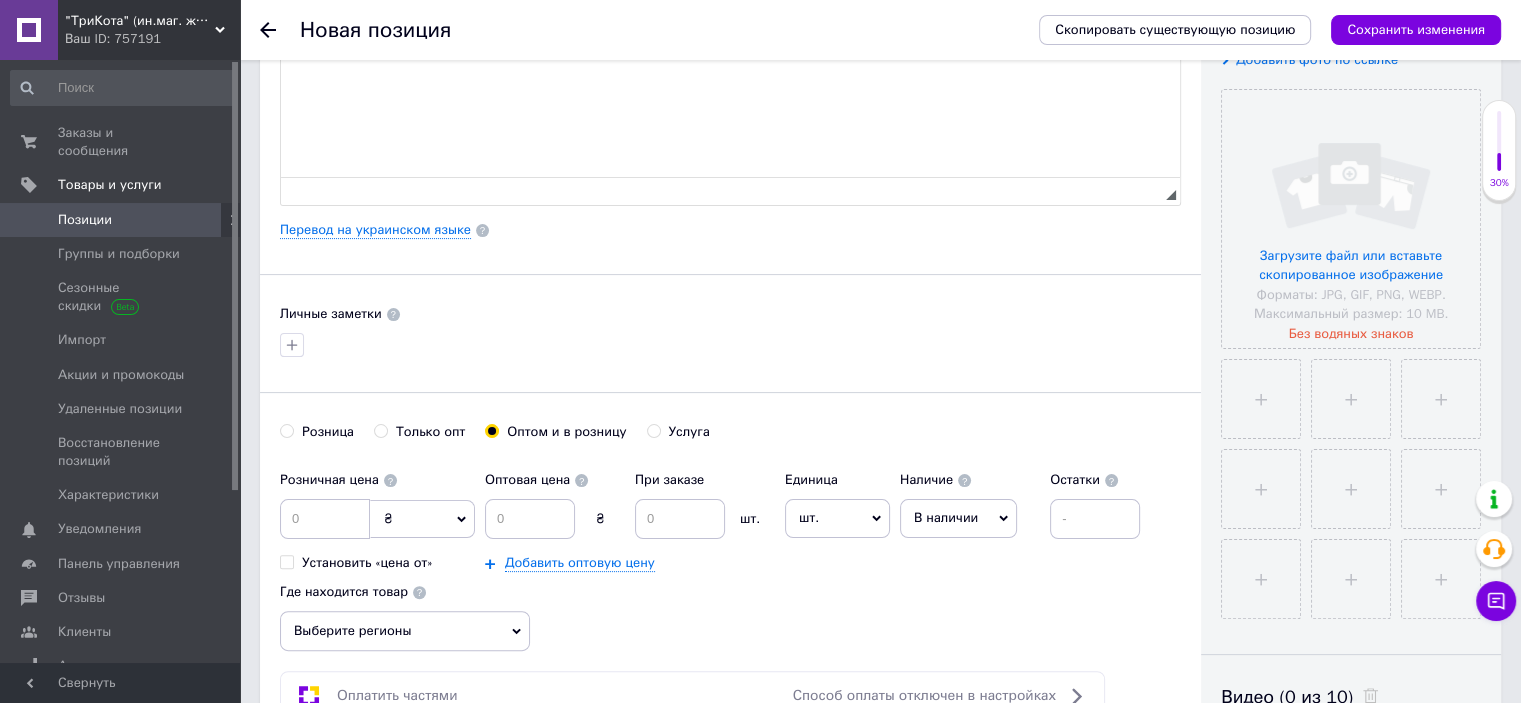 scroll, scrollTop: 666, scrollLeft: 0, axis: vertical 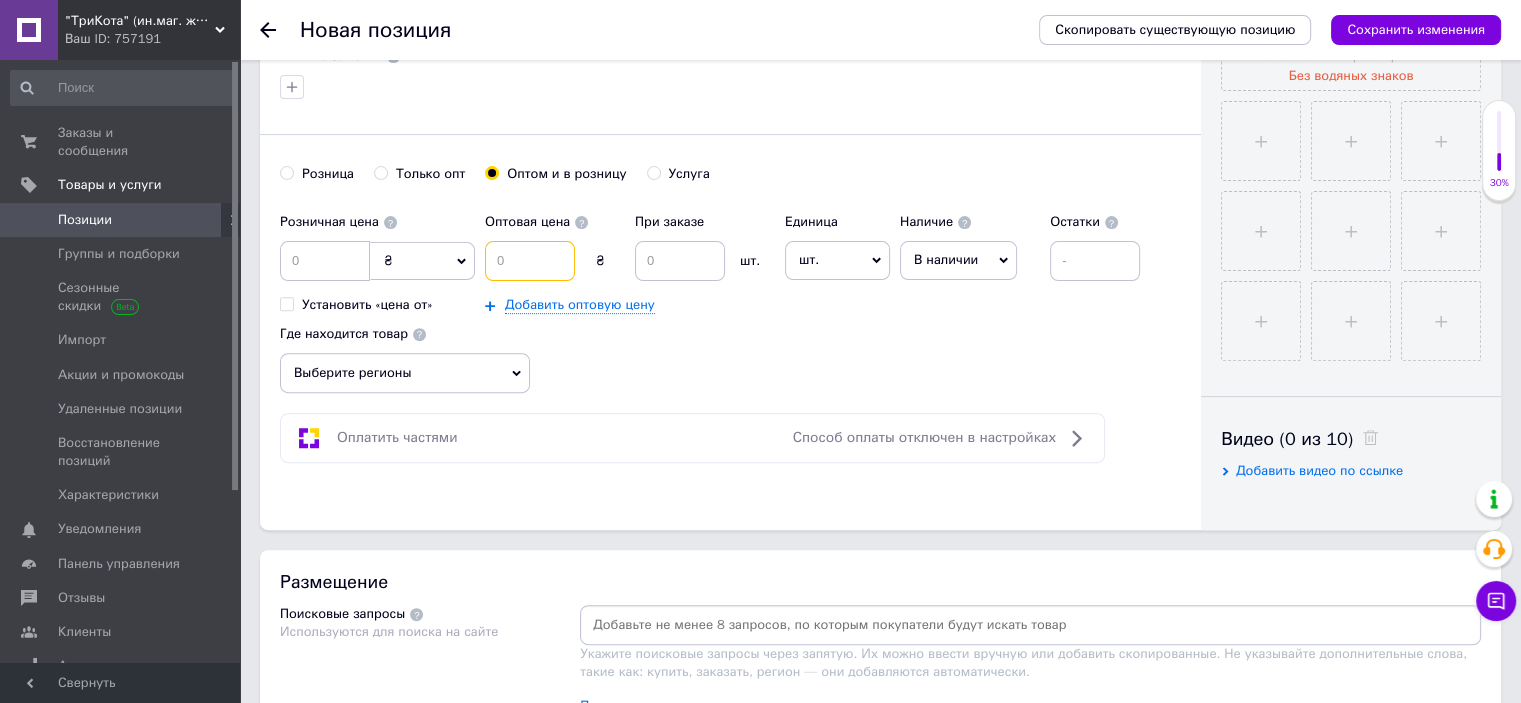 click at bounding box center (530, 261) 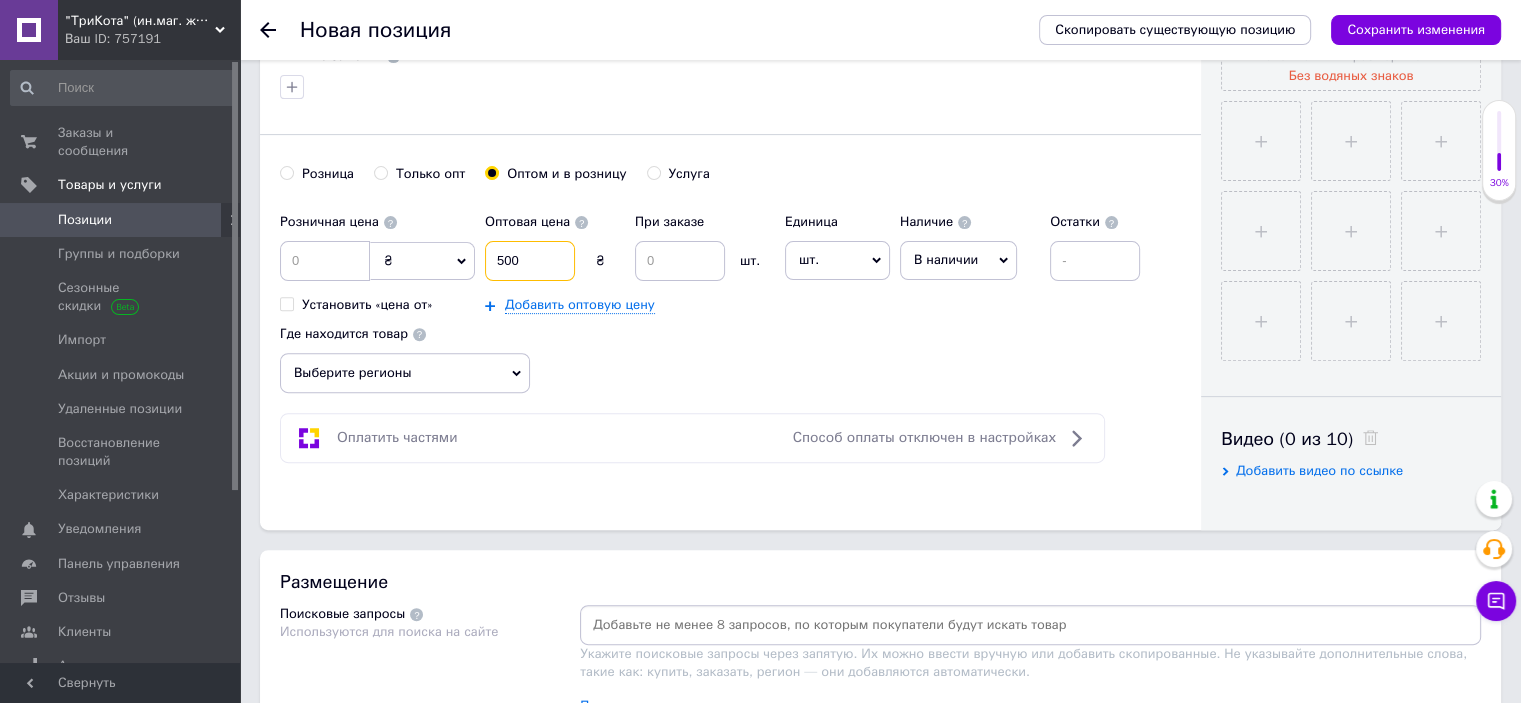 type on "500" 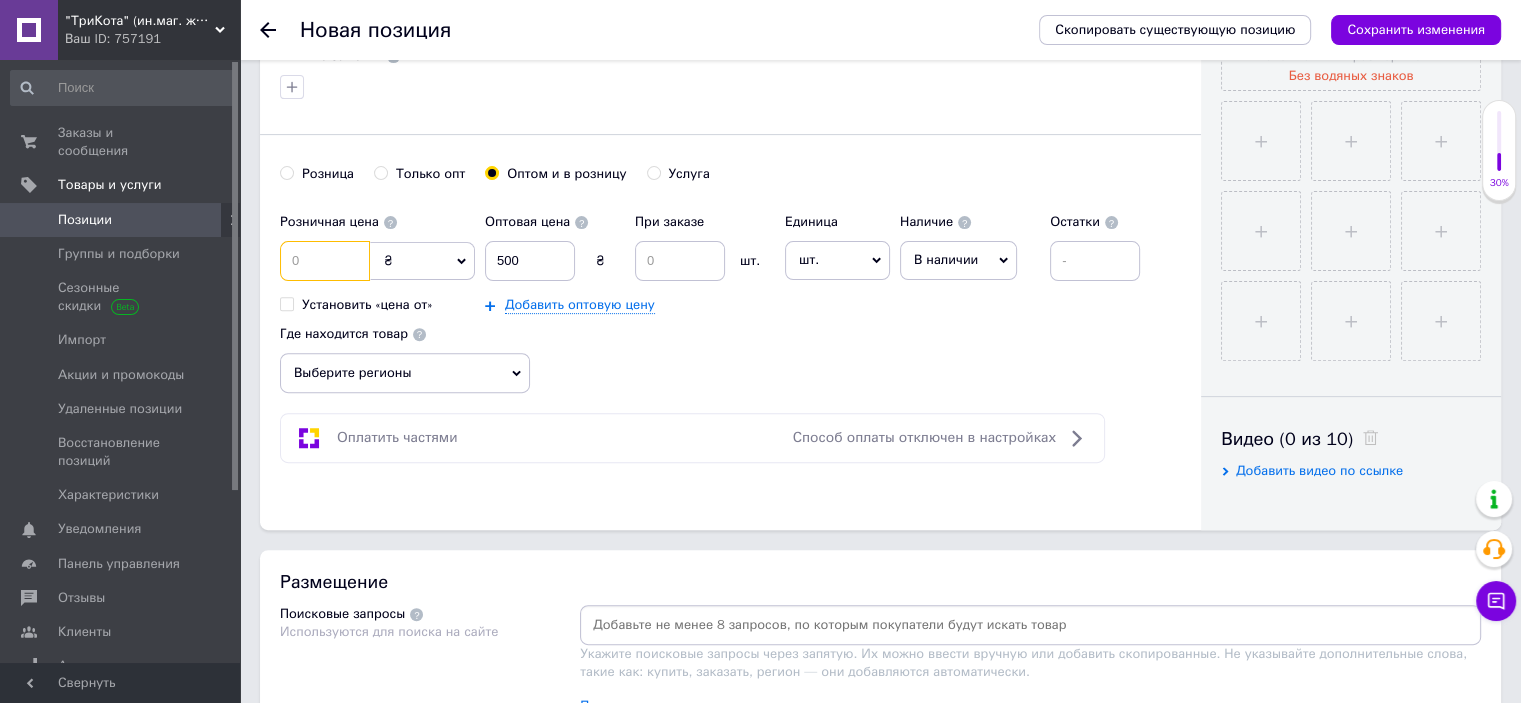 click at bounding box center (325, 261) 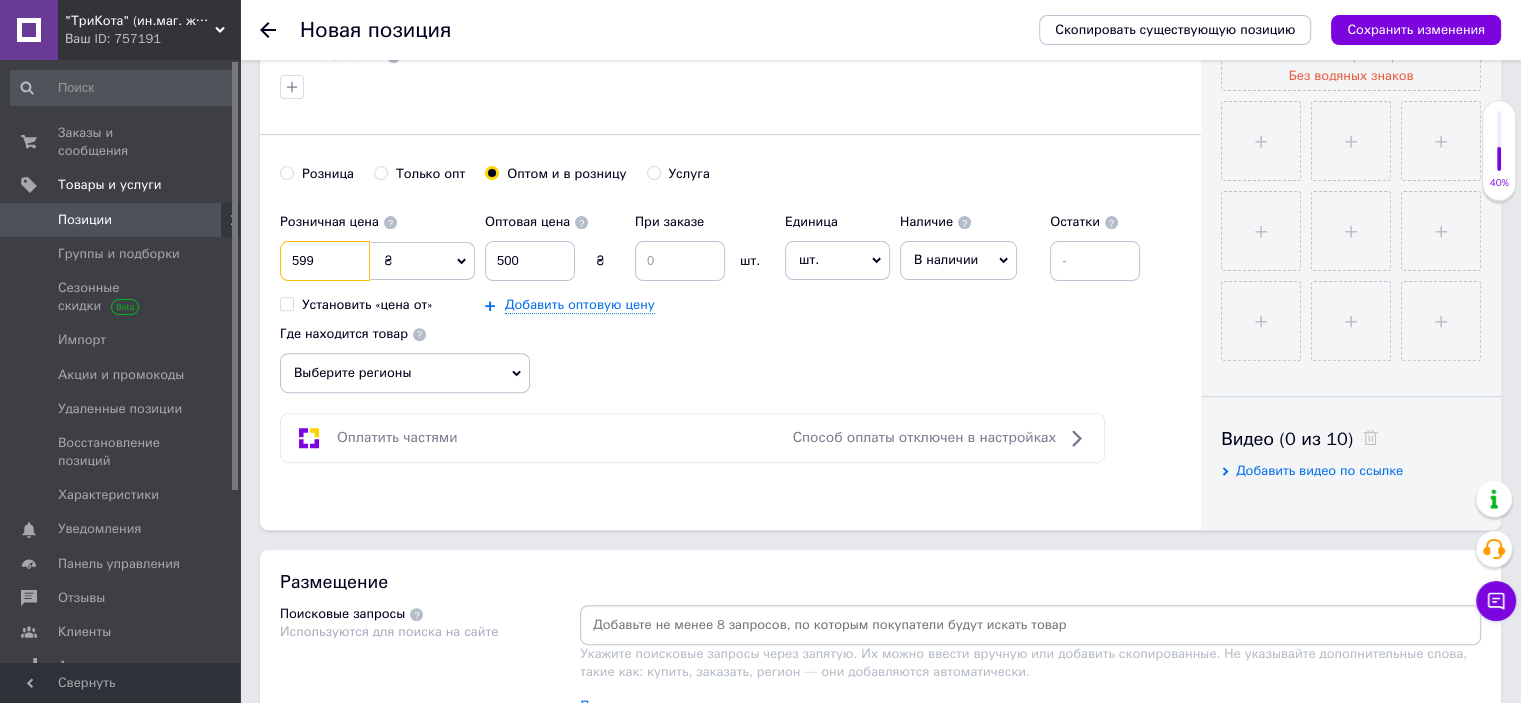 type on "599" 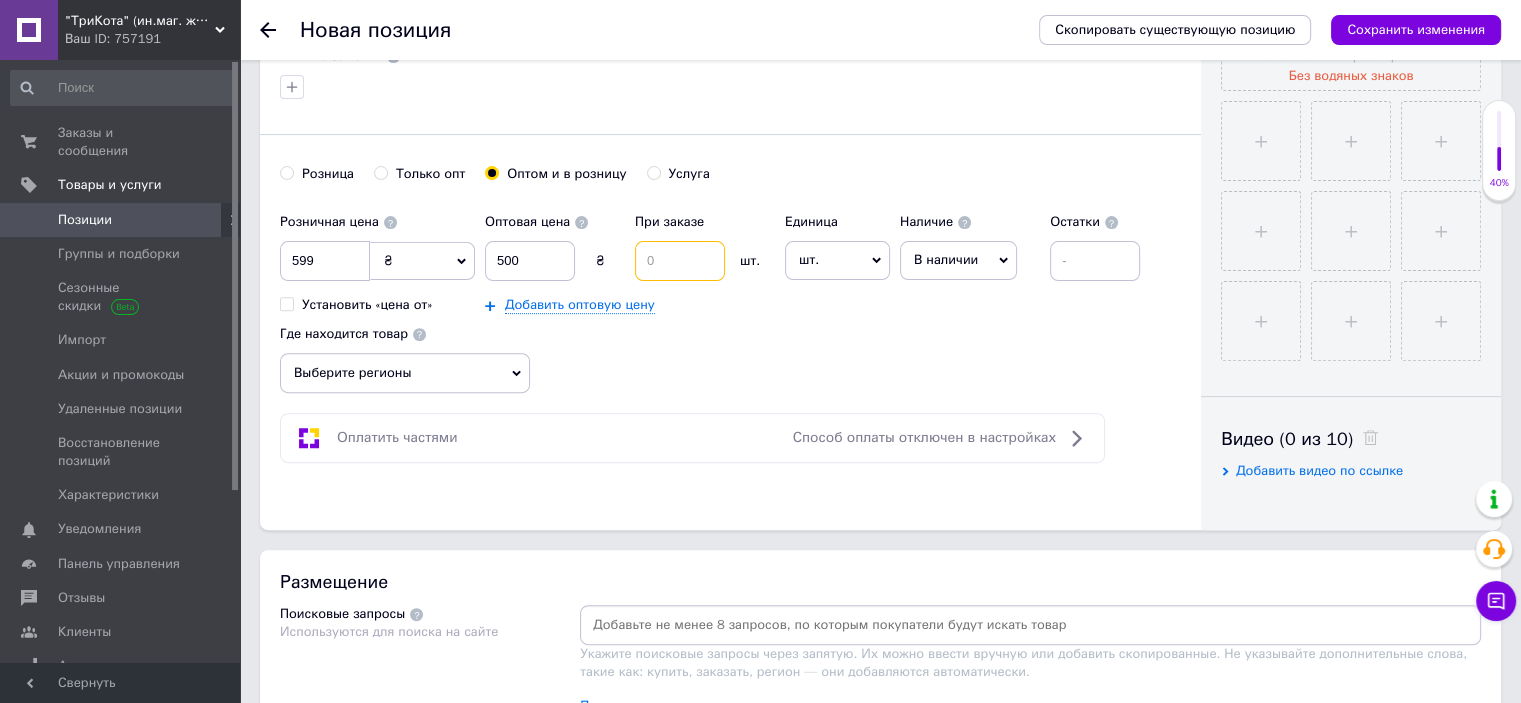 click at bounding box center (680, 261) 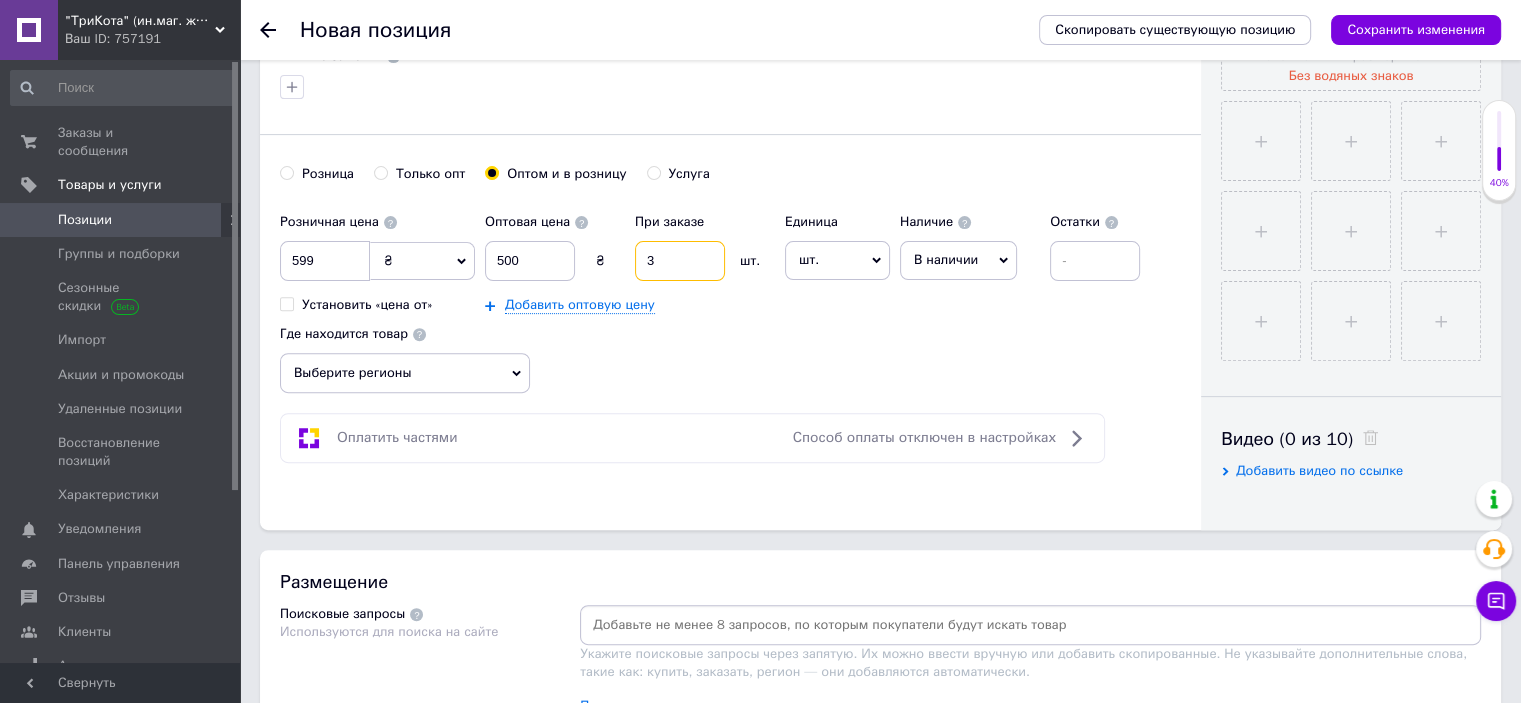 scroll, scrollTop: 400, scrollLeft: 0, axis: vertical 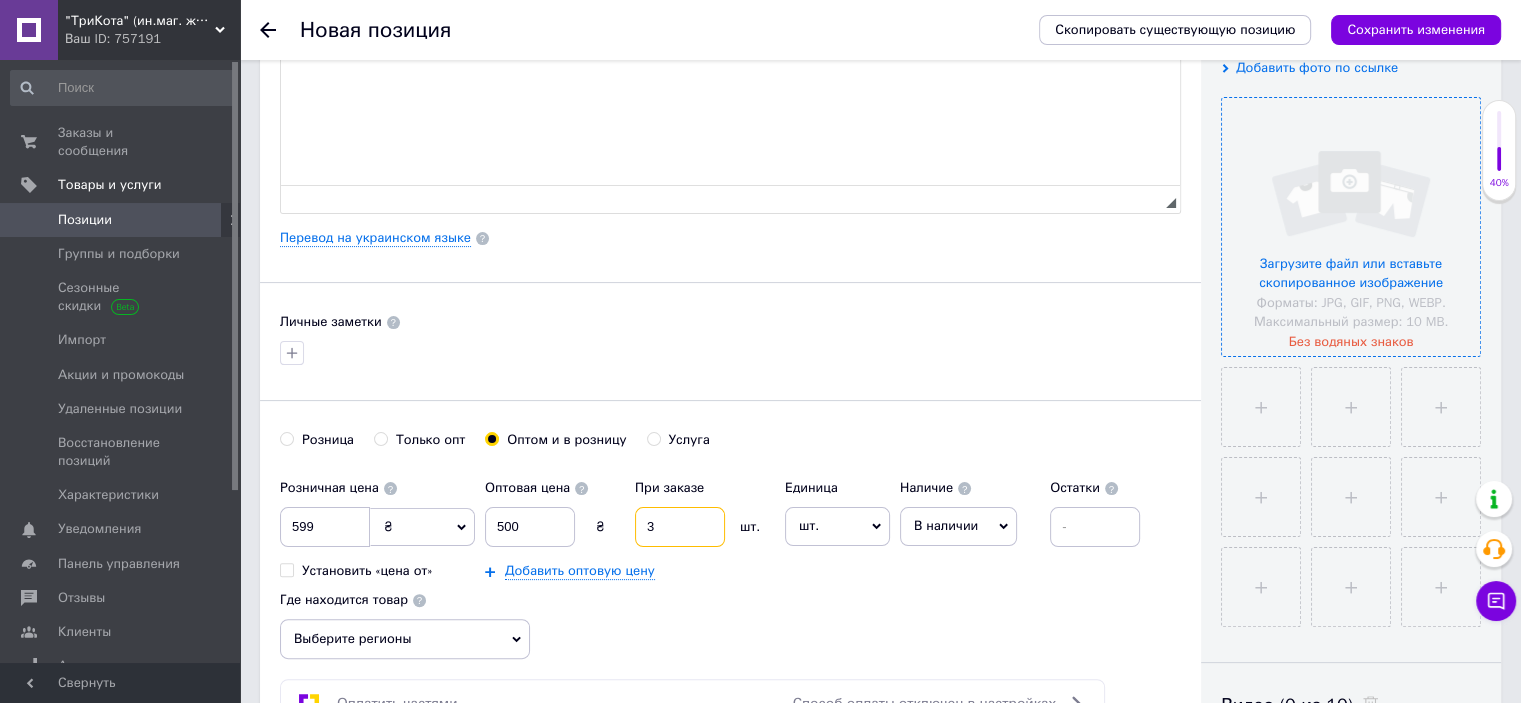type on "3" 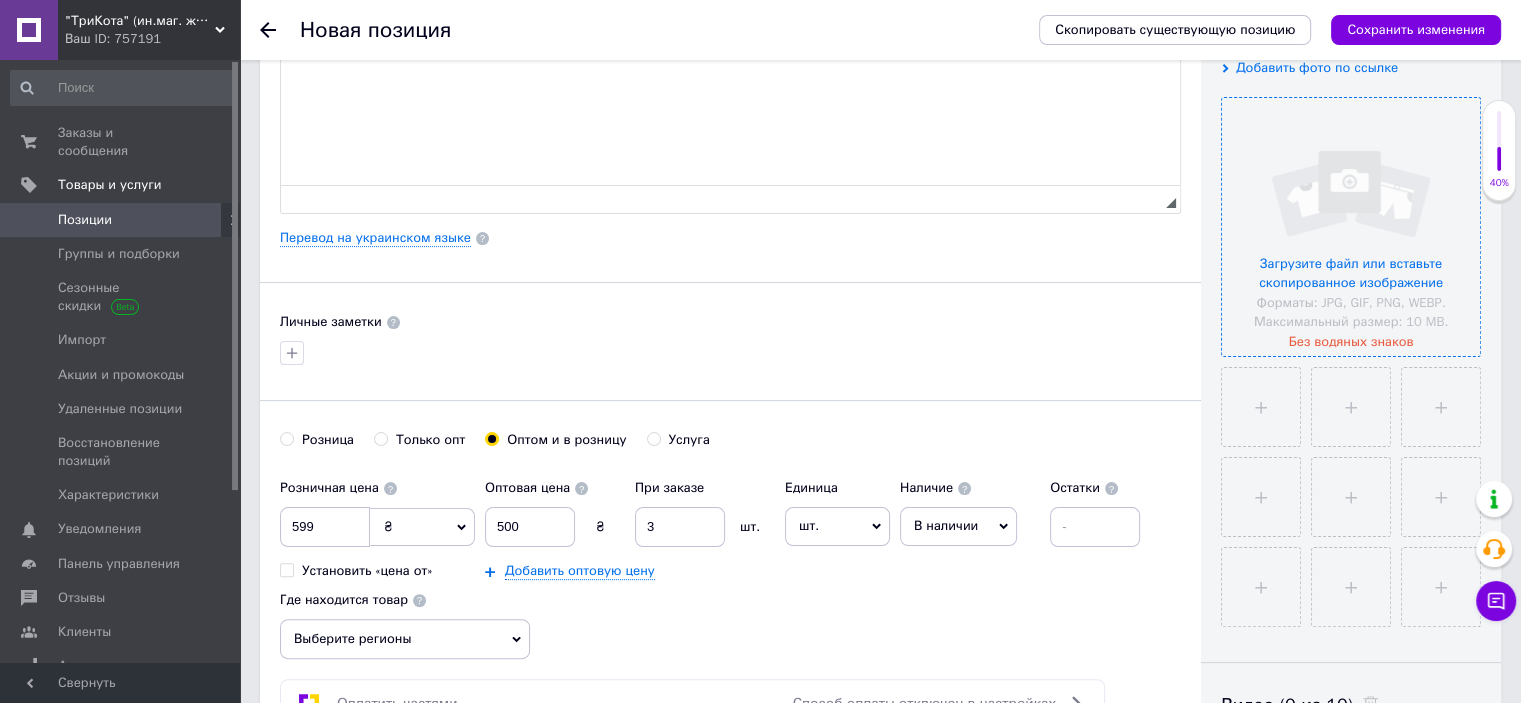 click at bounding box center (1351, 227) 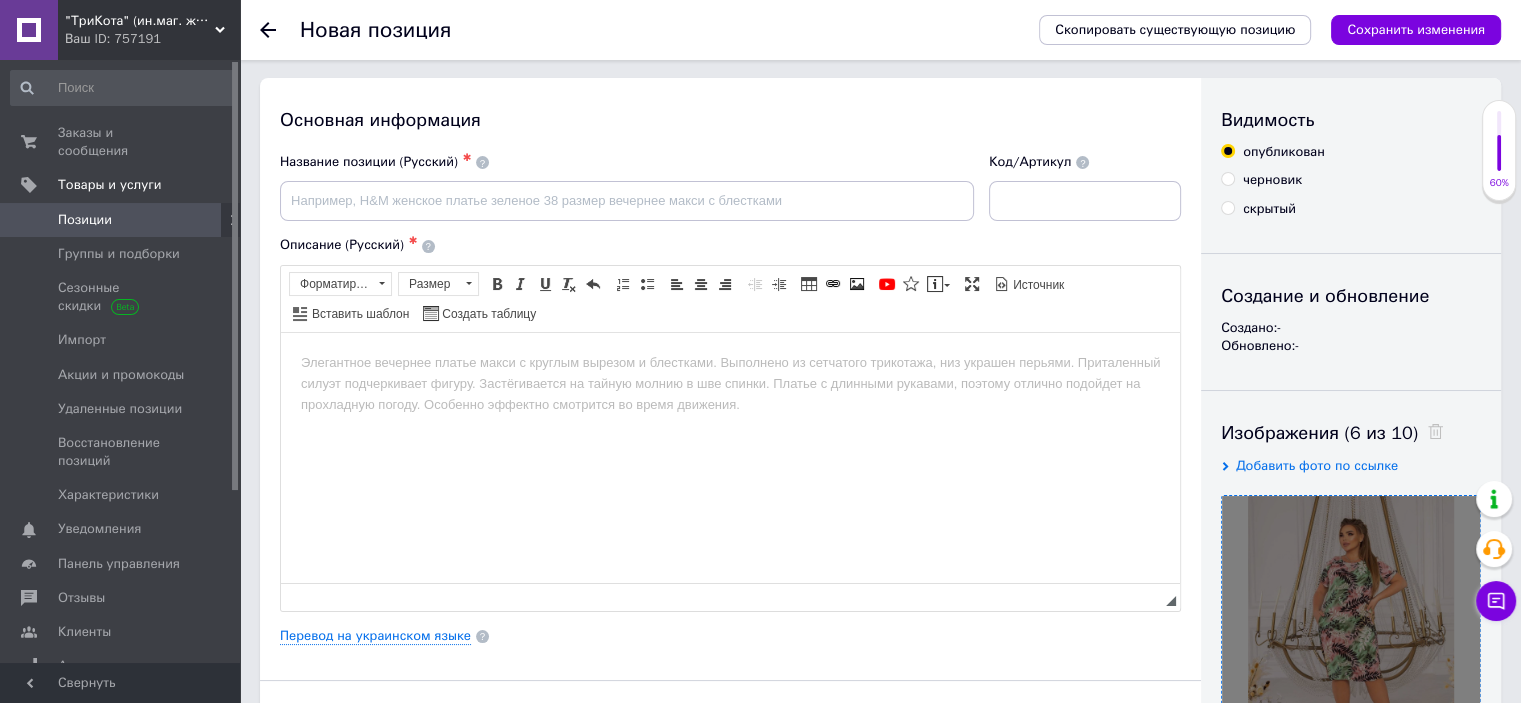 scroll, scrollTop: 0, scrollLeft: 0, axis: both 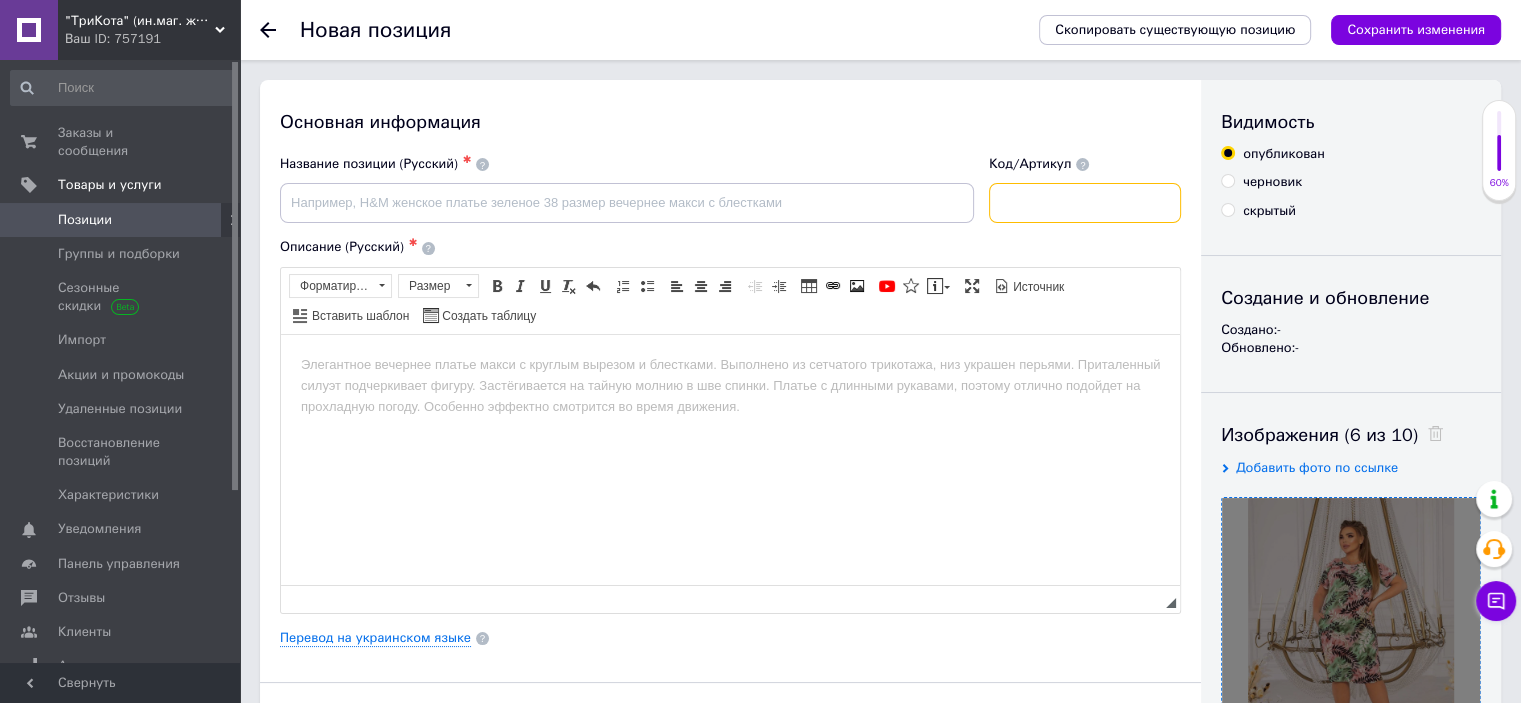 click at bounding box center [1085, 203] 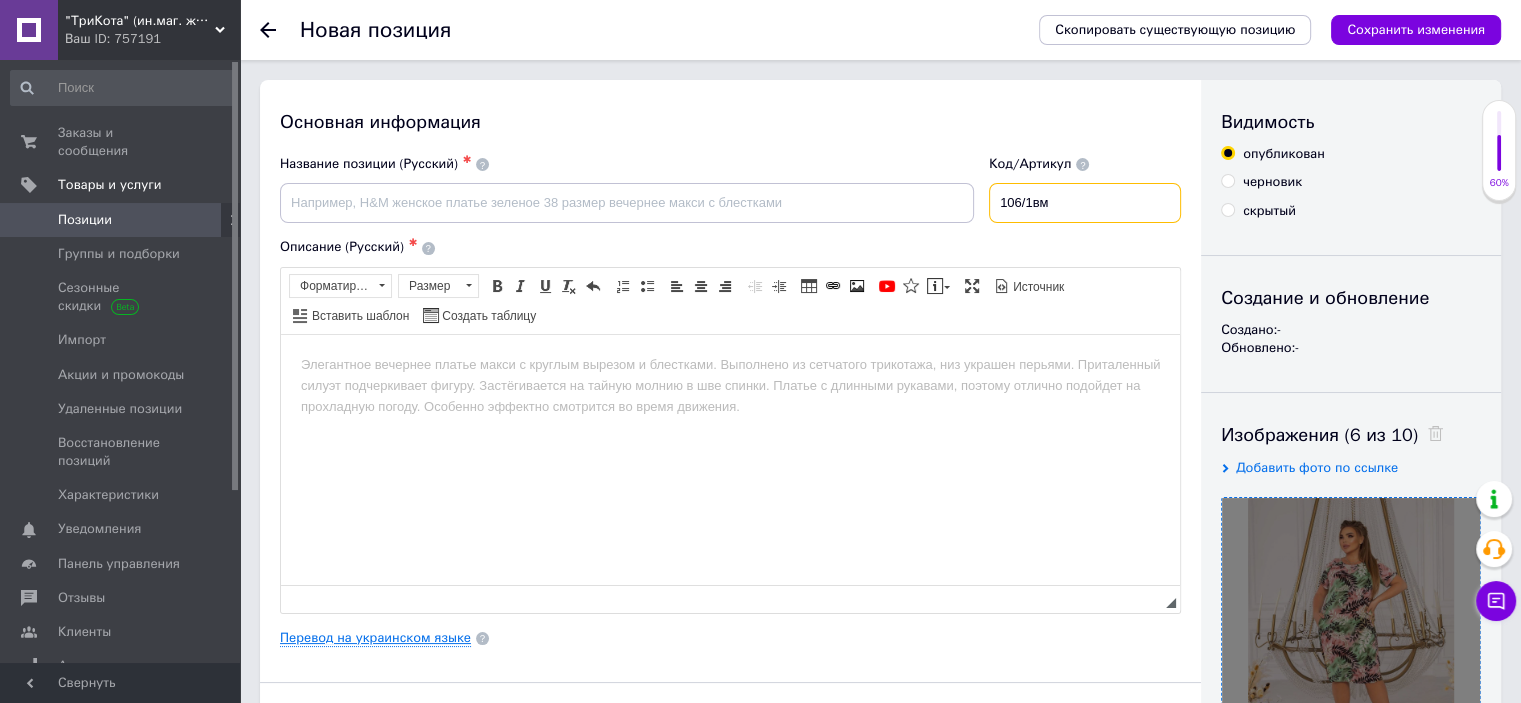 type on "106/1вм" 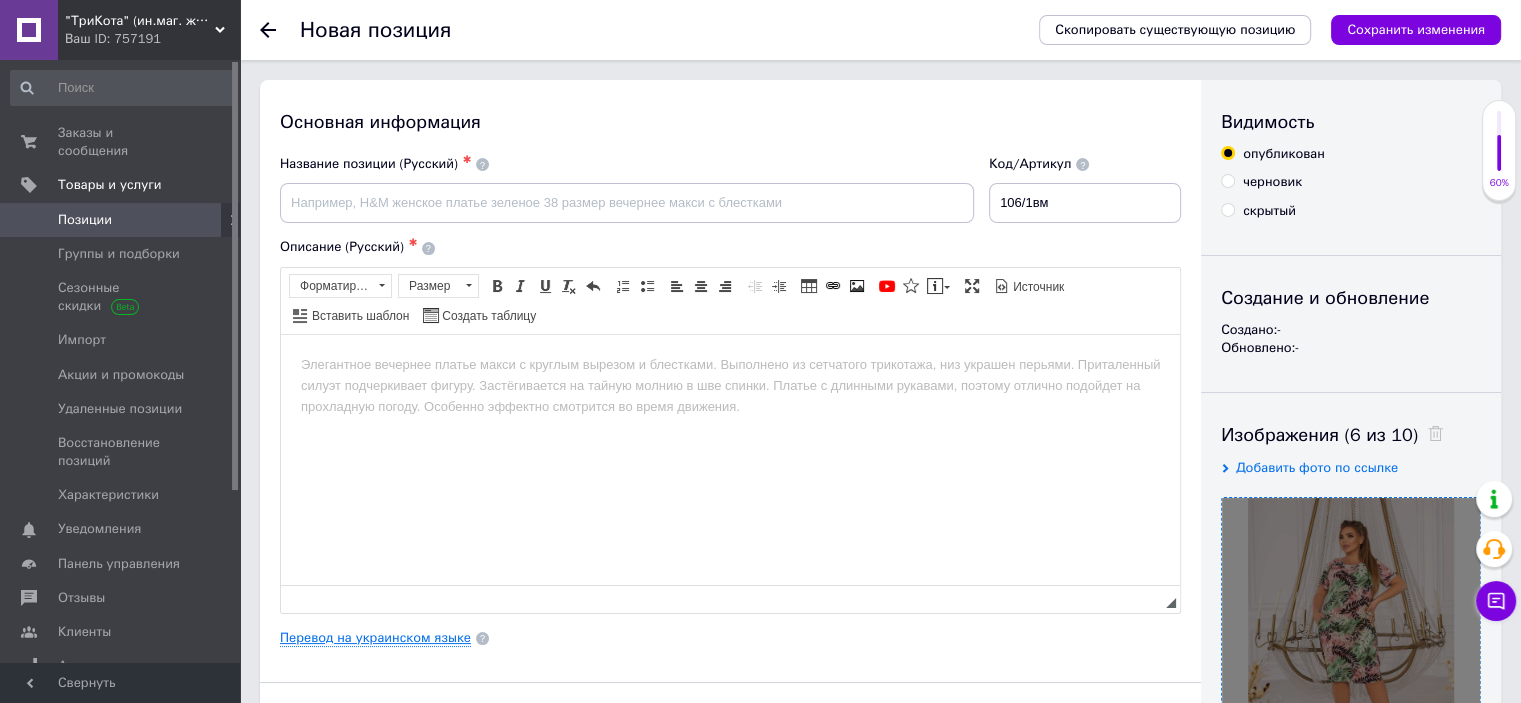 click on "Перевод на украинском языке" at bounding box center [375, 638] 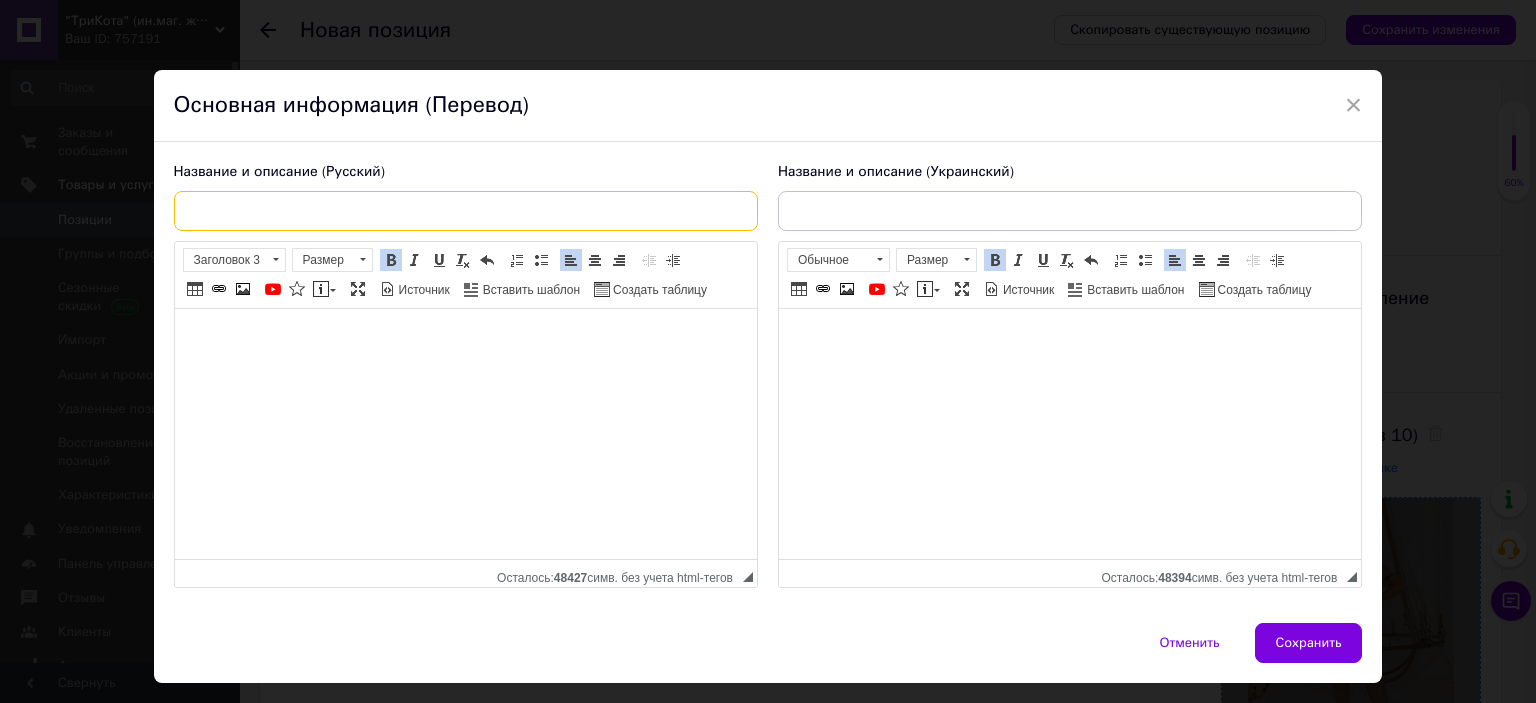 click at bounding box center [466, 211] 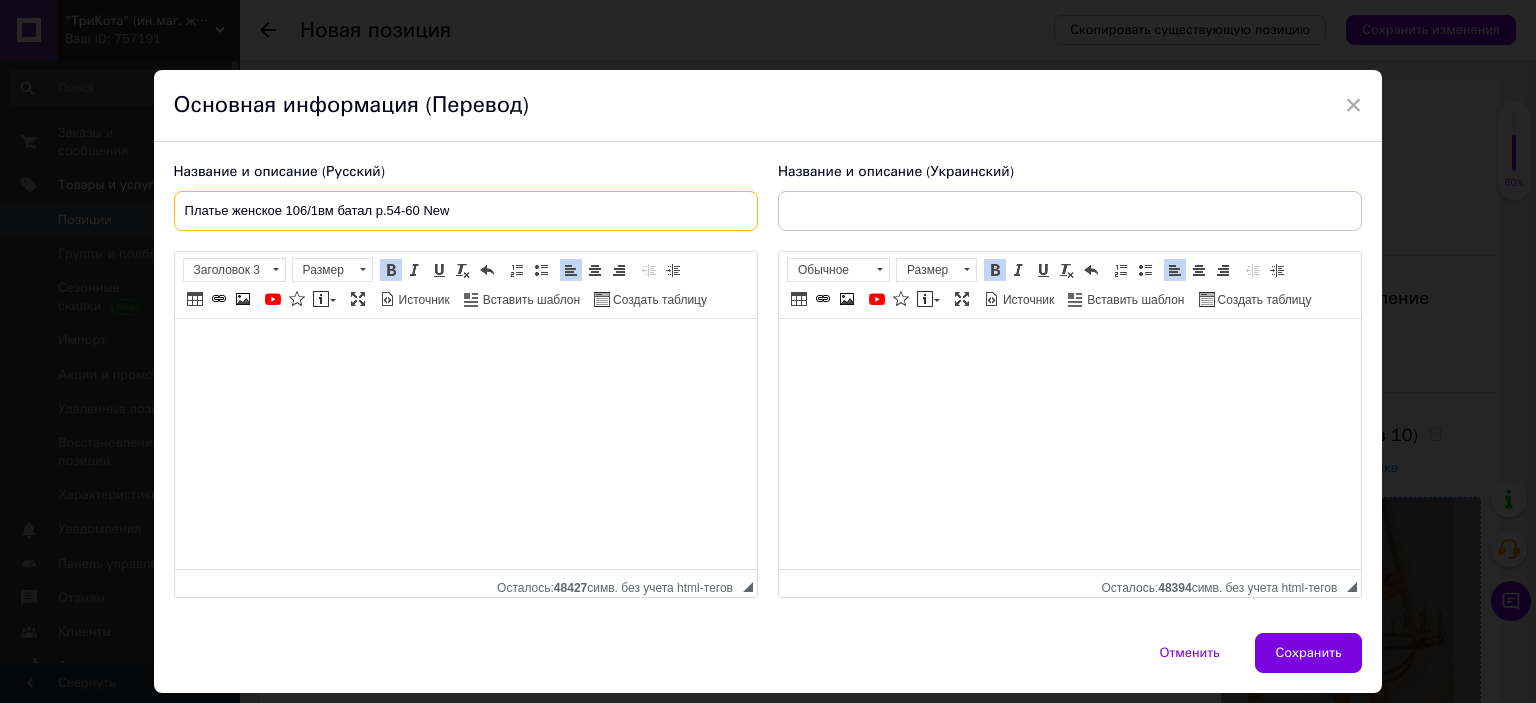 type on "Платье женское 106/1вм батал р.54-60 New" 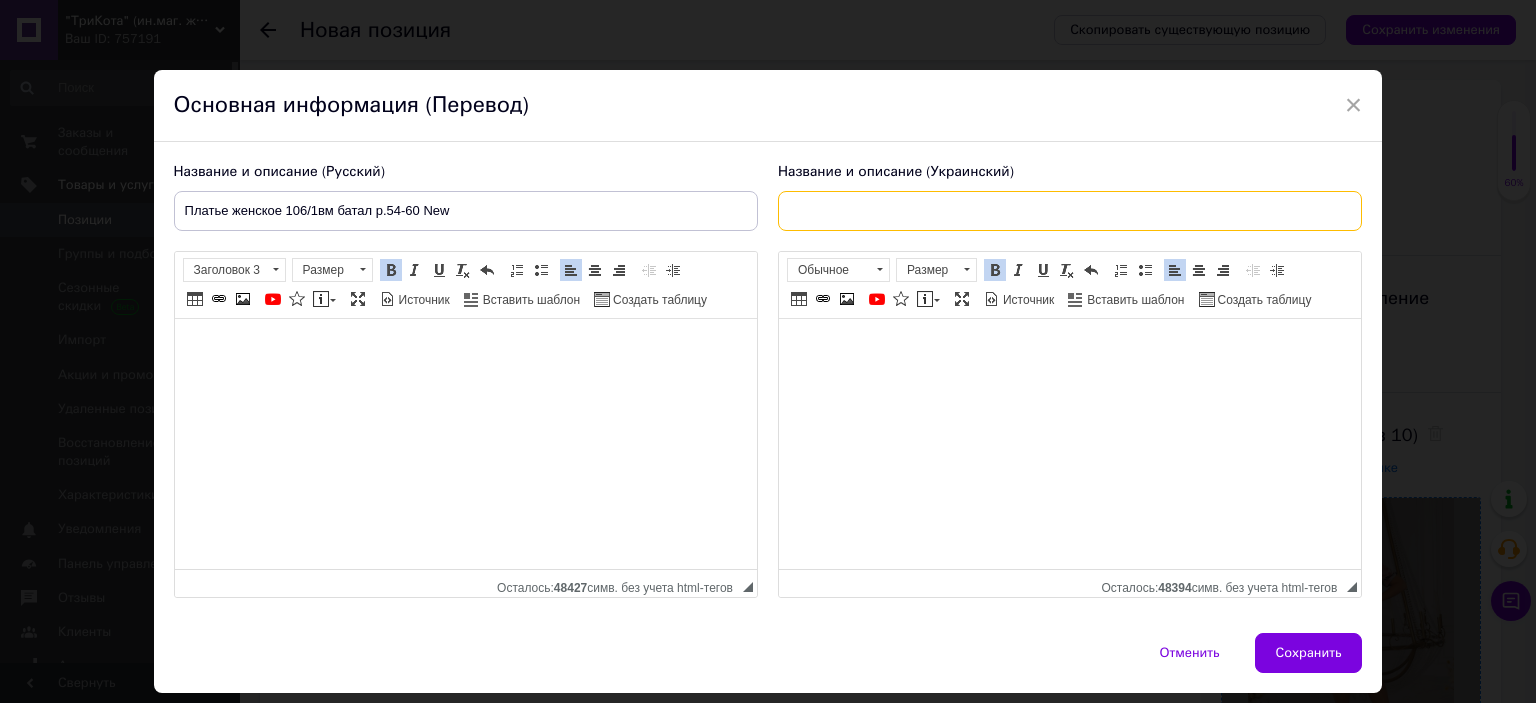 click at bounding box center [1070, 211] 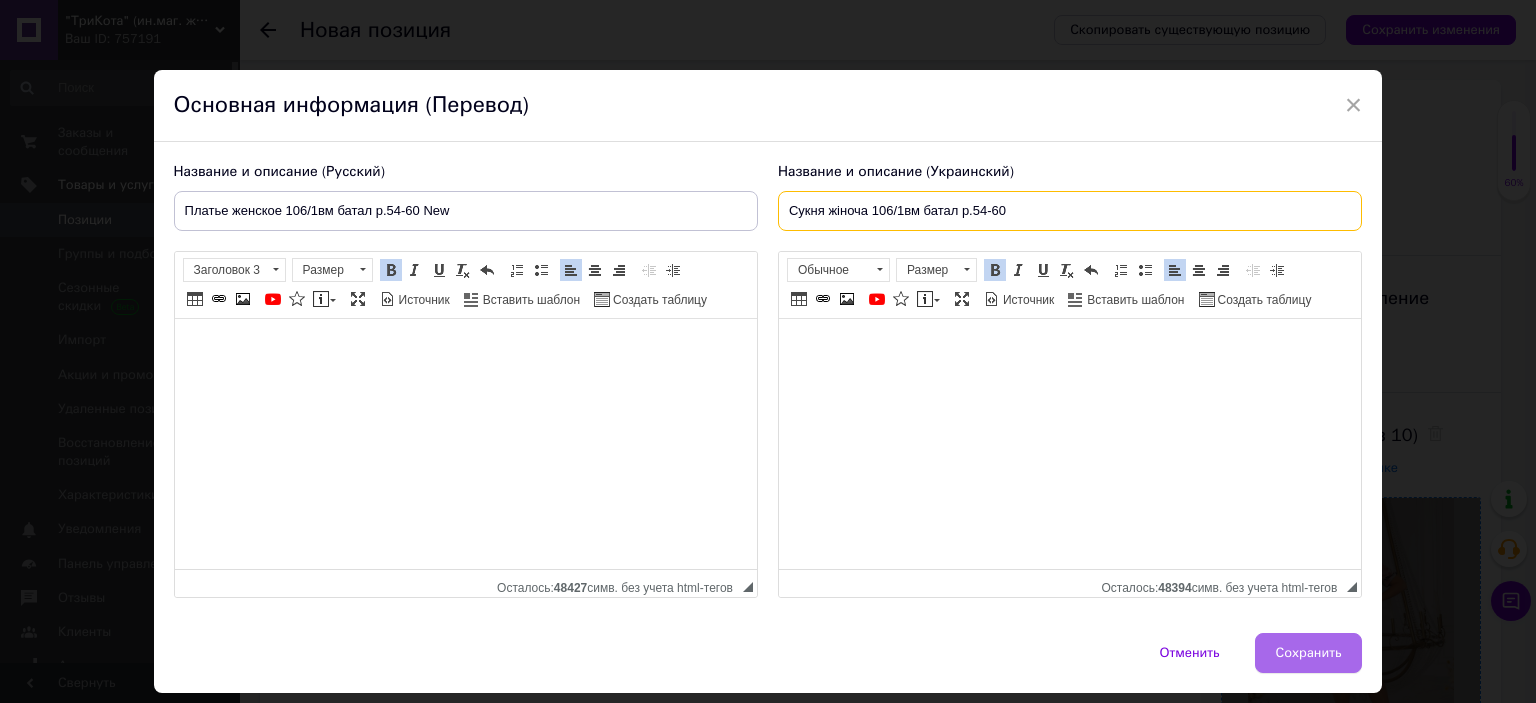 type on "Сукня жіноча 106/1вм батал р.54-60" 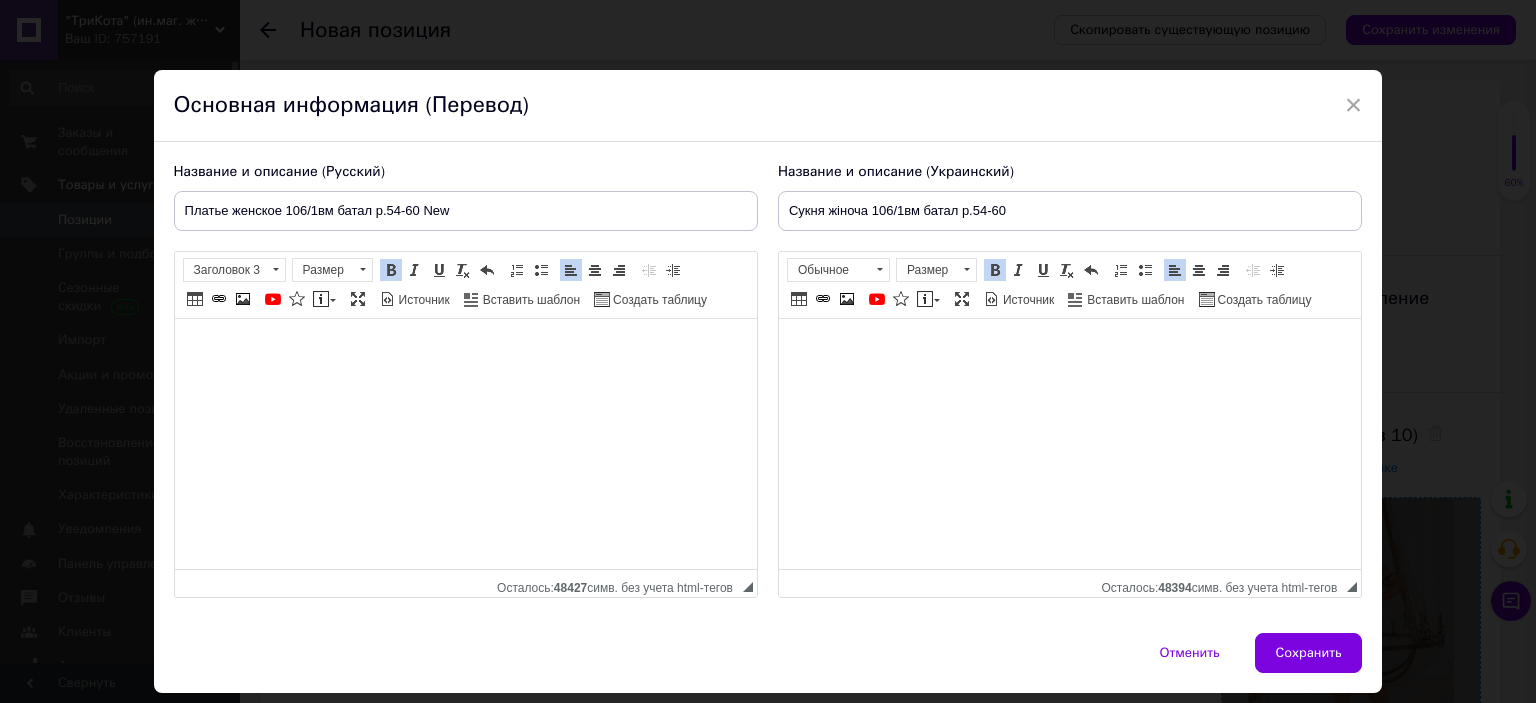 click on "Сохранить" at bounding box center (1309, 653) 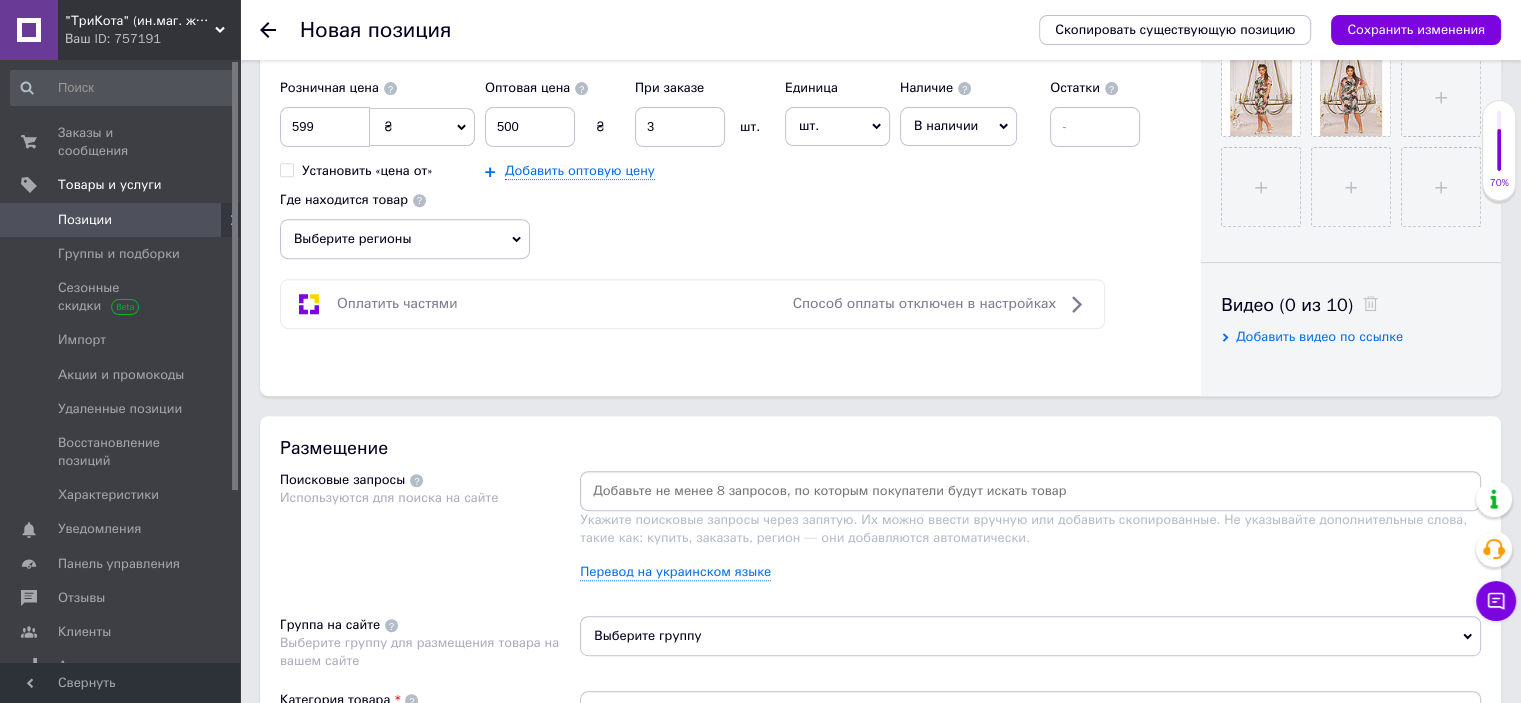 scroll, scrollTop: 1066, scrollLeft: 0, axis: vertical 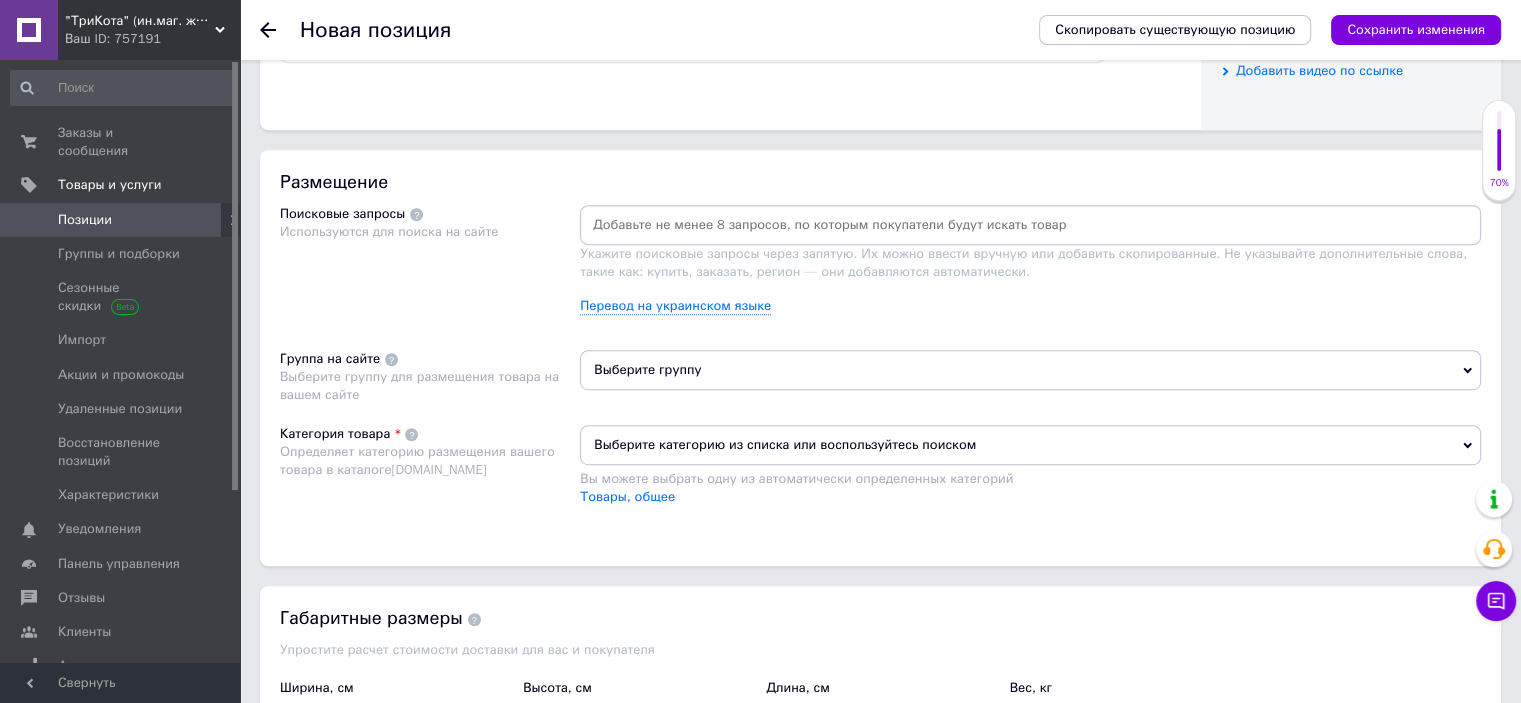 click at bounding box center [1030, 225] 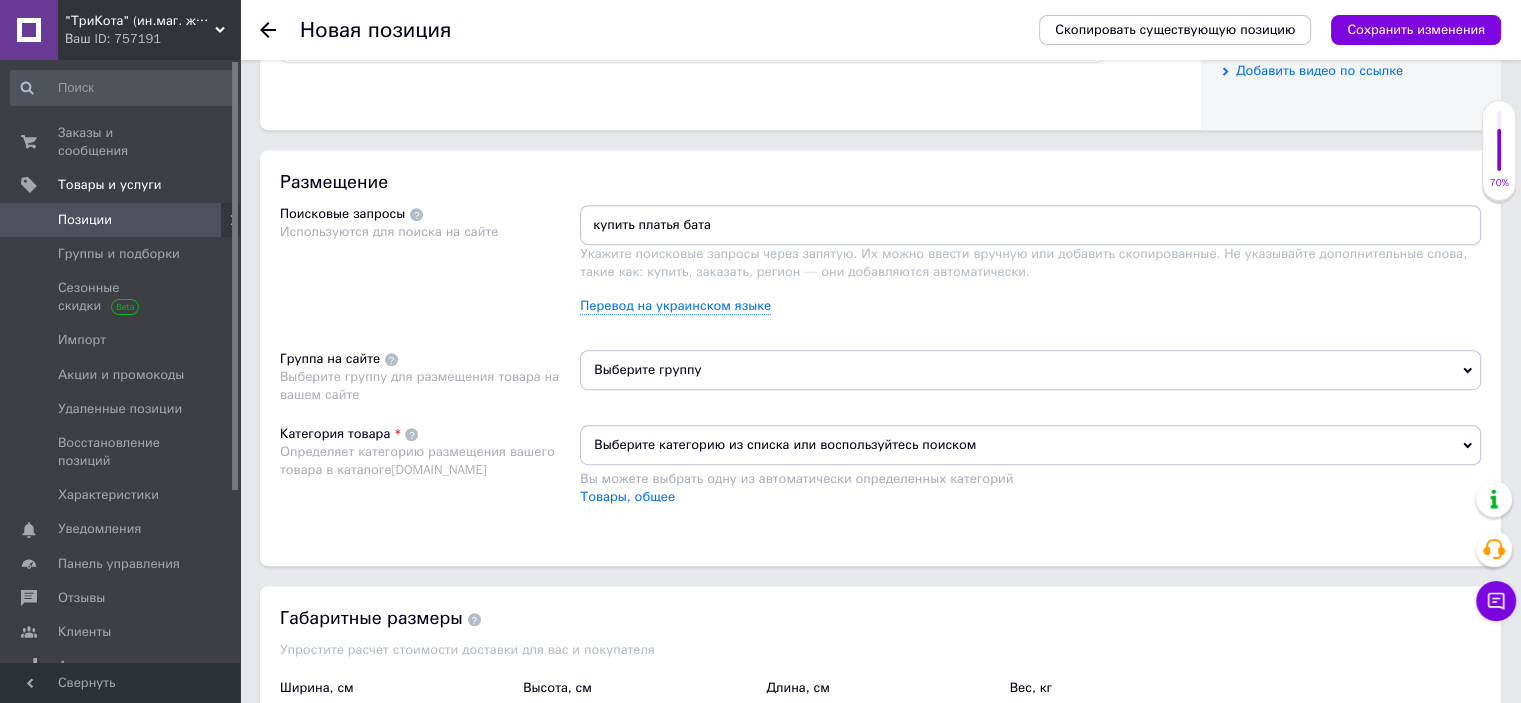 type on "купить платья батал" 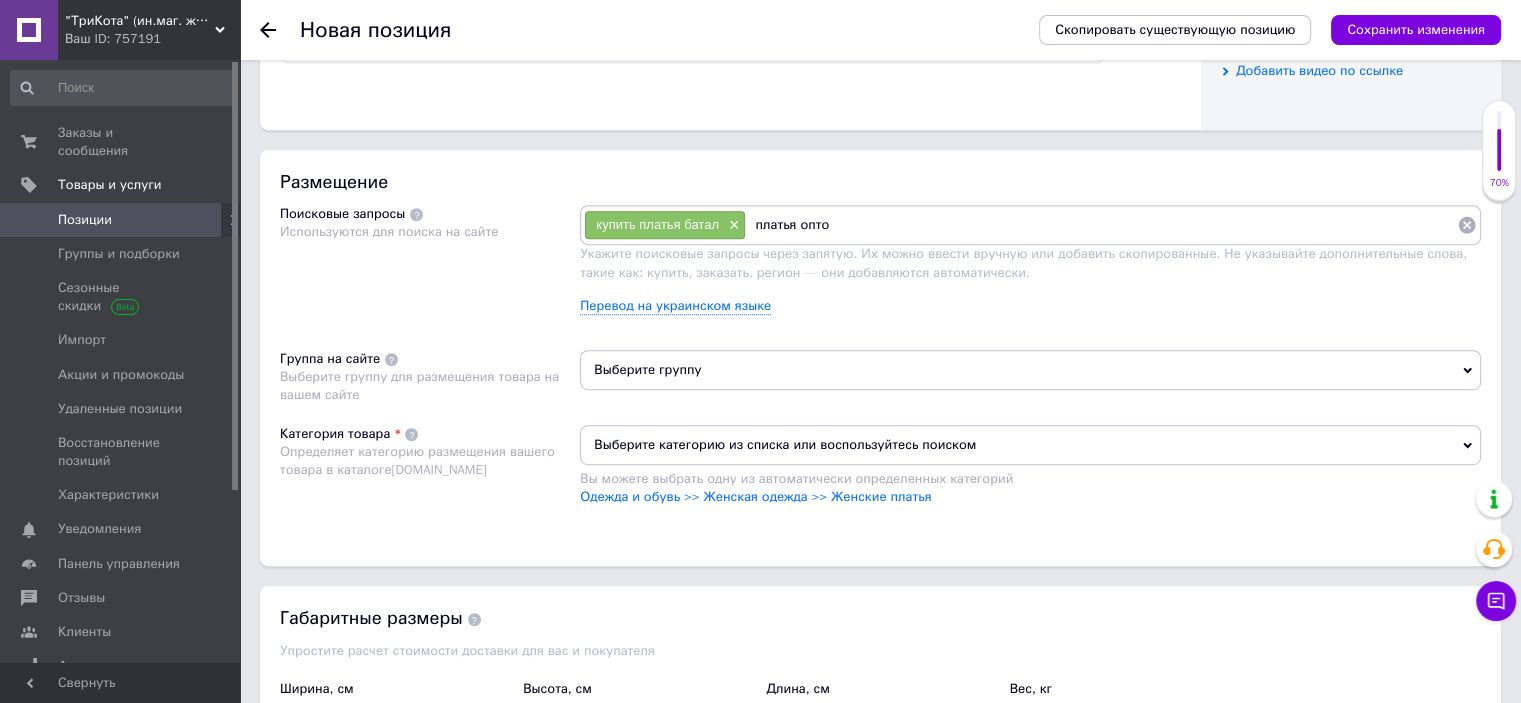 type on "платья оптом" 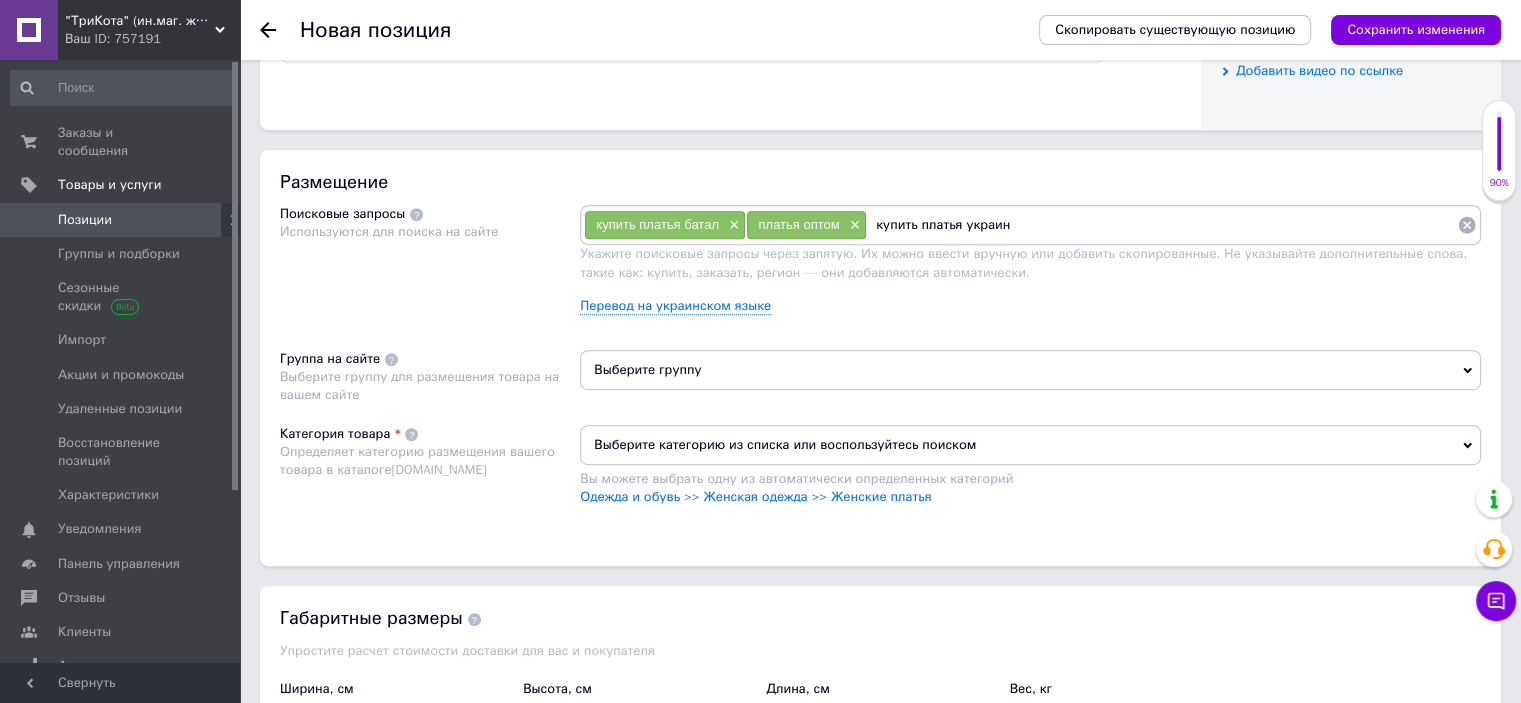 type on "купить платья украина" 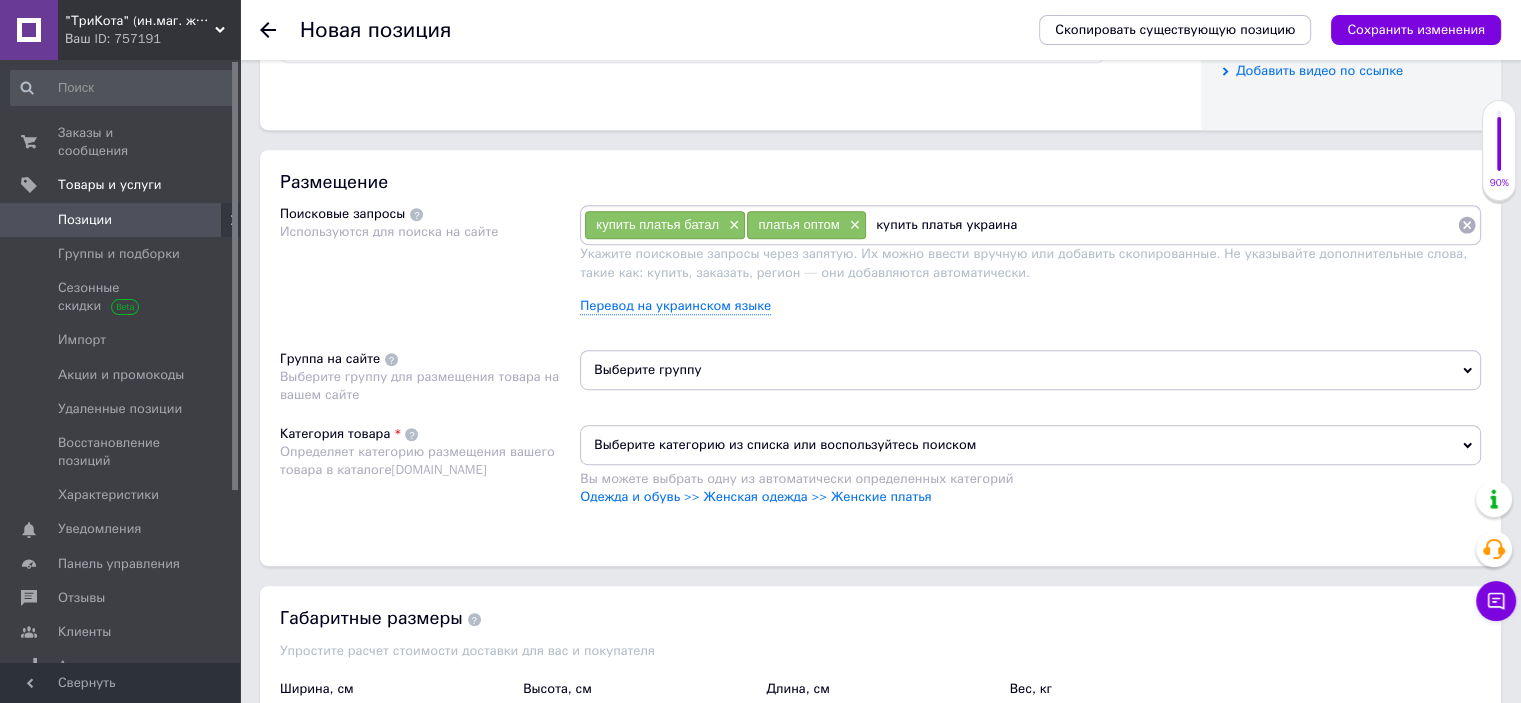 type 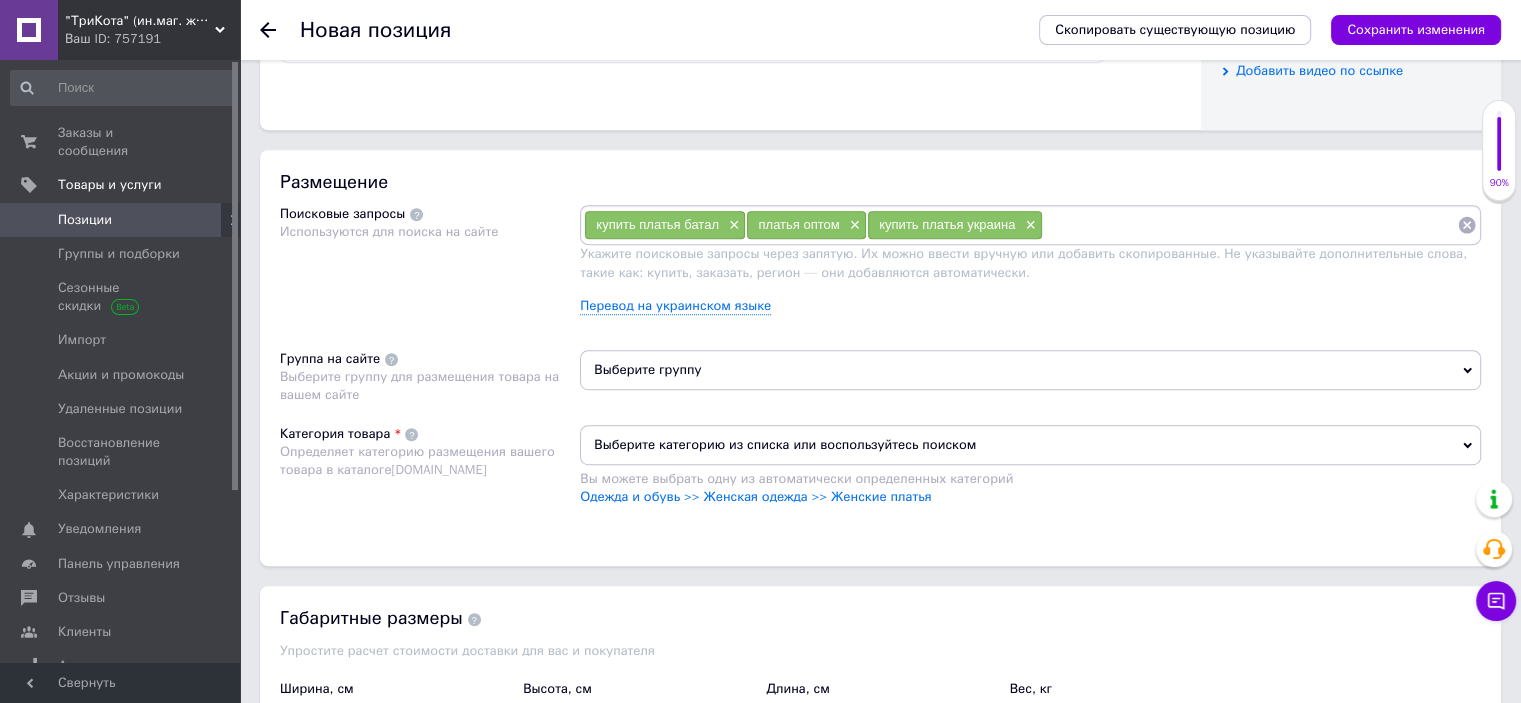 click on "Выберите группу" at bounding box center (1030, 377) 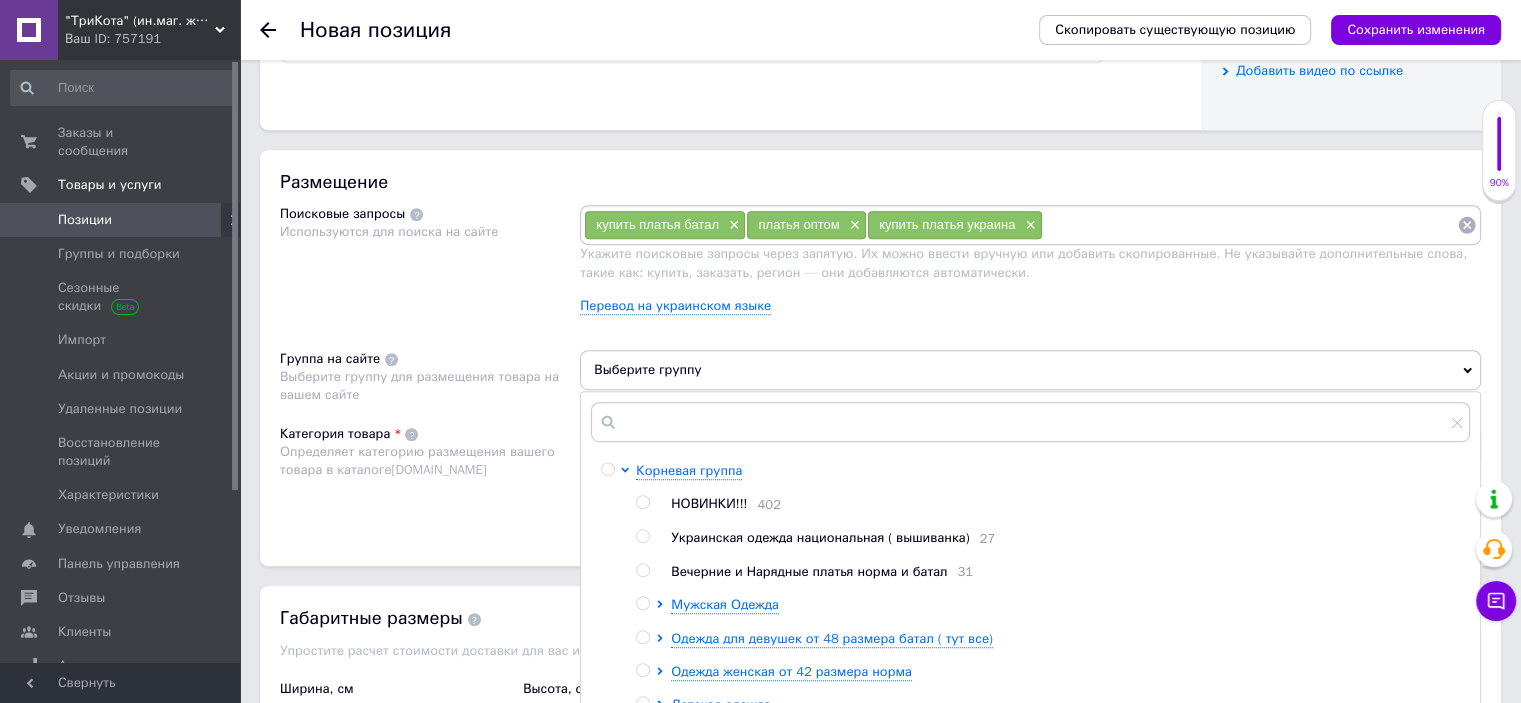 click on "402" at bounding box center [763, 504] 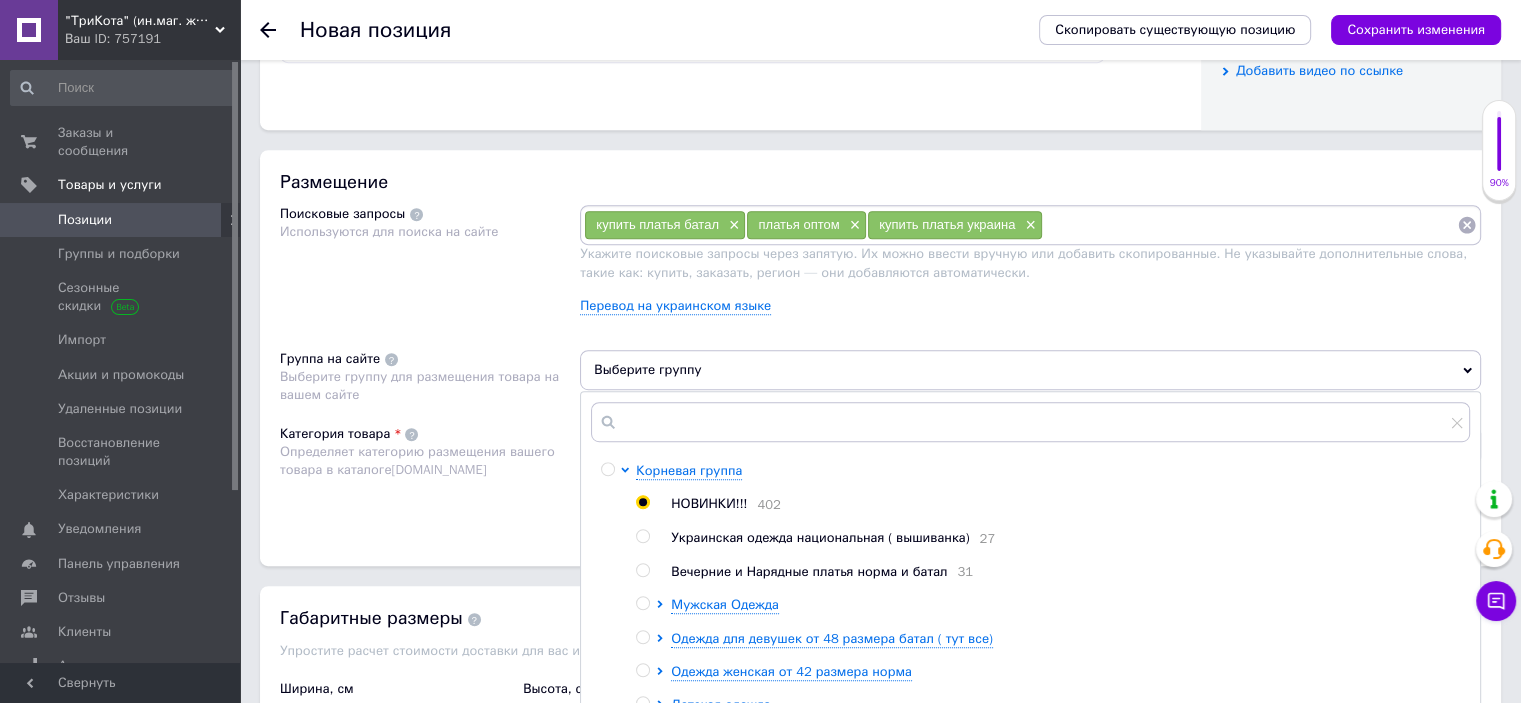 radio on "true" 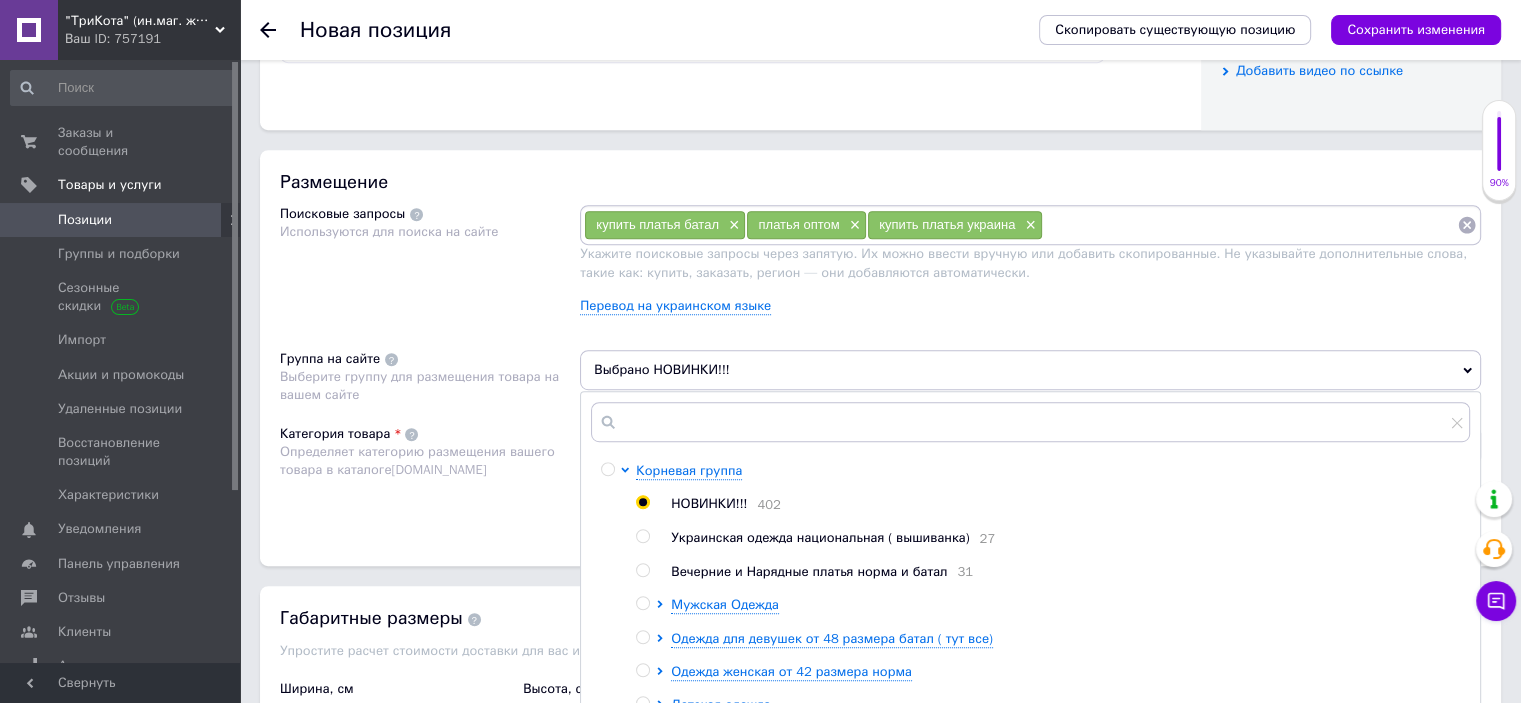click on "Выберите группу для размещения товара на вашем сайте" at bounding box center [419, 385] 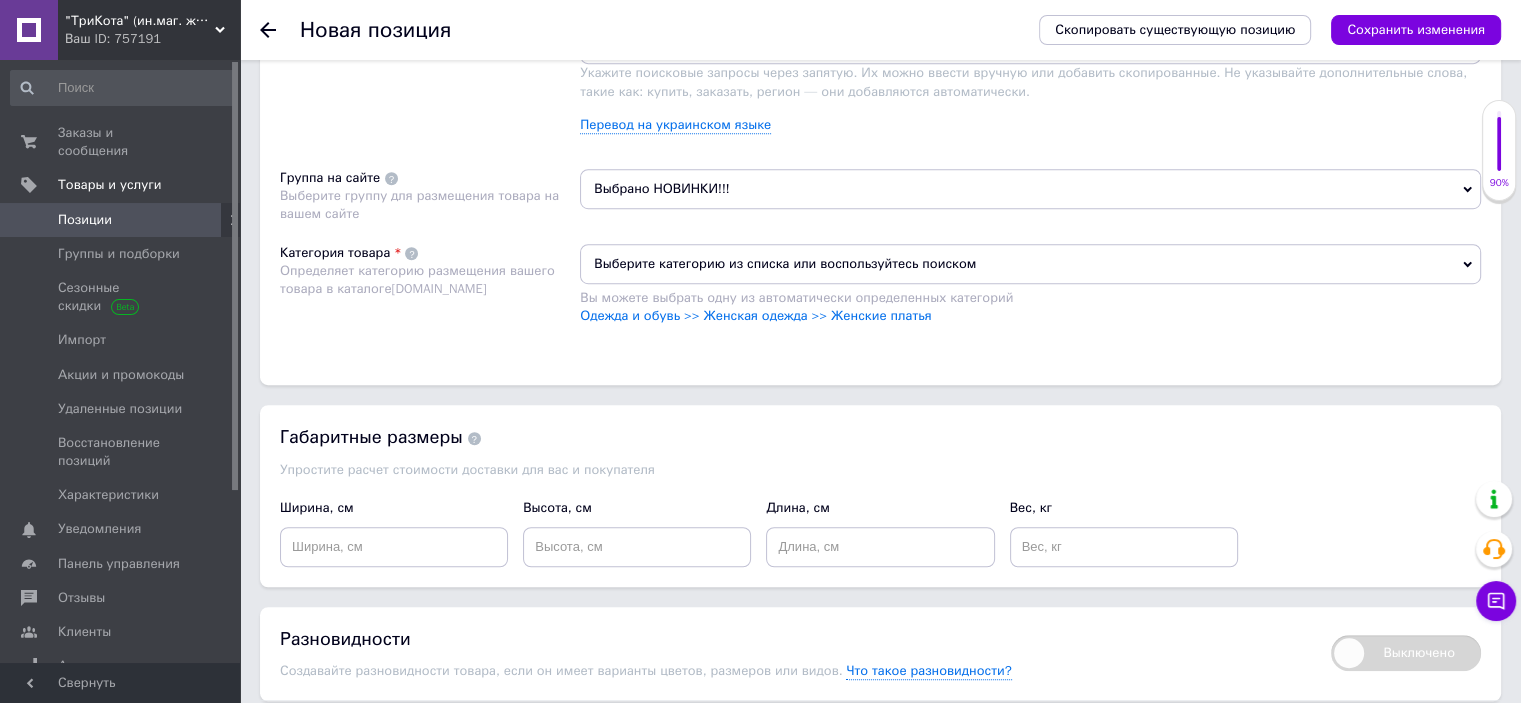 scroll, scrollTop: 1333, scrollLeft: 0, axis: vertical 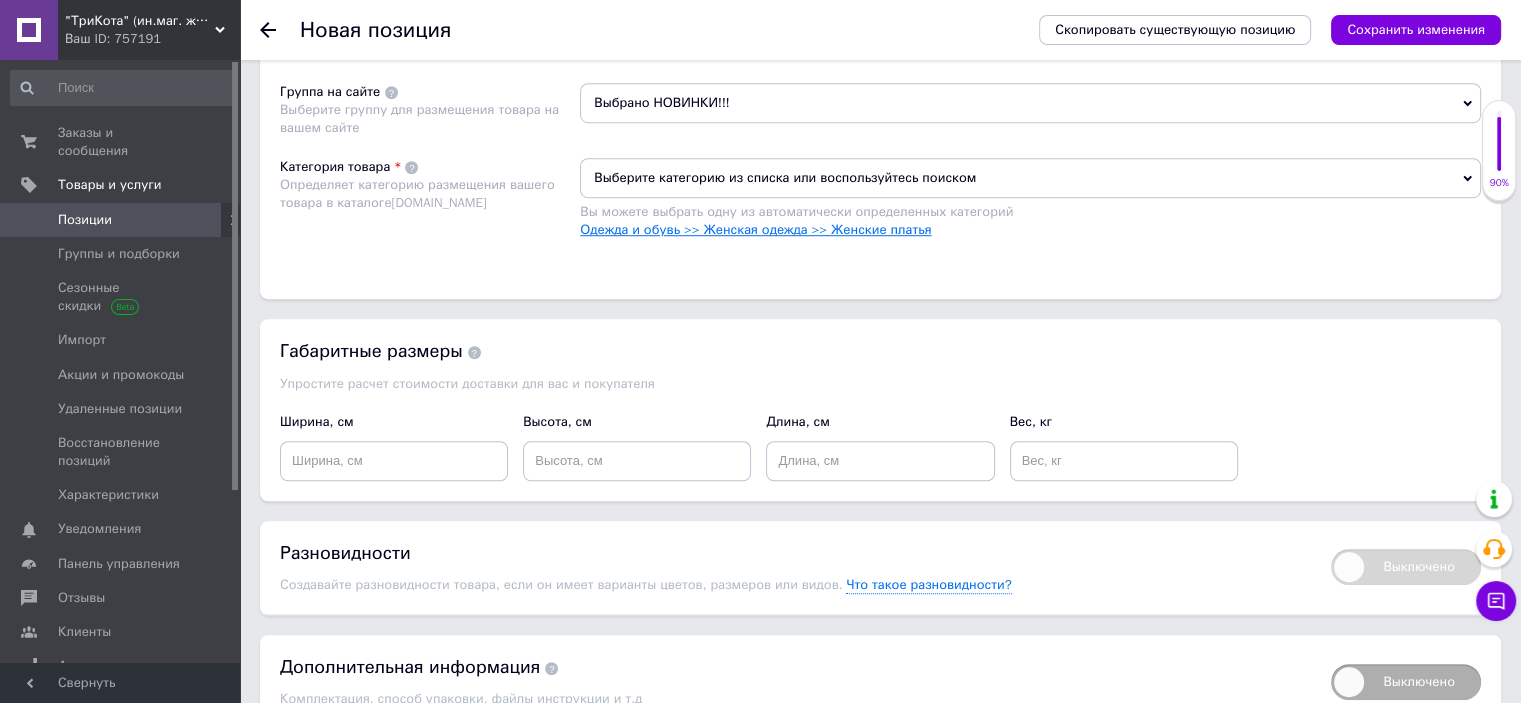 click on "Одежда и обувь >> Женская одежда >> Женские платья" at bounding box center (755, 229) 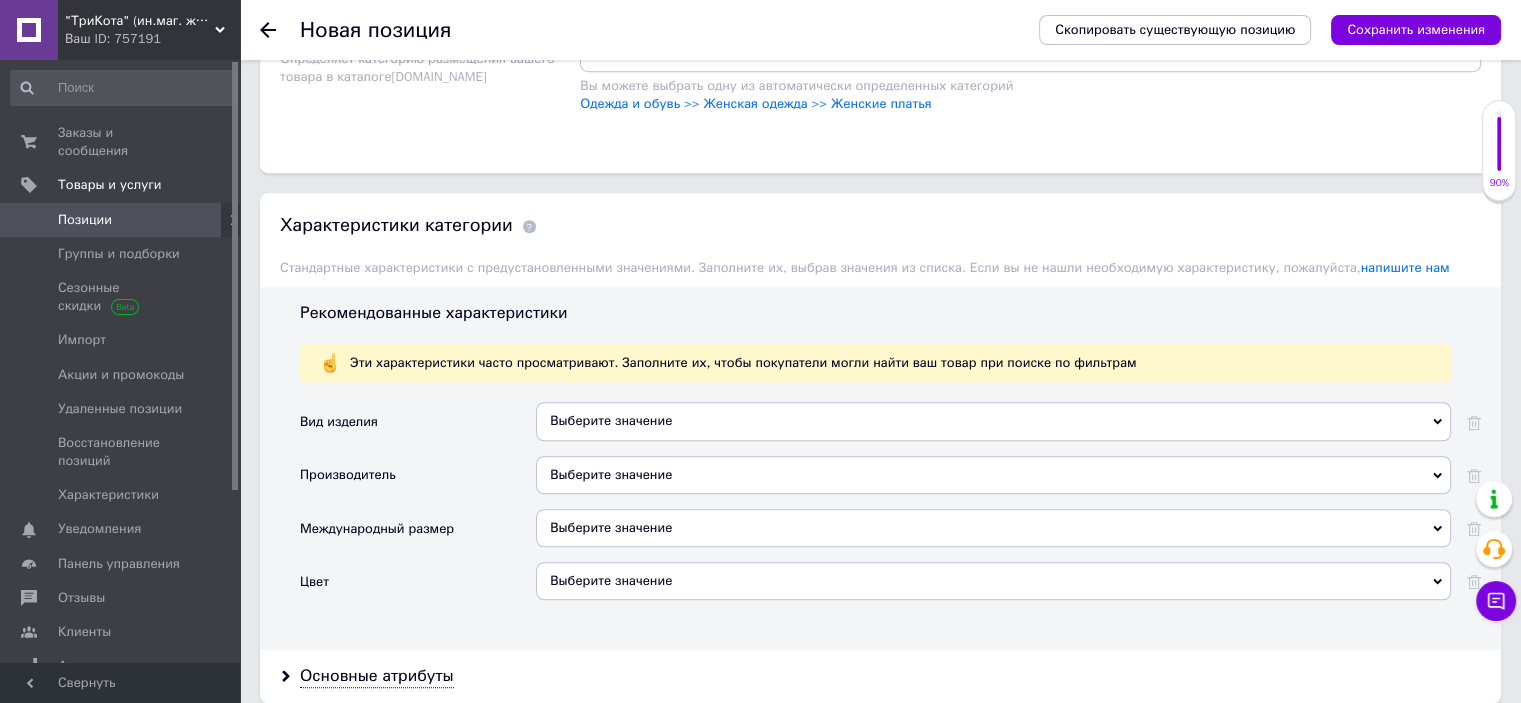 scroll, scrollTop: 1600, scrollLeft: 0, axis: vertical 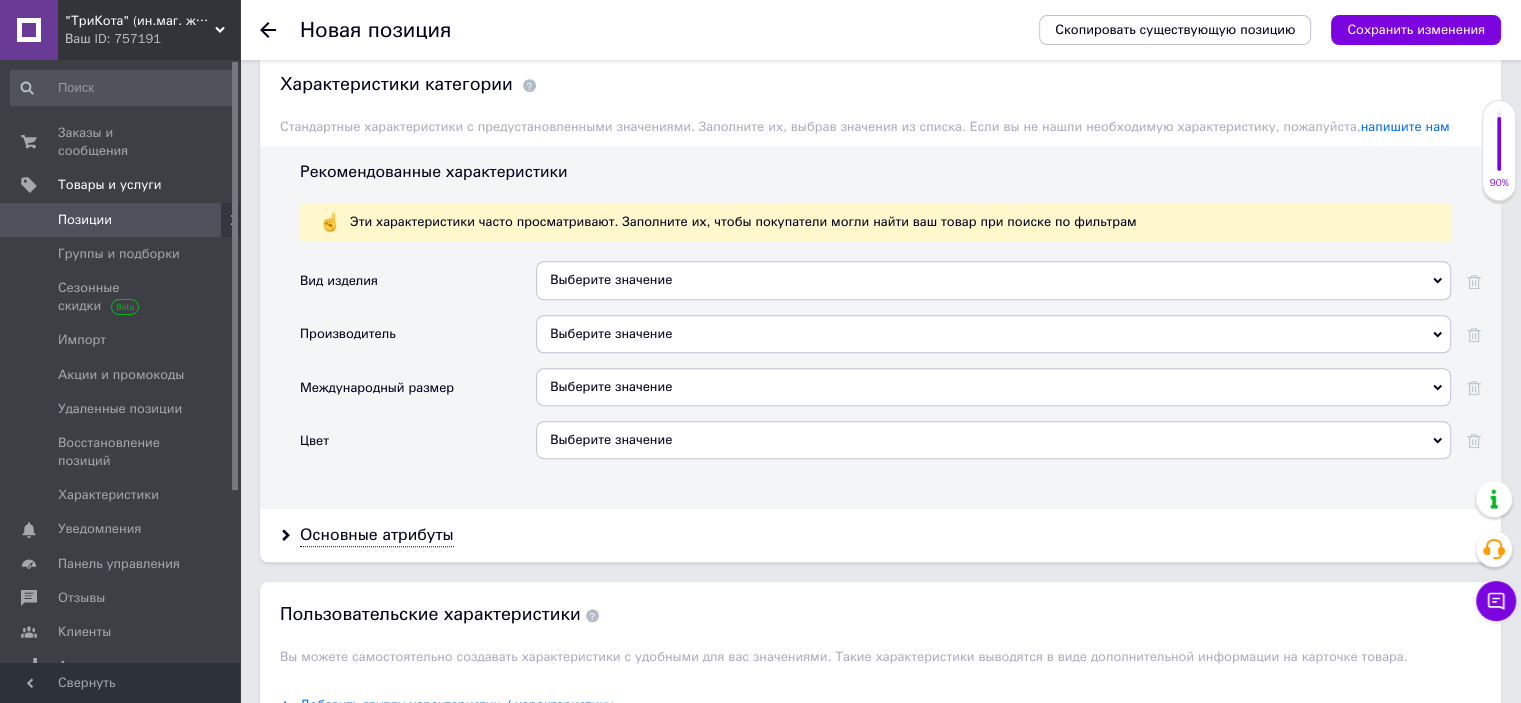 click on "Выберите значение" at bounding box center (993, 334) 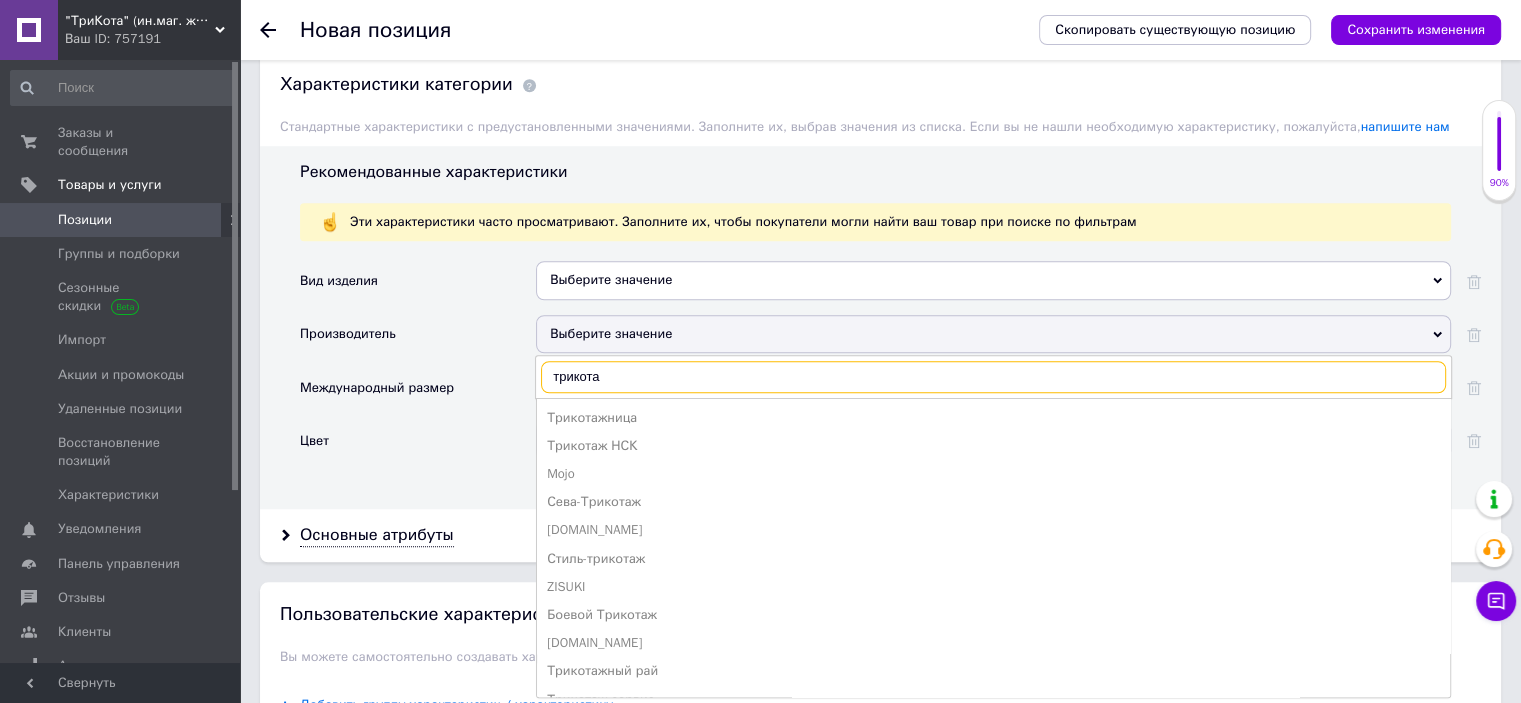 type on "трикота" 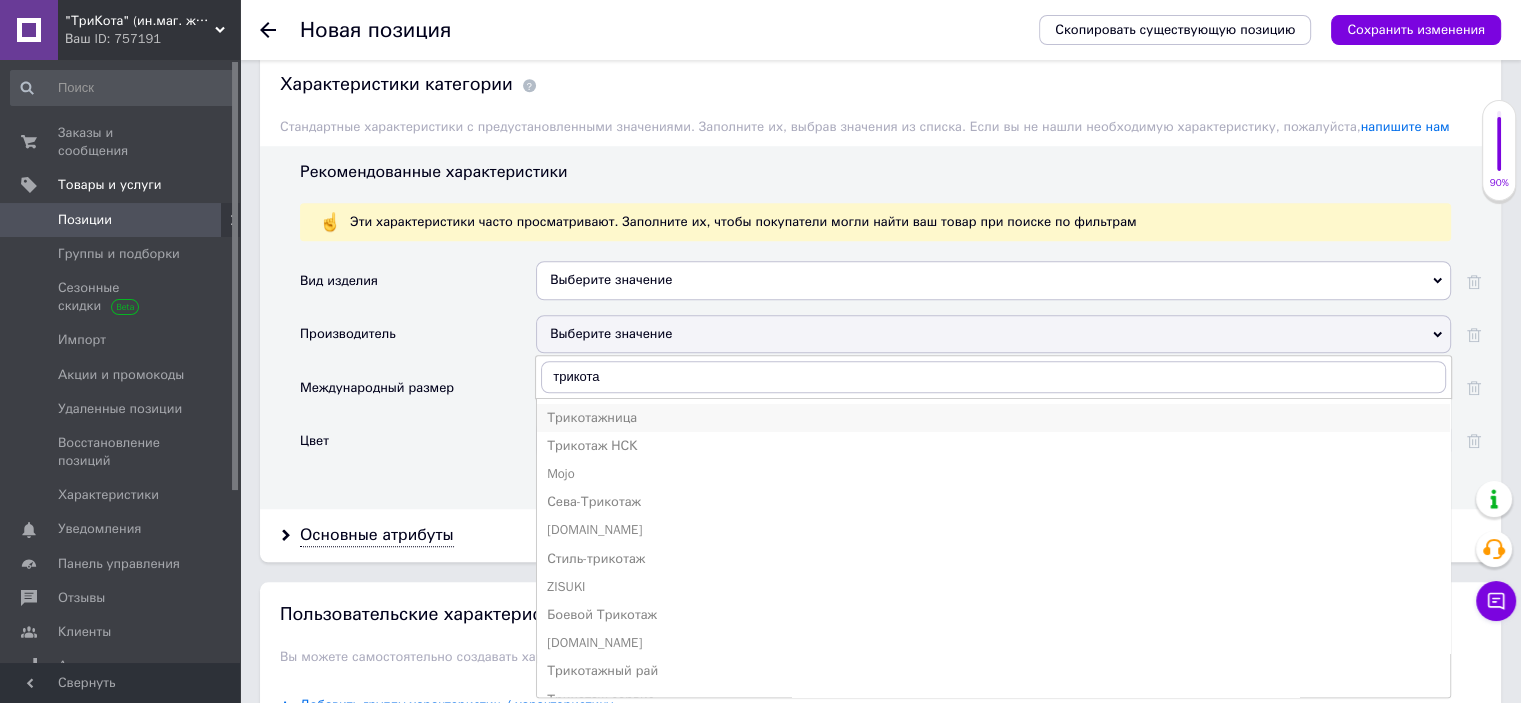 click on "Трикотажница" at bounding box center [993, 418] 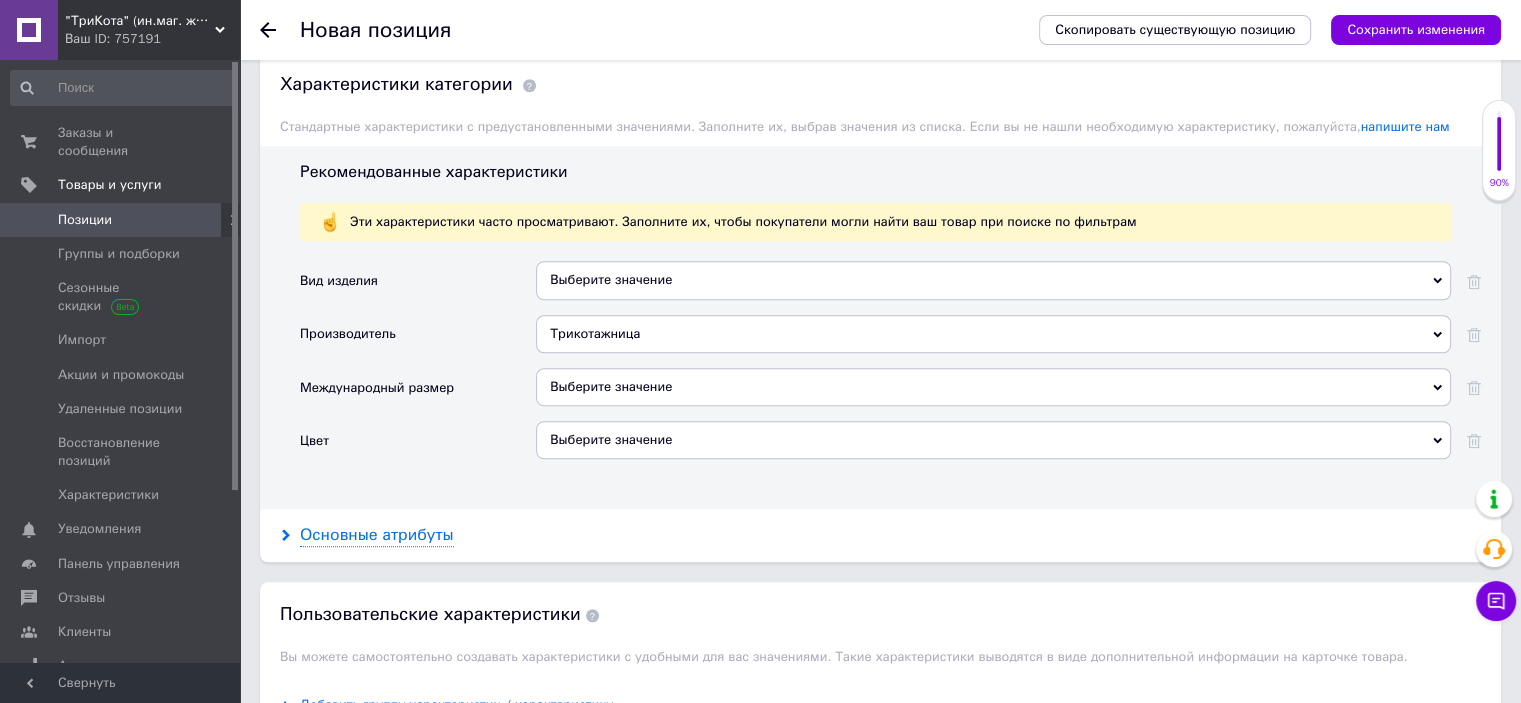click on "Основные атрибуты" at bounding box center (377, 535) 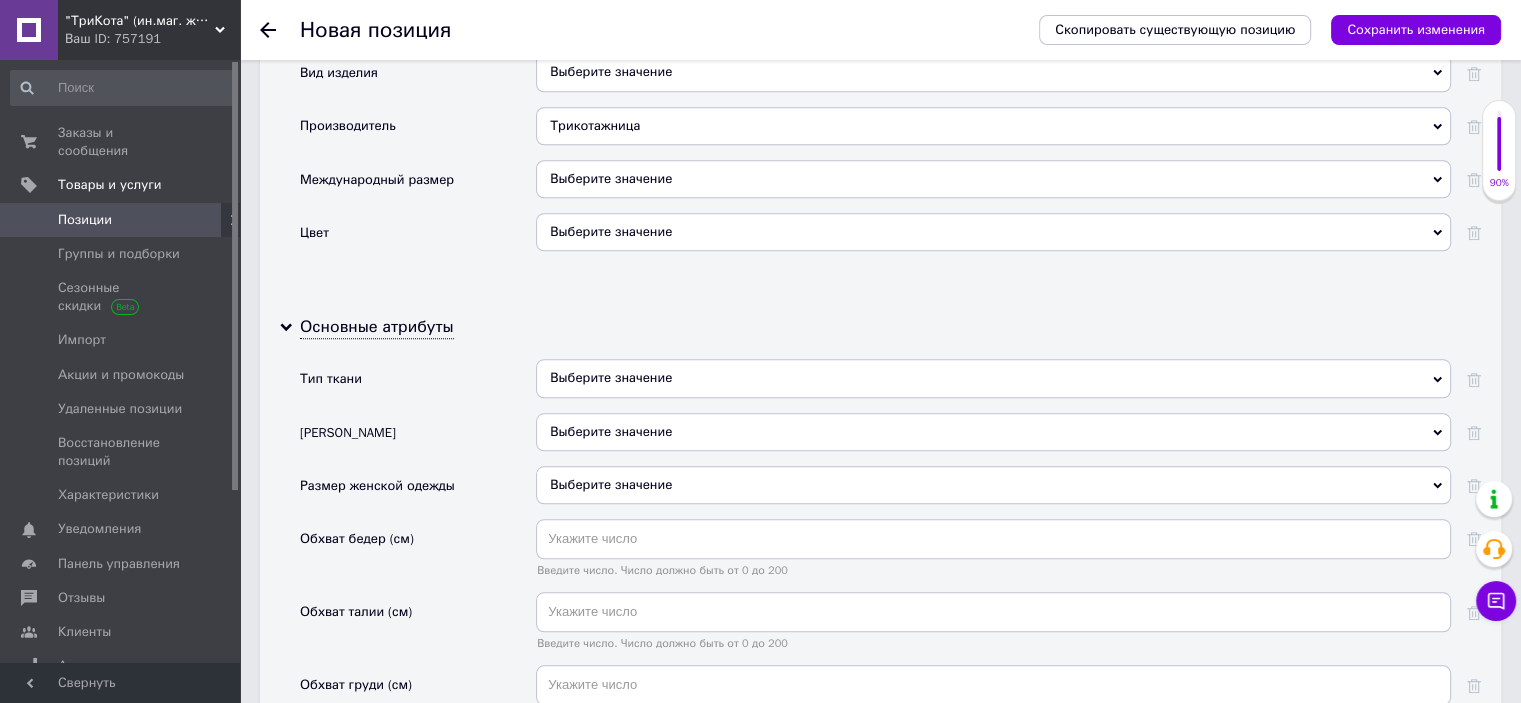scroll, scrollTop: 1866, scrollLeft: 0, axis: vertical 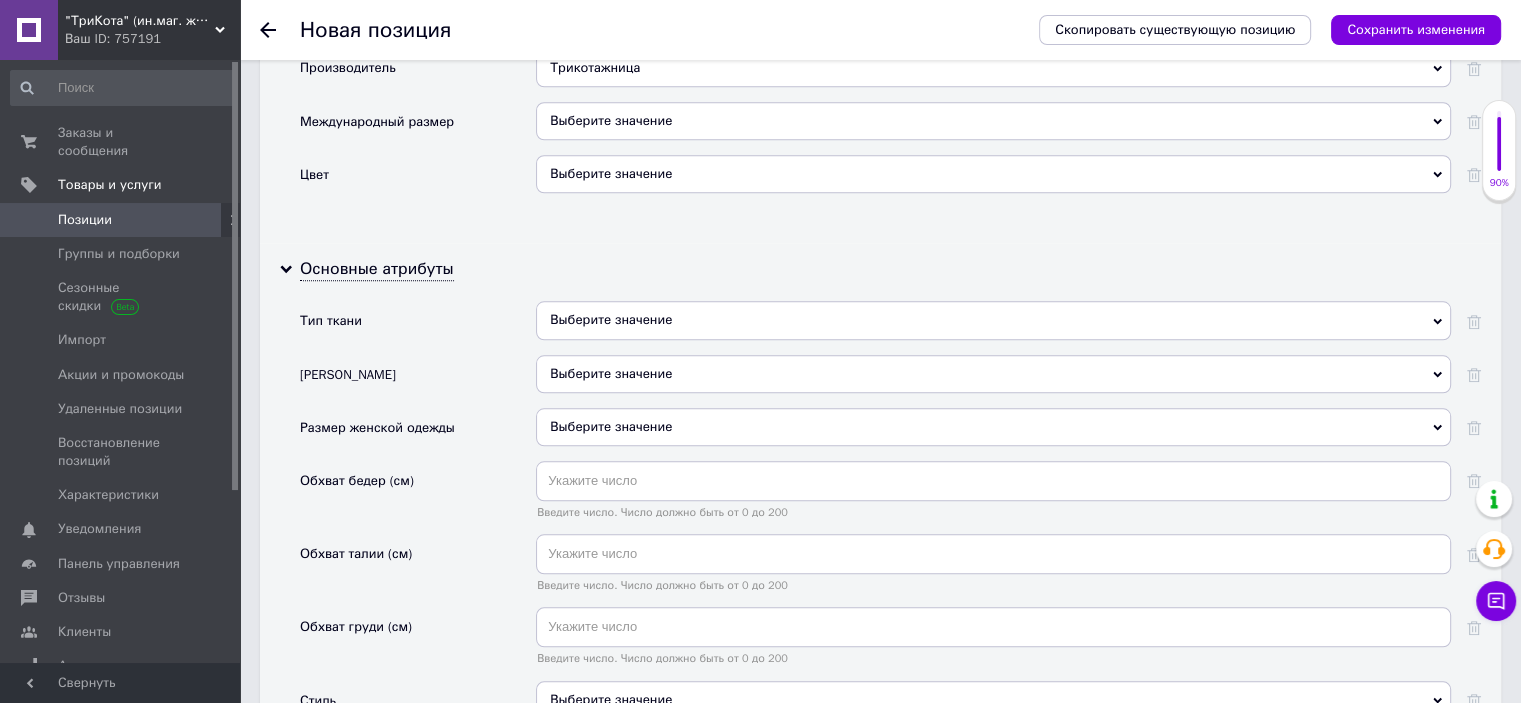 click on "Выберите значение" at bounding box center (993, 427) 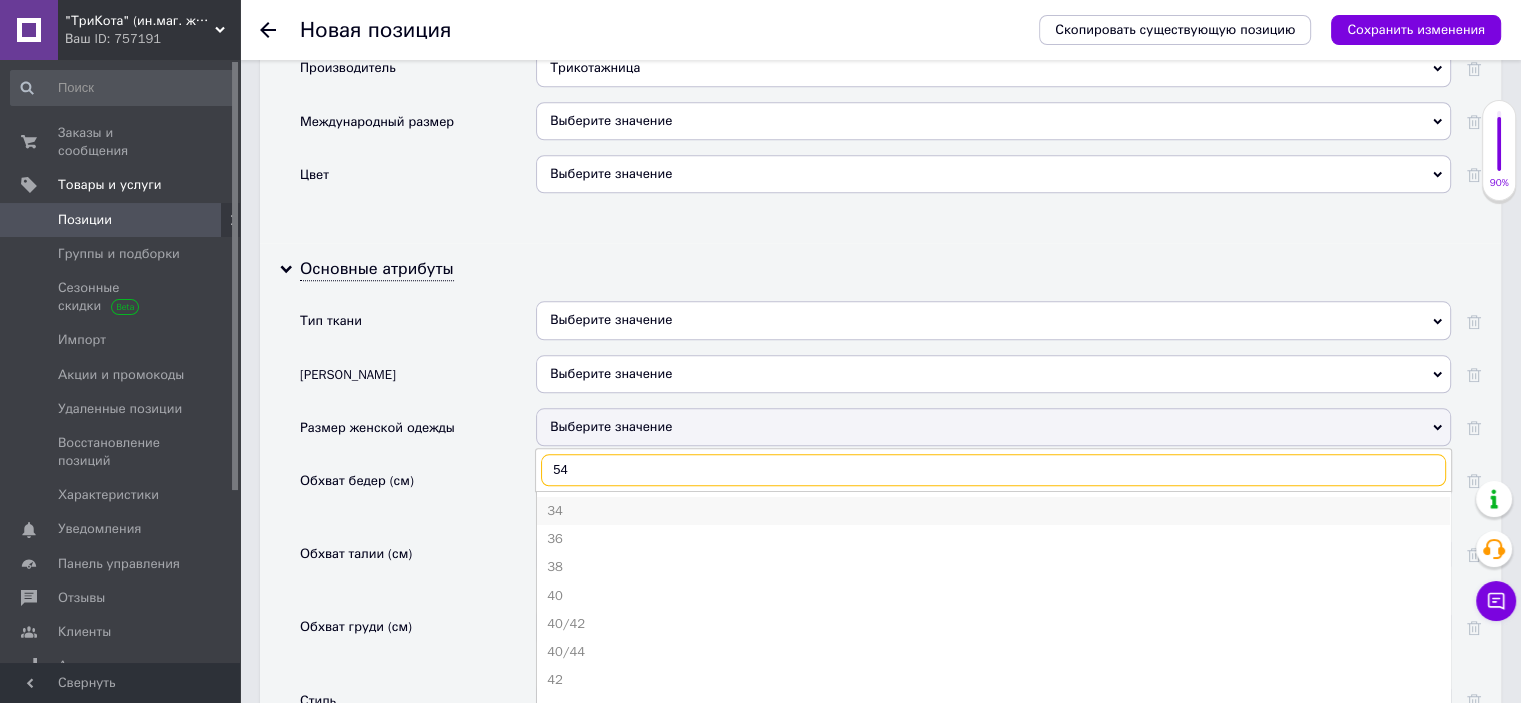 type on "54" 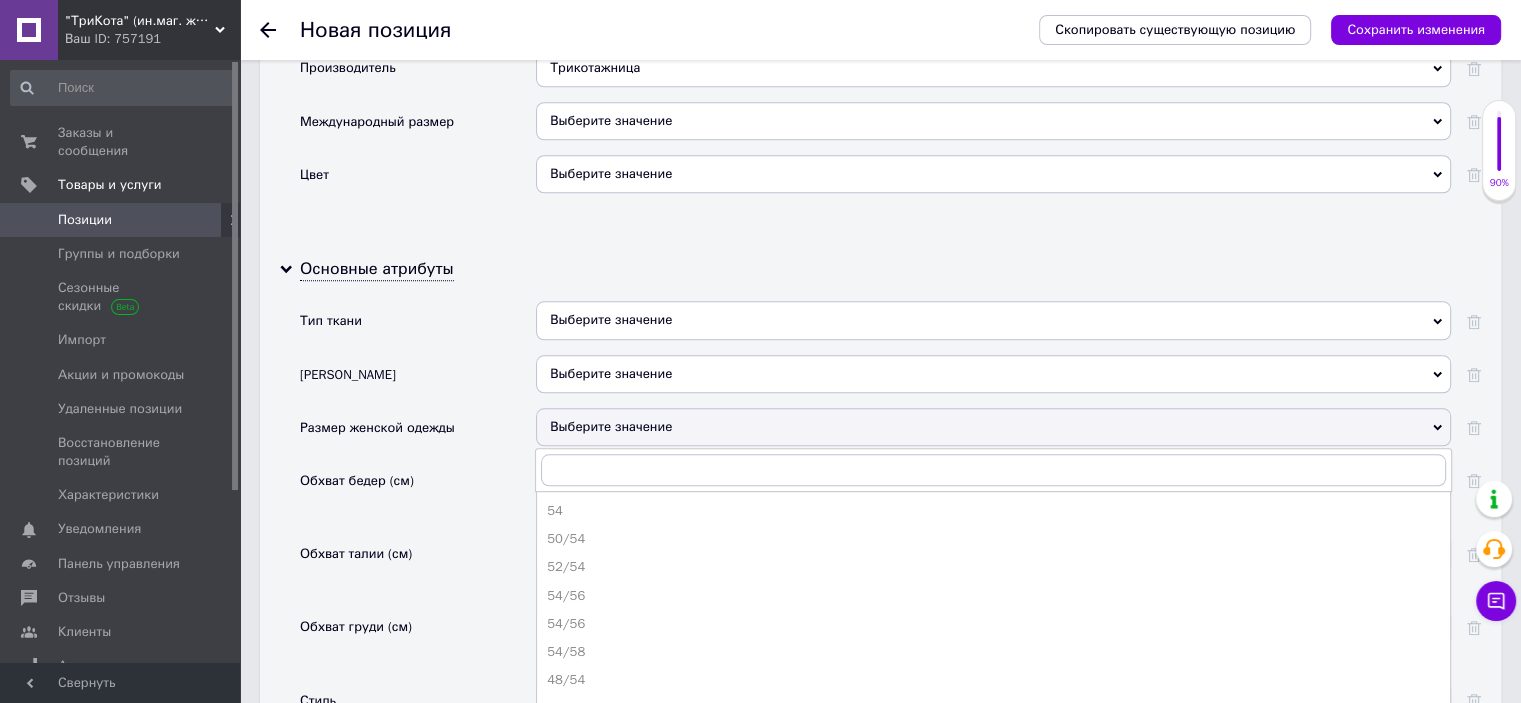 click on "Размер женской одежды" at bounding box center [418, 434] 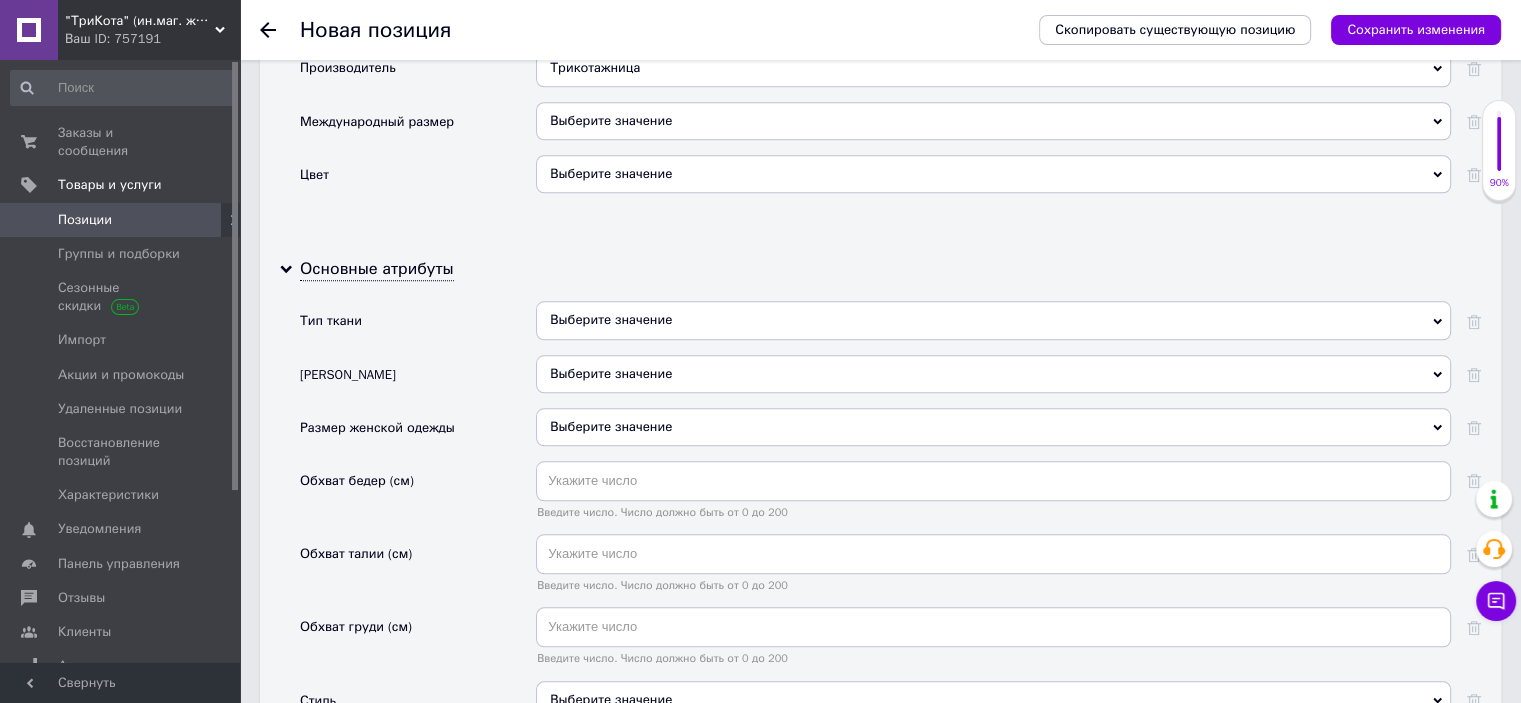 click on "Выберите значение" at bounding box center (993, 427) 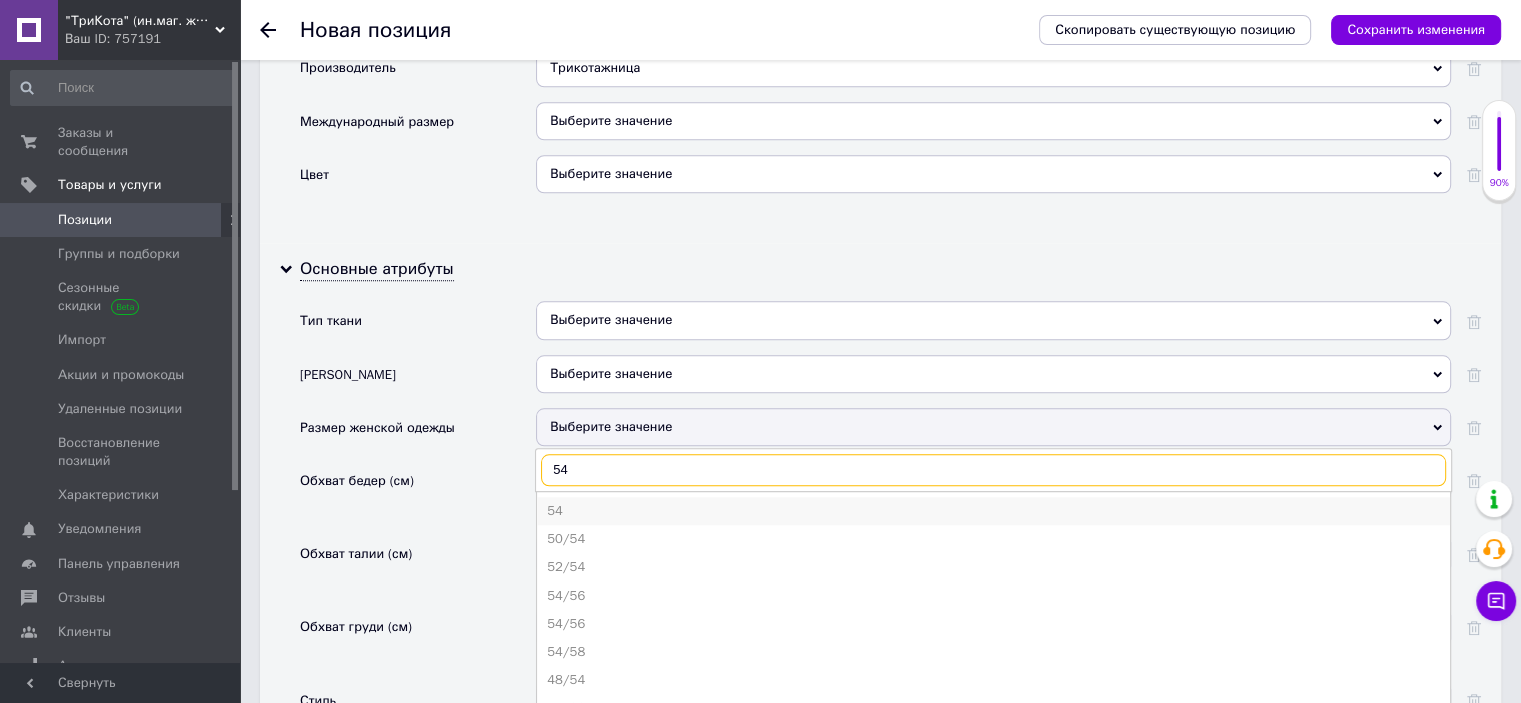 type on "54" 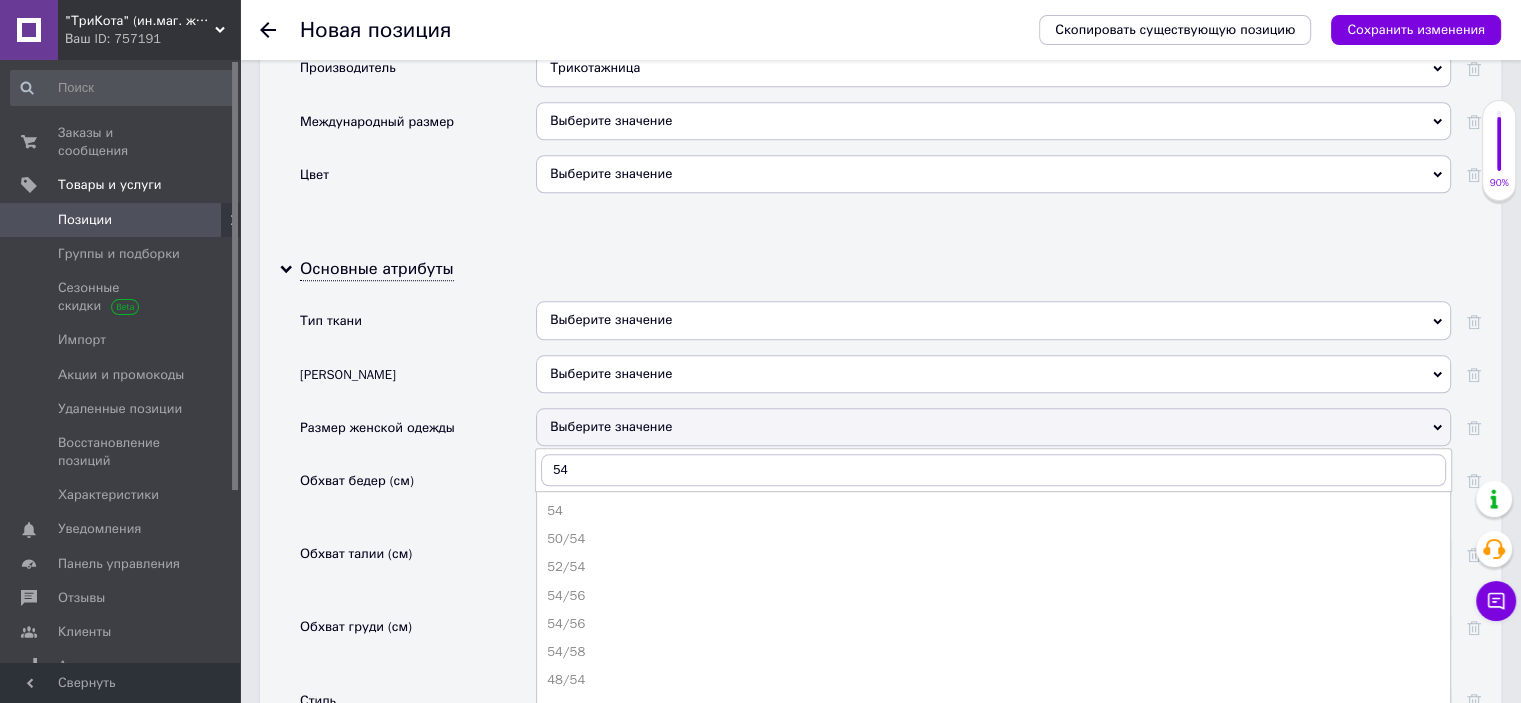 click on "54" at bounding box center (993, 511) 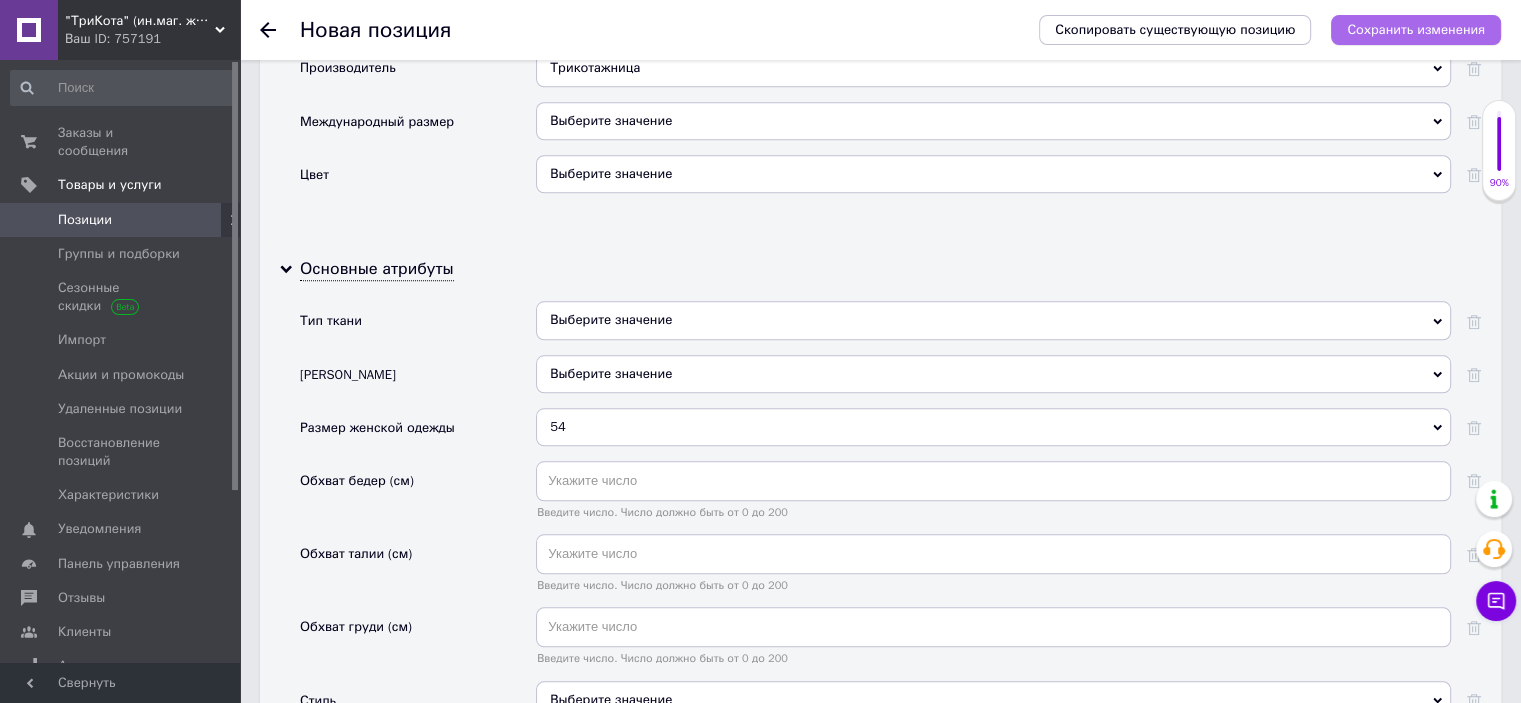 click on "Сохранить изменения" at bounding box center [1416, 29] 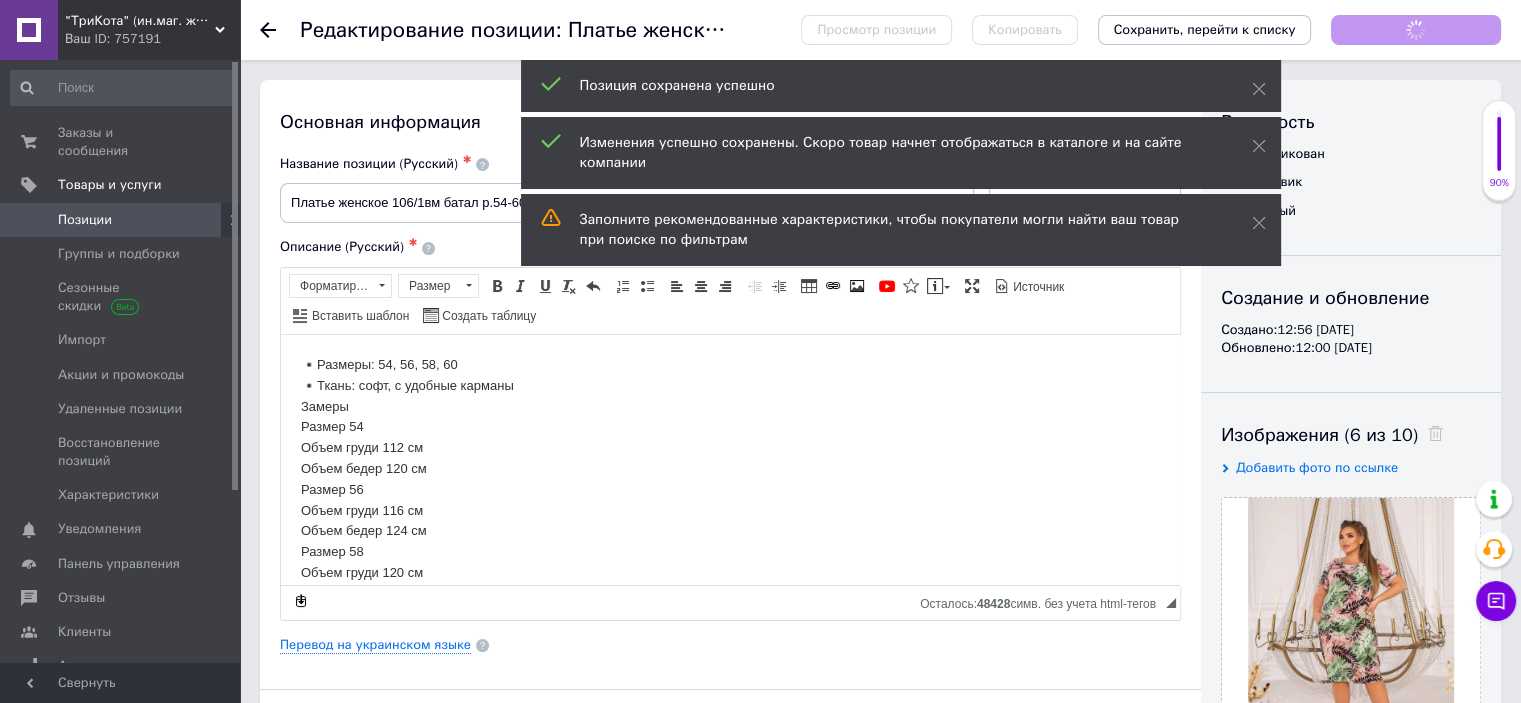 scroll, scrollTop: 0, scrollLeft: 0, axis: both 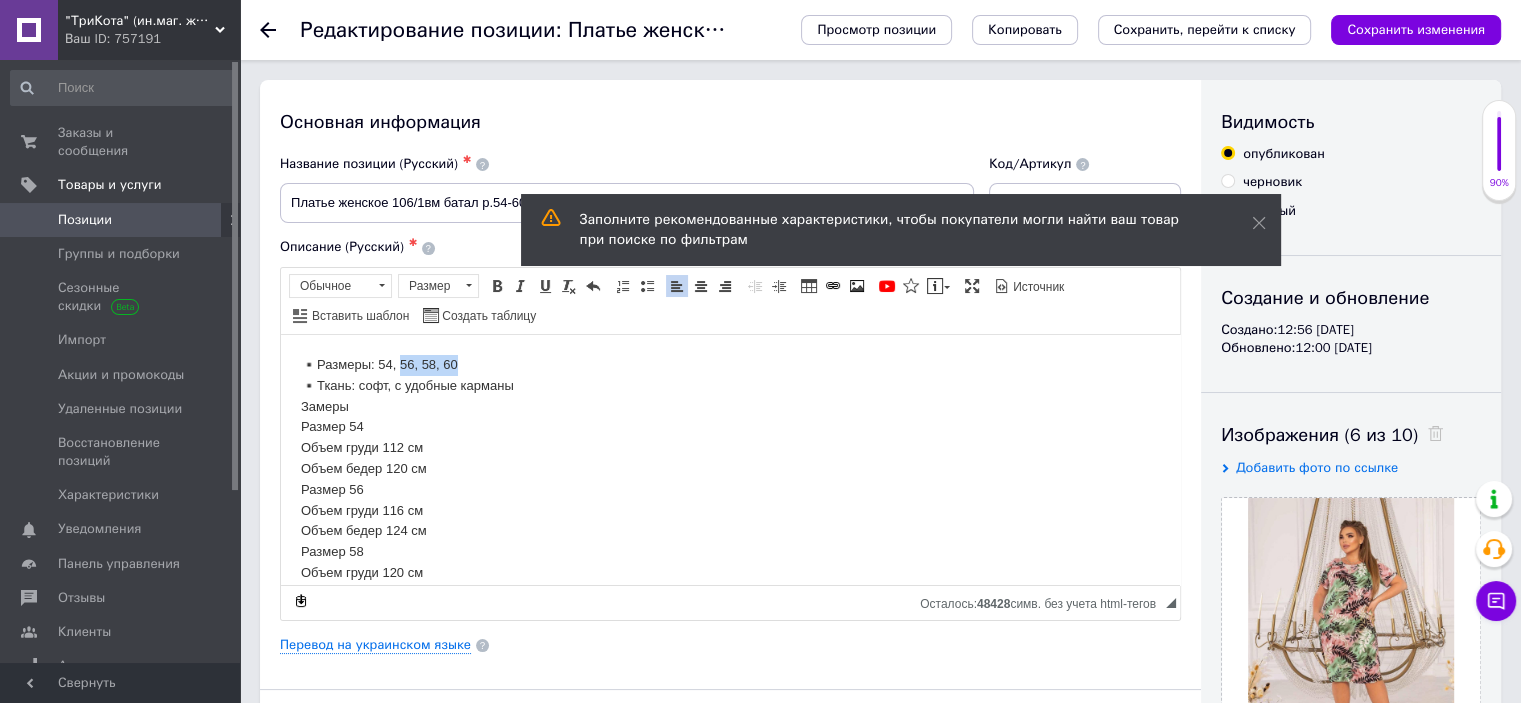 drag, startPoint x: 392, startPoint y: 366, endPoint x: 454, endPoint y: 355, distance: 62.968246 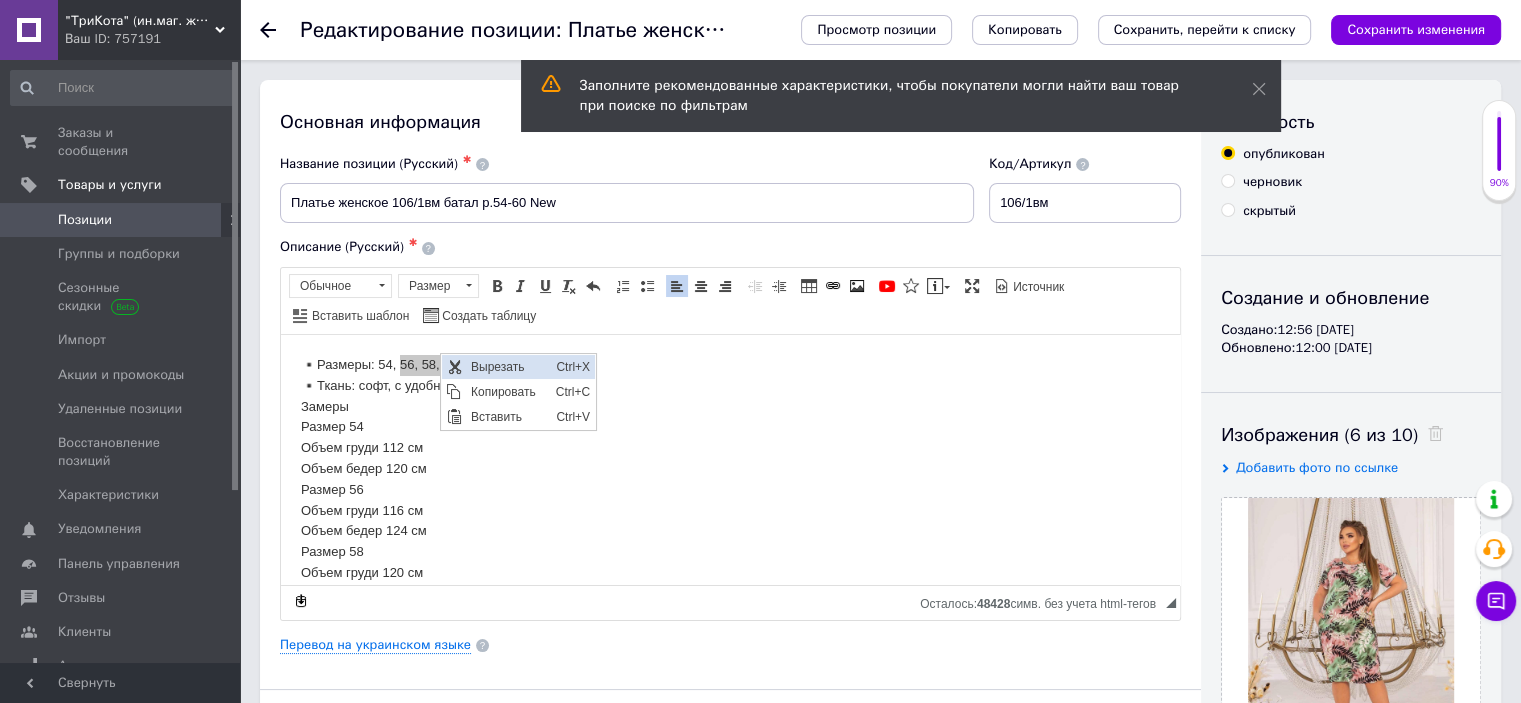 scroll, scrollTop: 0, scrollLeft: 0, axis: both 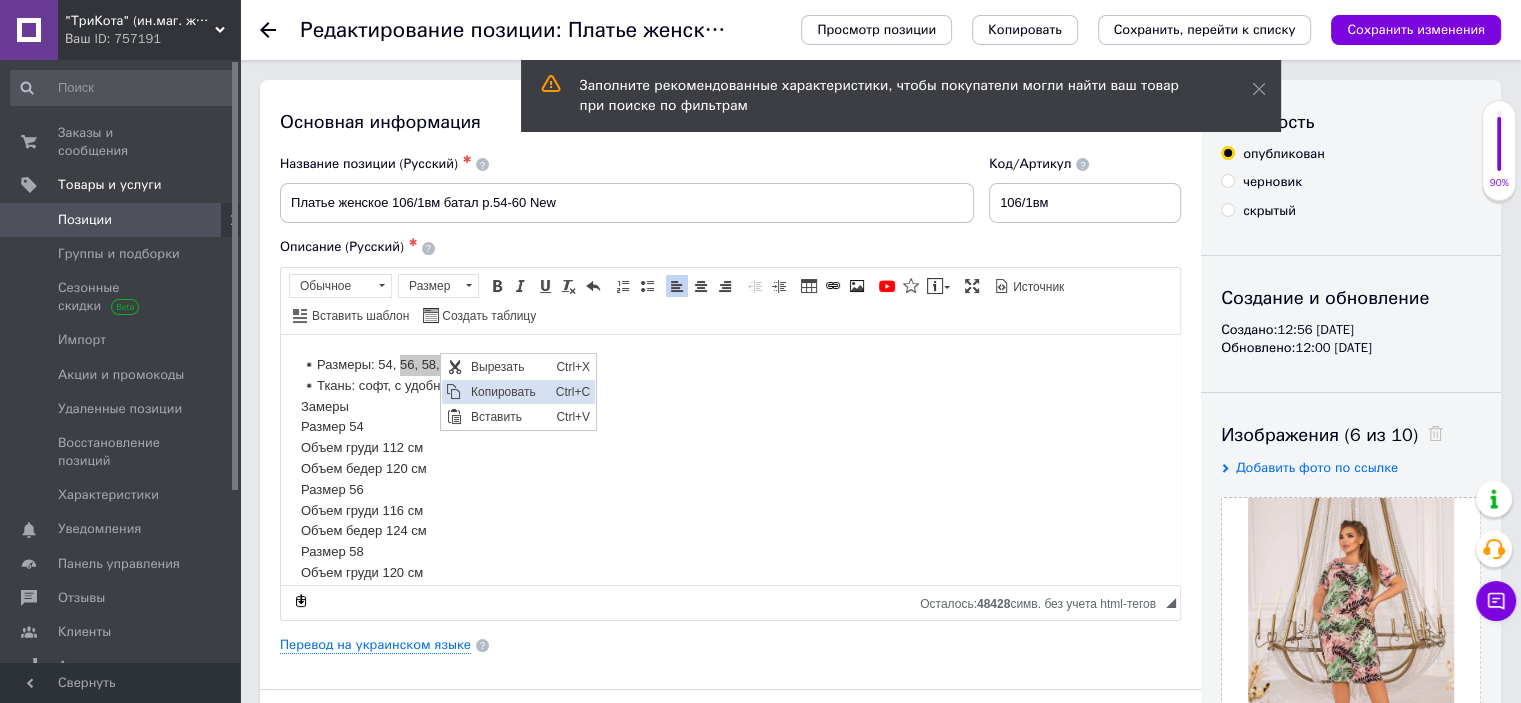 click on "Копировать" at bounding box center [507, 392] 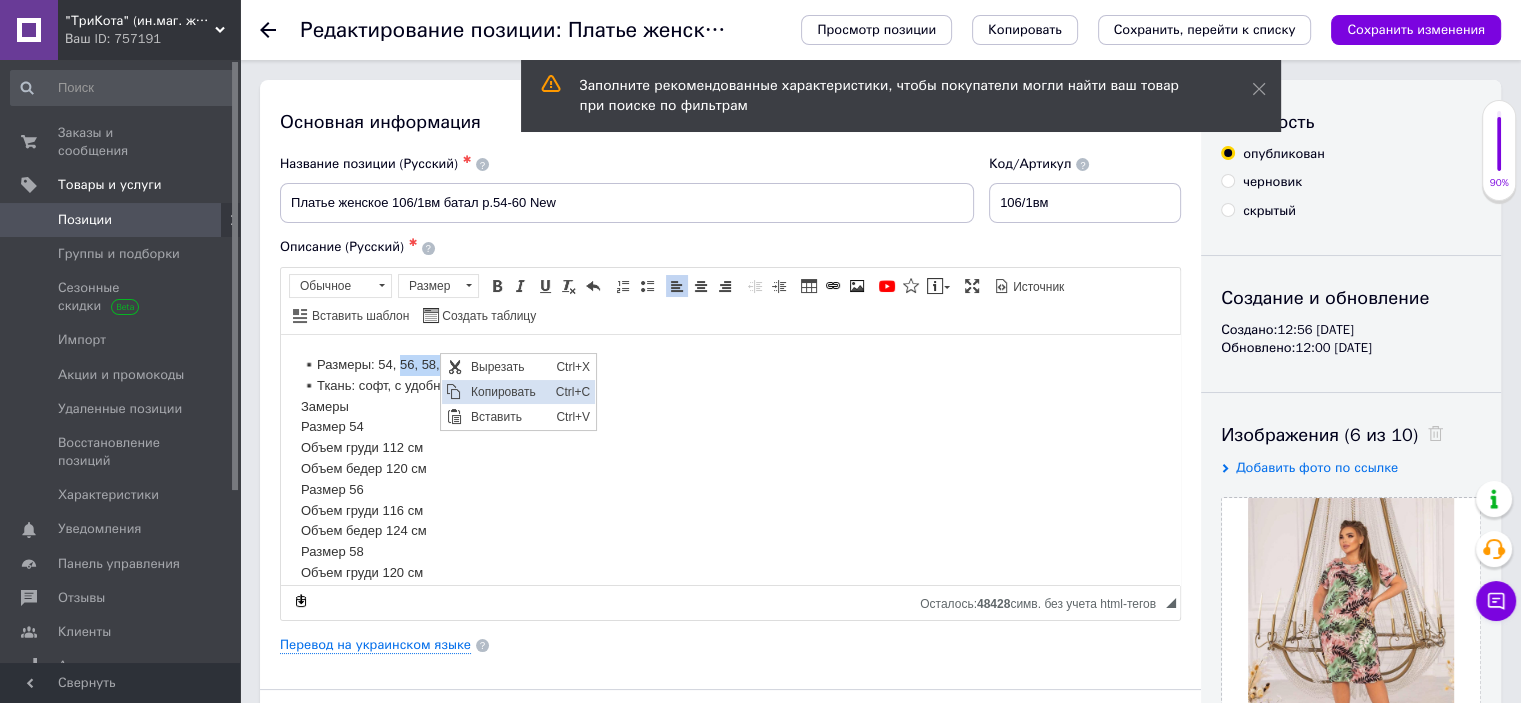 copy on "56, 58, 60" 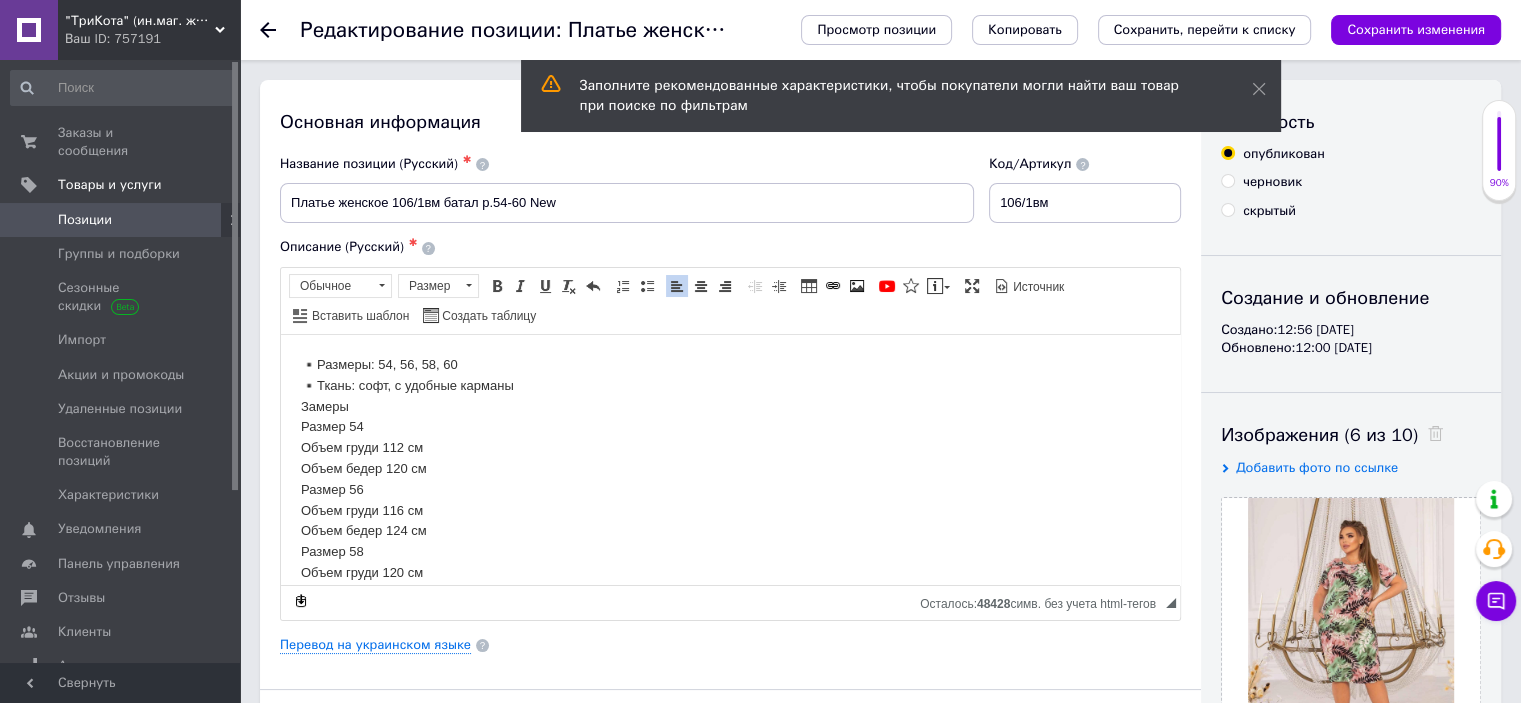 click on "▪️Размеры: 54, 56, 58, 60 ▪️Ткань: софт, с удобные карманы Замеры Размер 54 Объем груди 112 см Объем бедер 120 см Размер 56 Объем груди 116 см Объем бедер 124 см Размер 58 Объем груди 120 см Объем бедер 128 см Размер 60 Объем груди 124 см Объем бедер 132 см Длина 110 см" at bounding box center [730, 520] 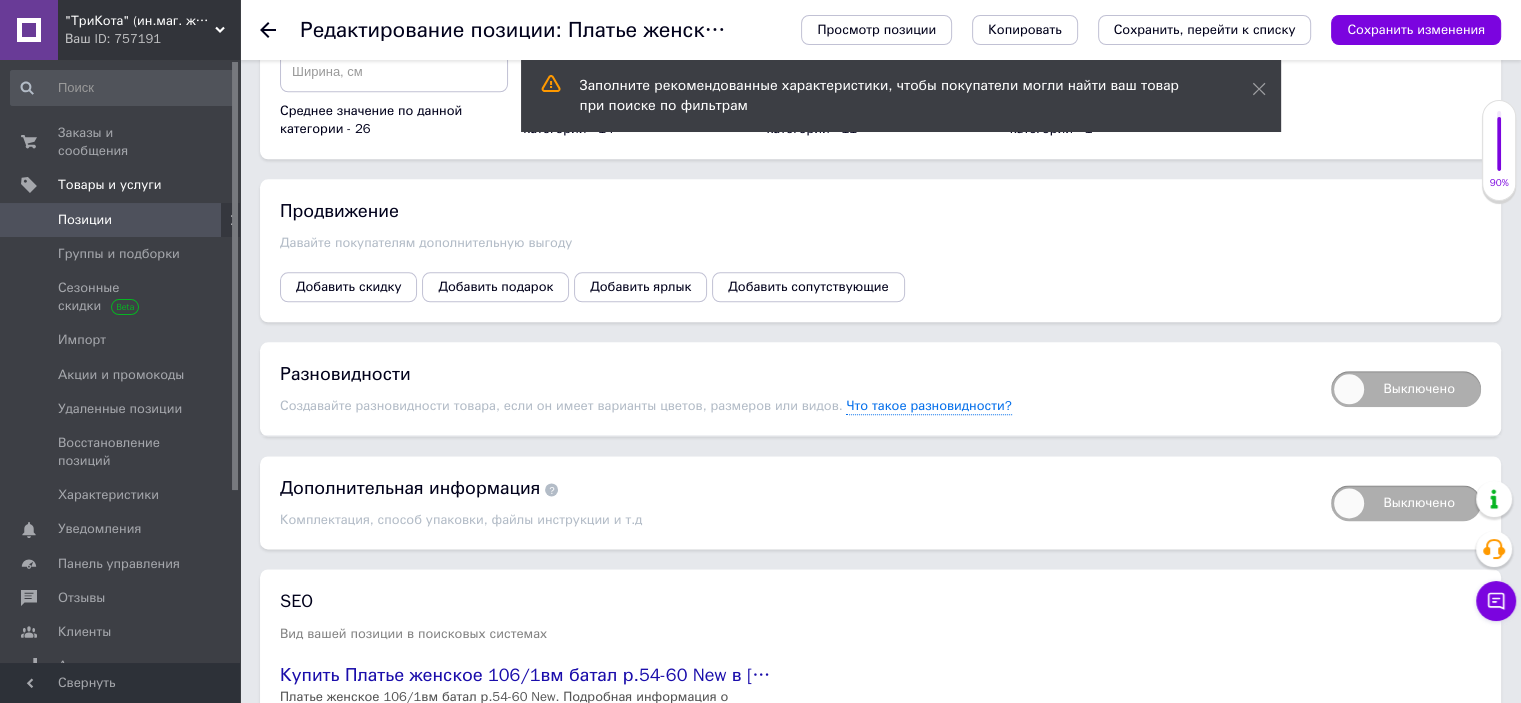 scroll, scrollTop: 2572, scrollLeft: 0, axis: vertical 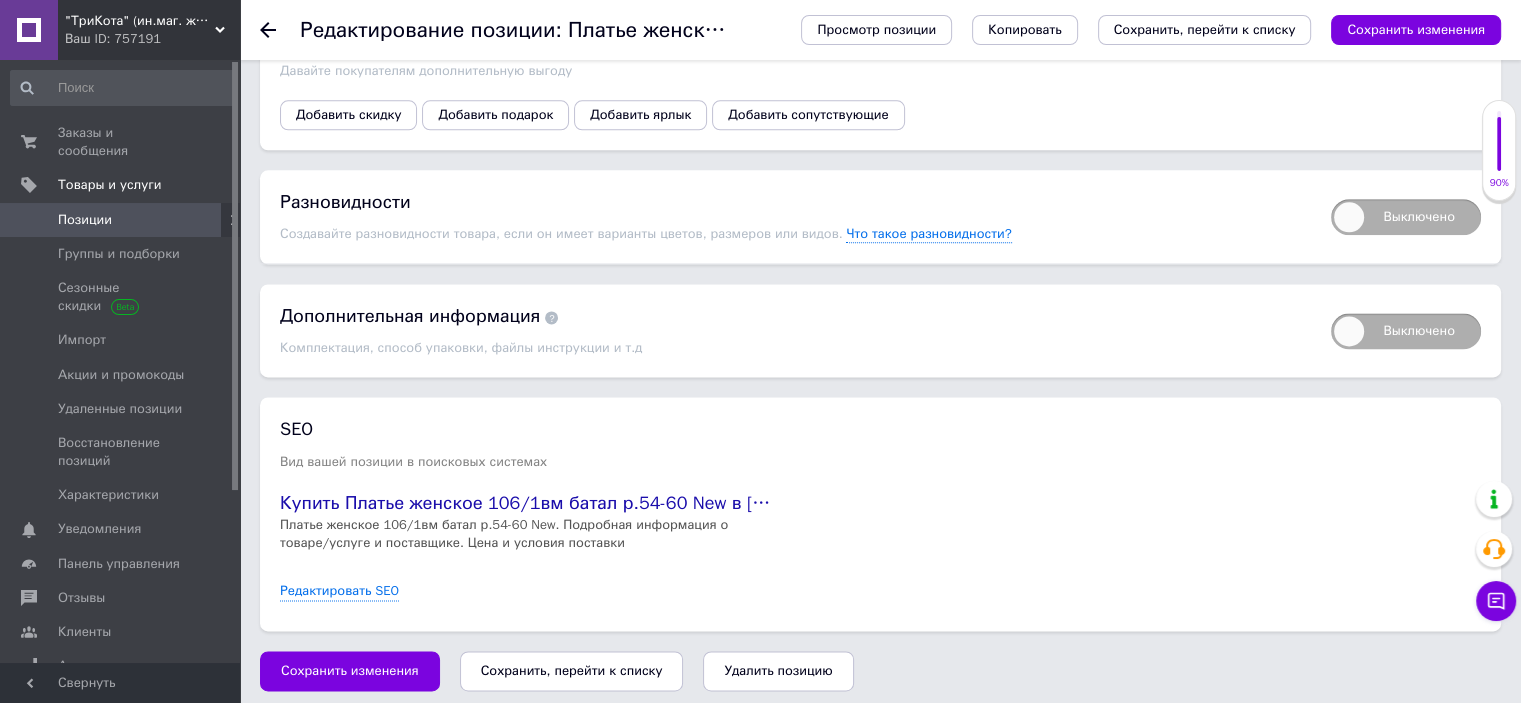 click on "Выключено" at bounding box center (1406, 217) 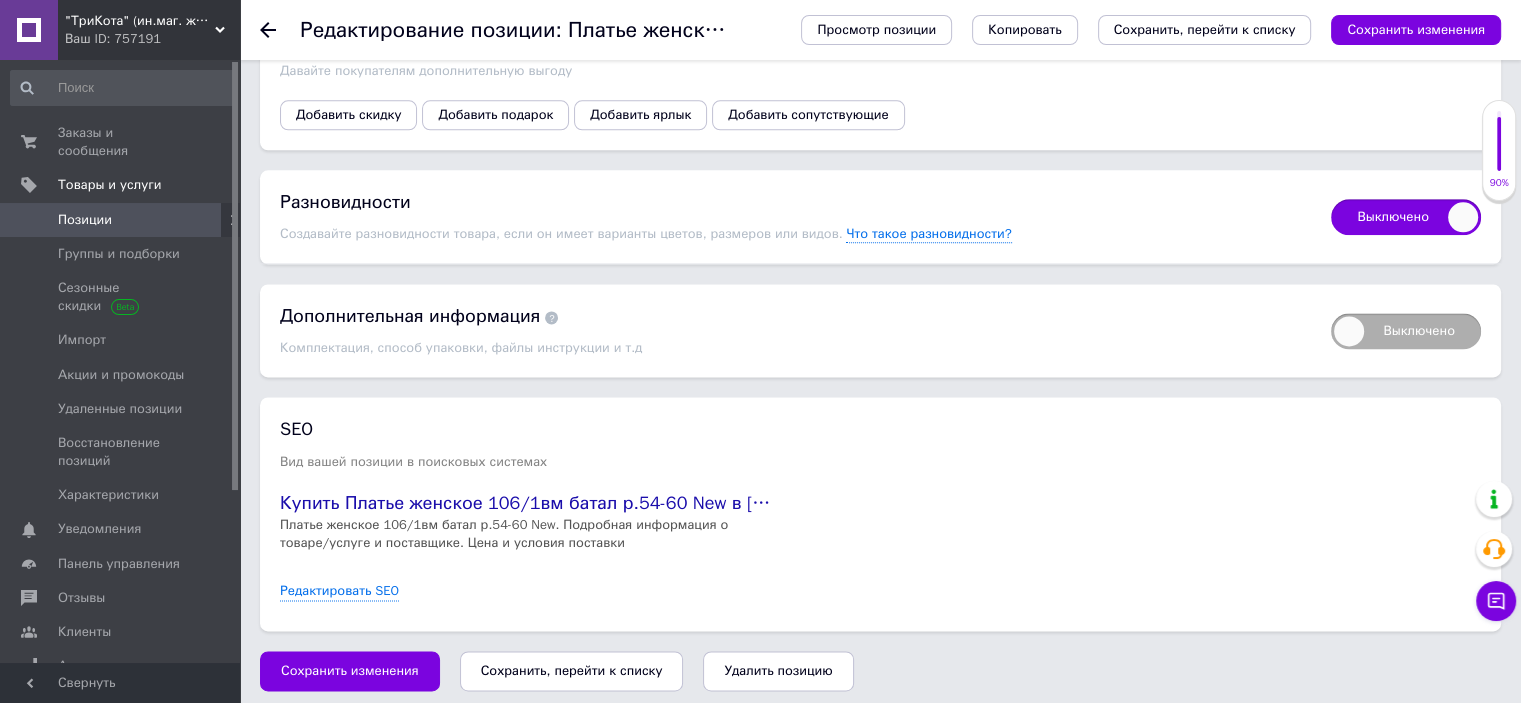 checkbox on "true" 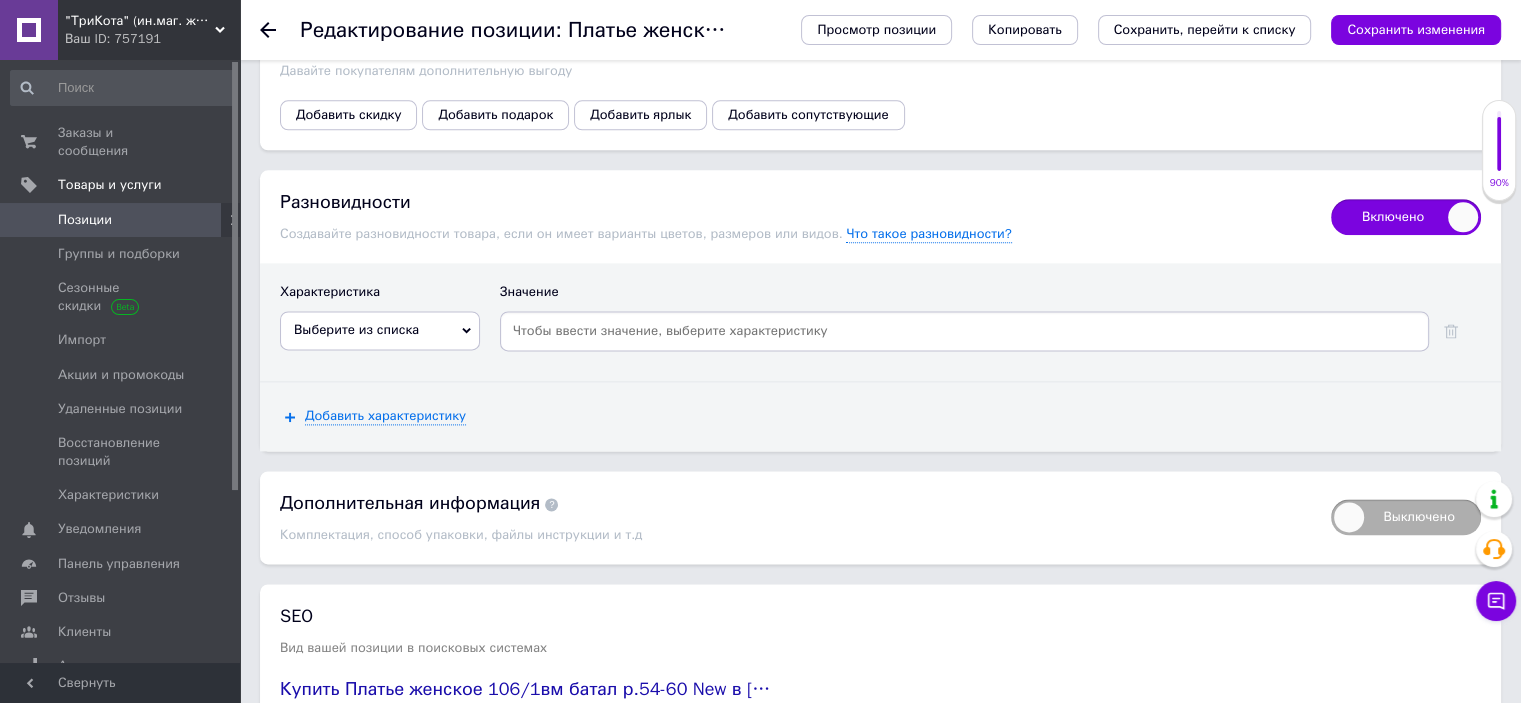 click on "Выберите из списка" at bounding box center [380, 330] 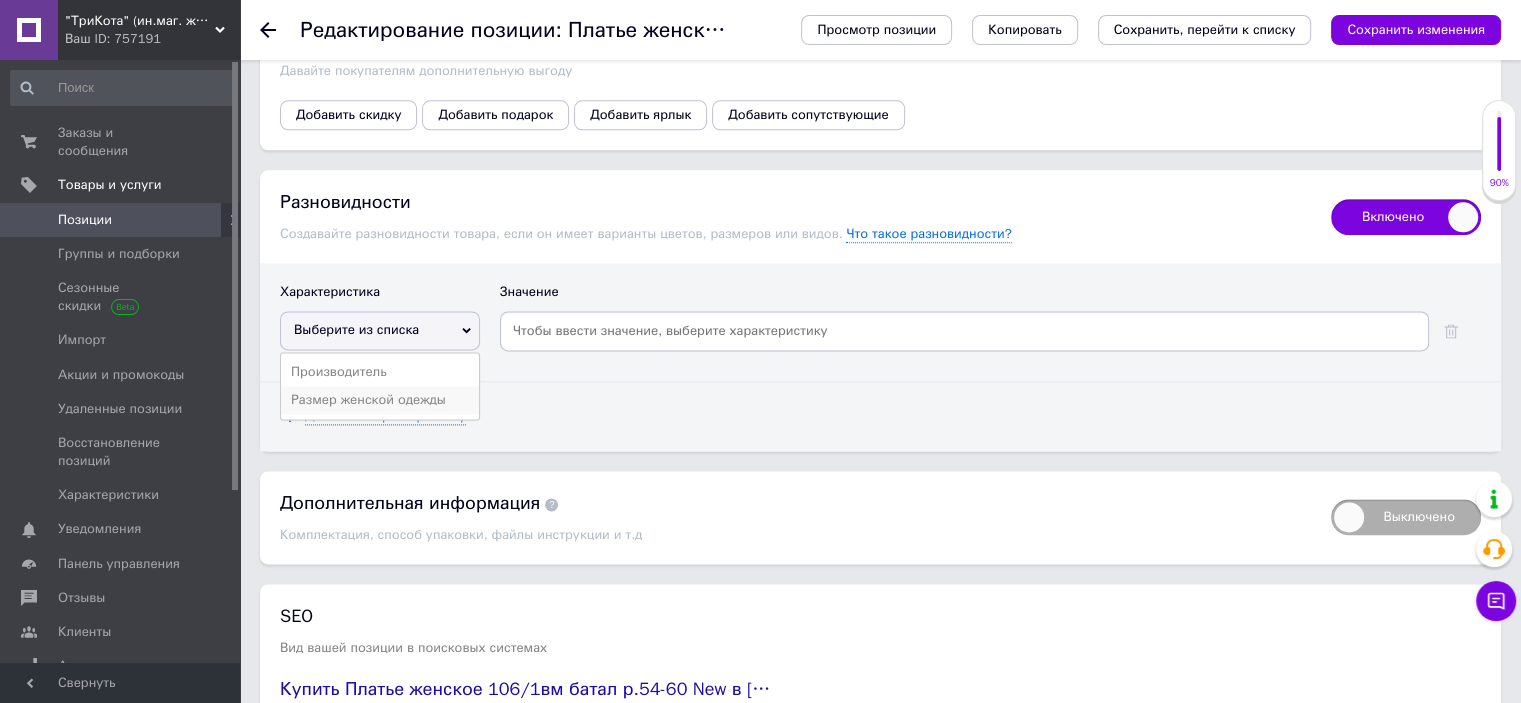 click on "Размер женской одежды" at bounding box center (380, 400) 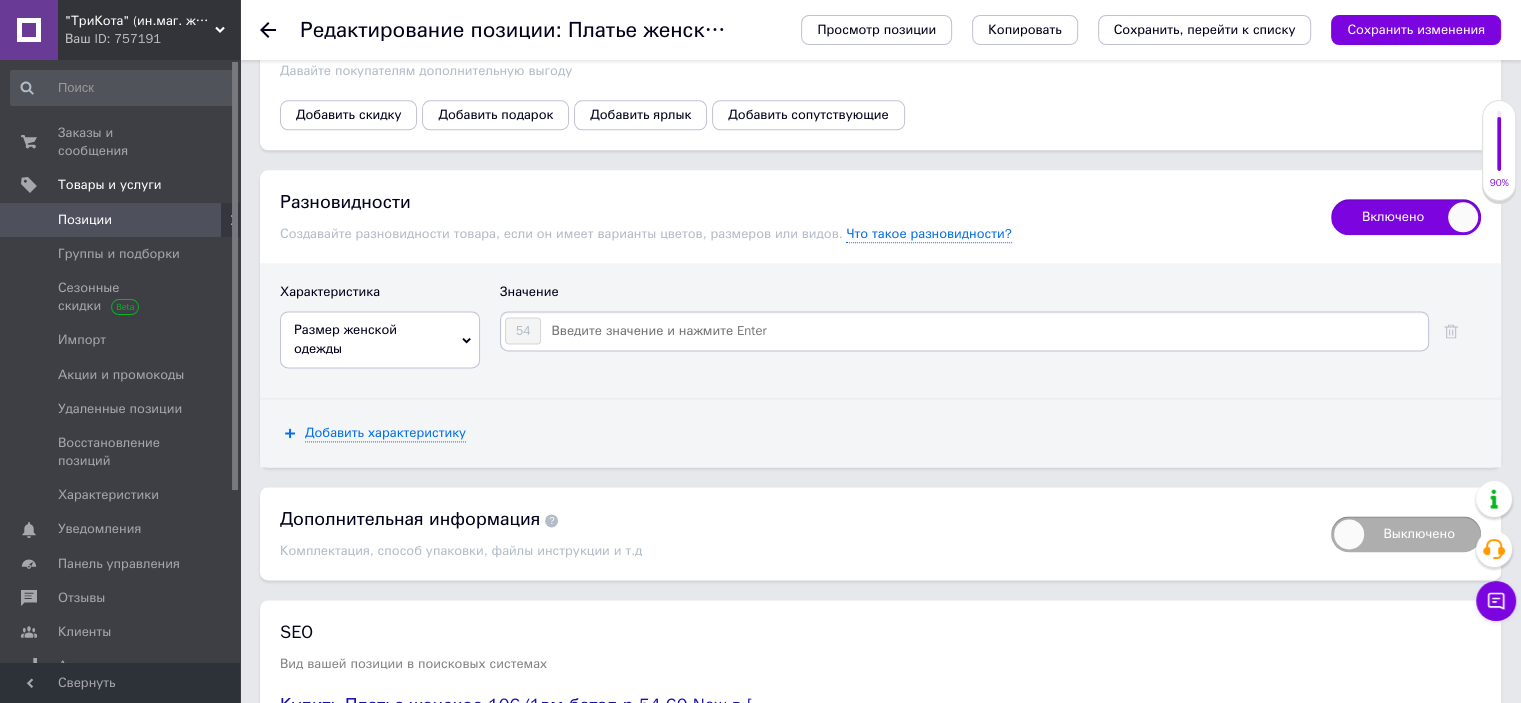 click on "54" at bounding box center (964, 344) 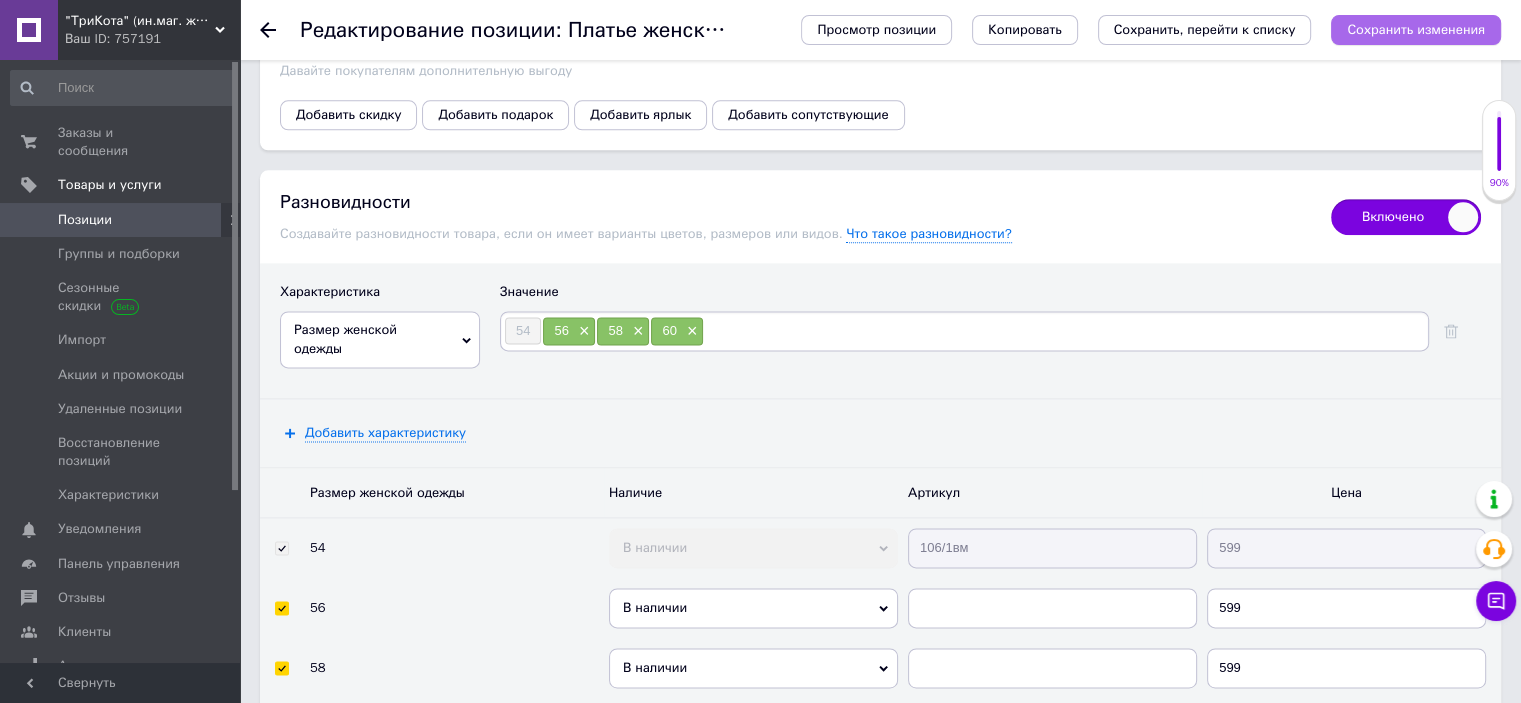 click on "Сохранить изменения" at bounding box center [1416, 29] 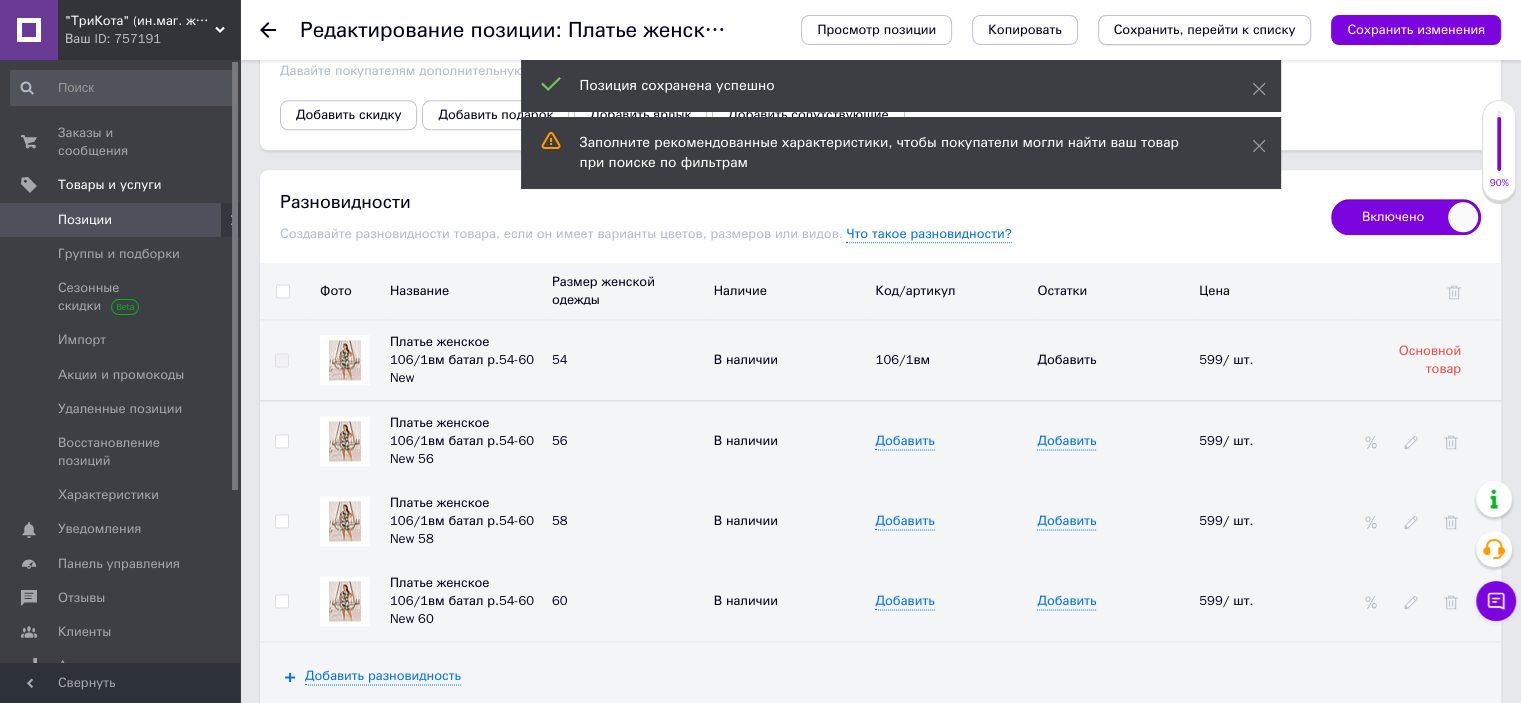 click on "Сохранить, перейти к списку" at bounding box center [1205, 29] 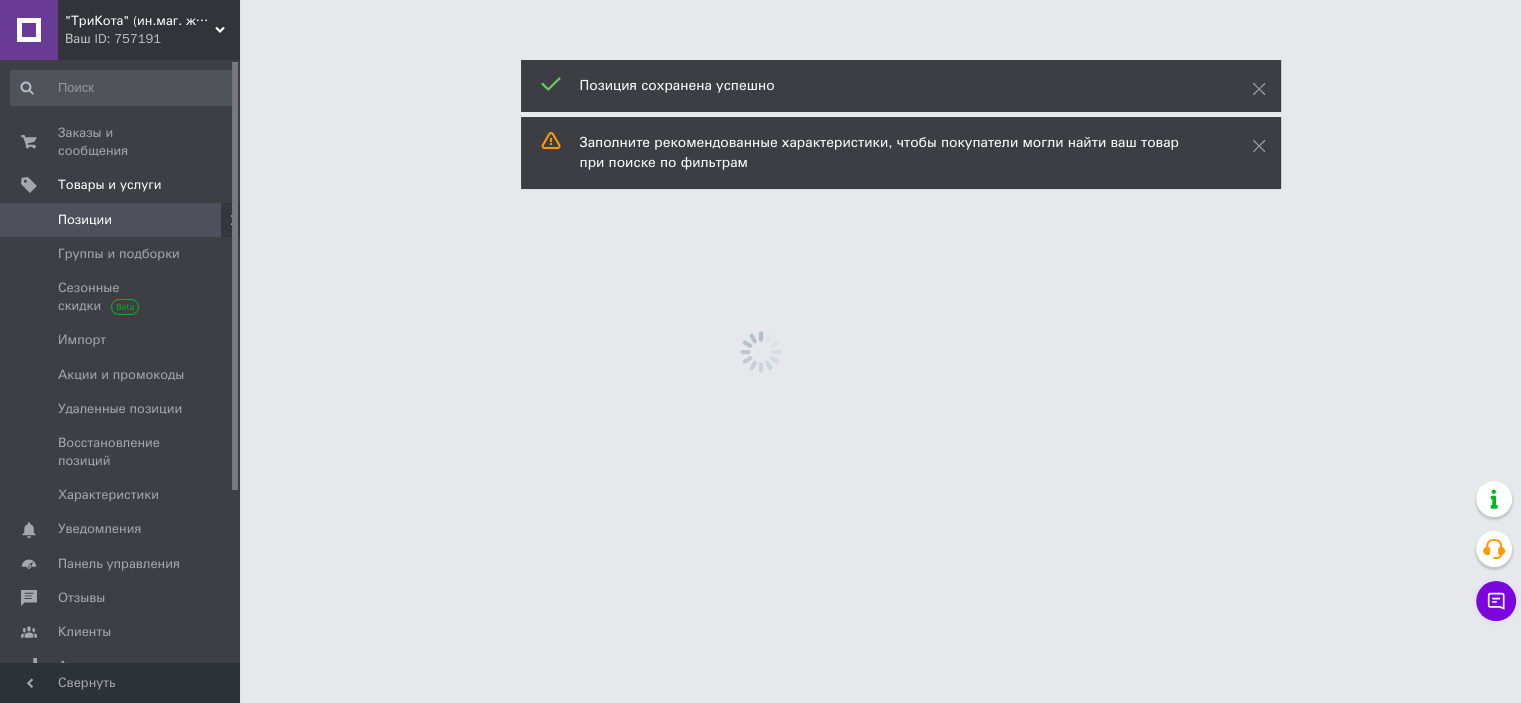 scroll, scrollTop: 0, scrollLeft: 0, axis: both 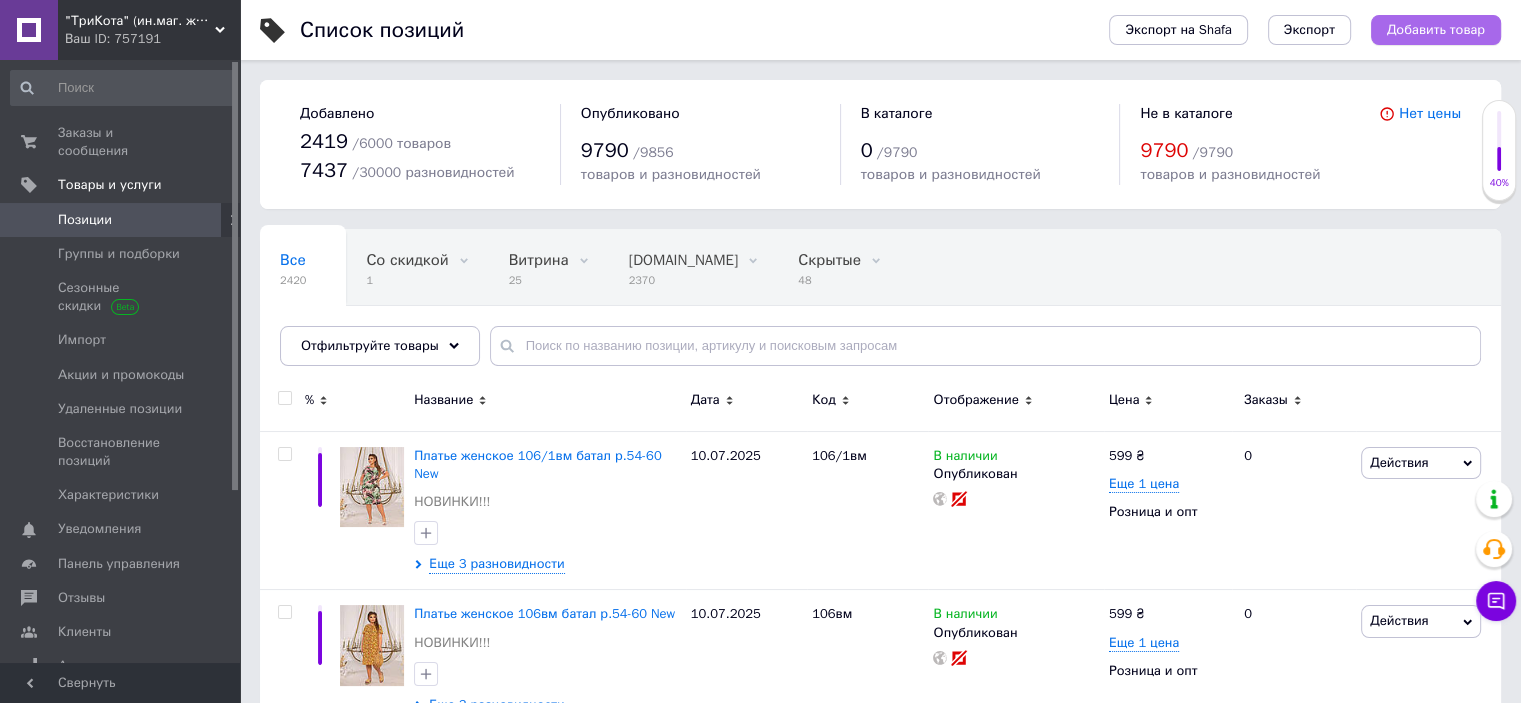 click on "Добавить товар" at bounding box center [1436, 30] 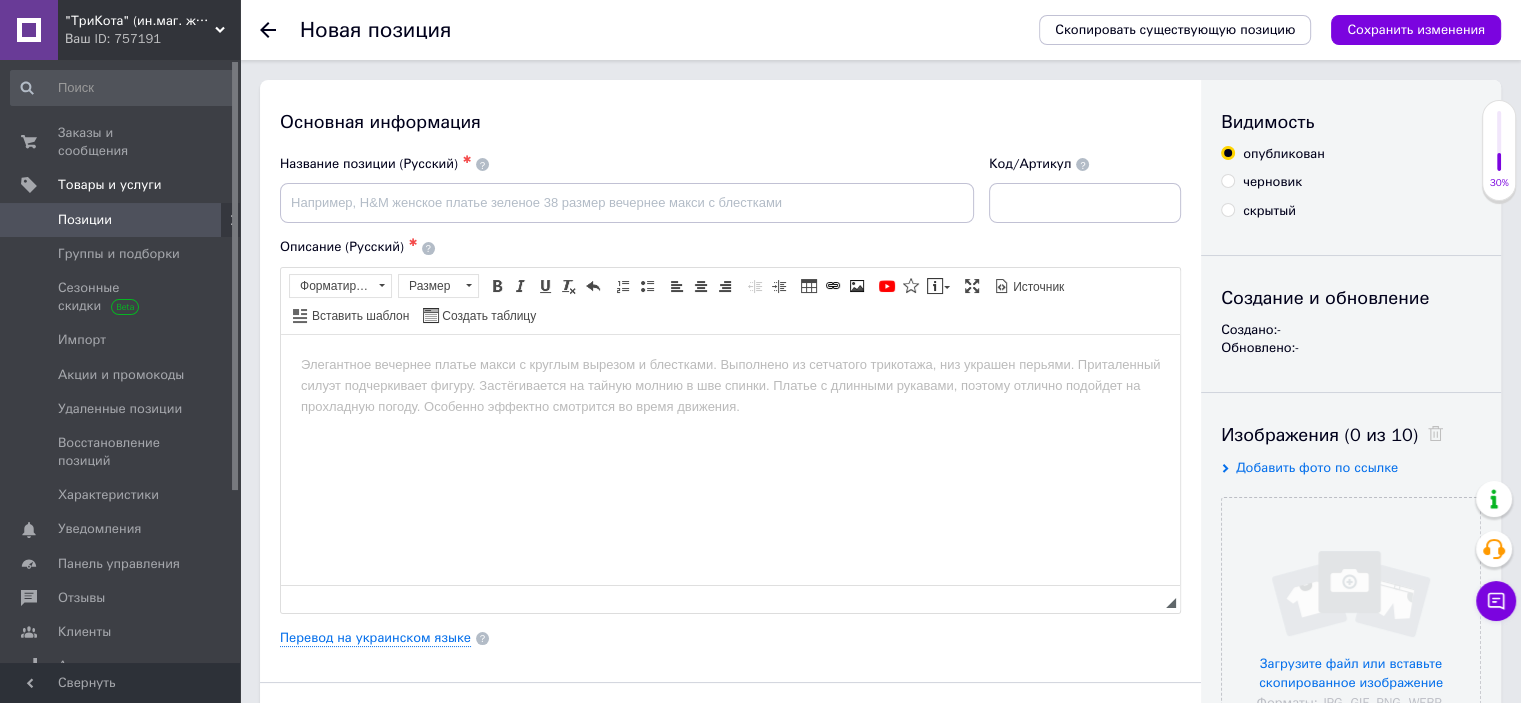 scroll, scrollTop: 0, scrollLeft: 0, axis: both 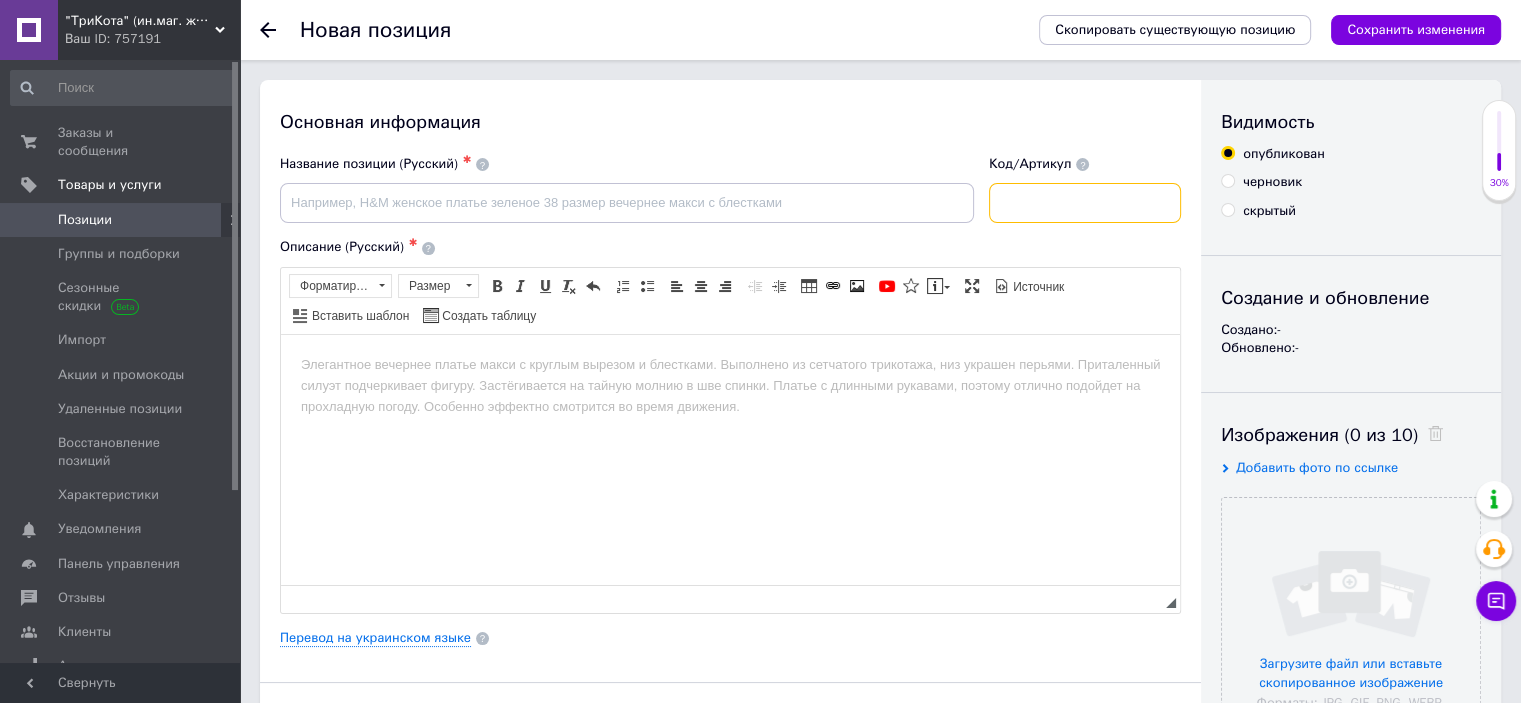 click at bounding box center [1085, 203] 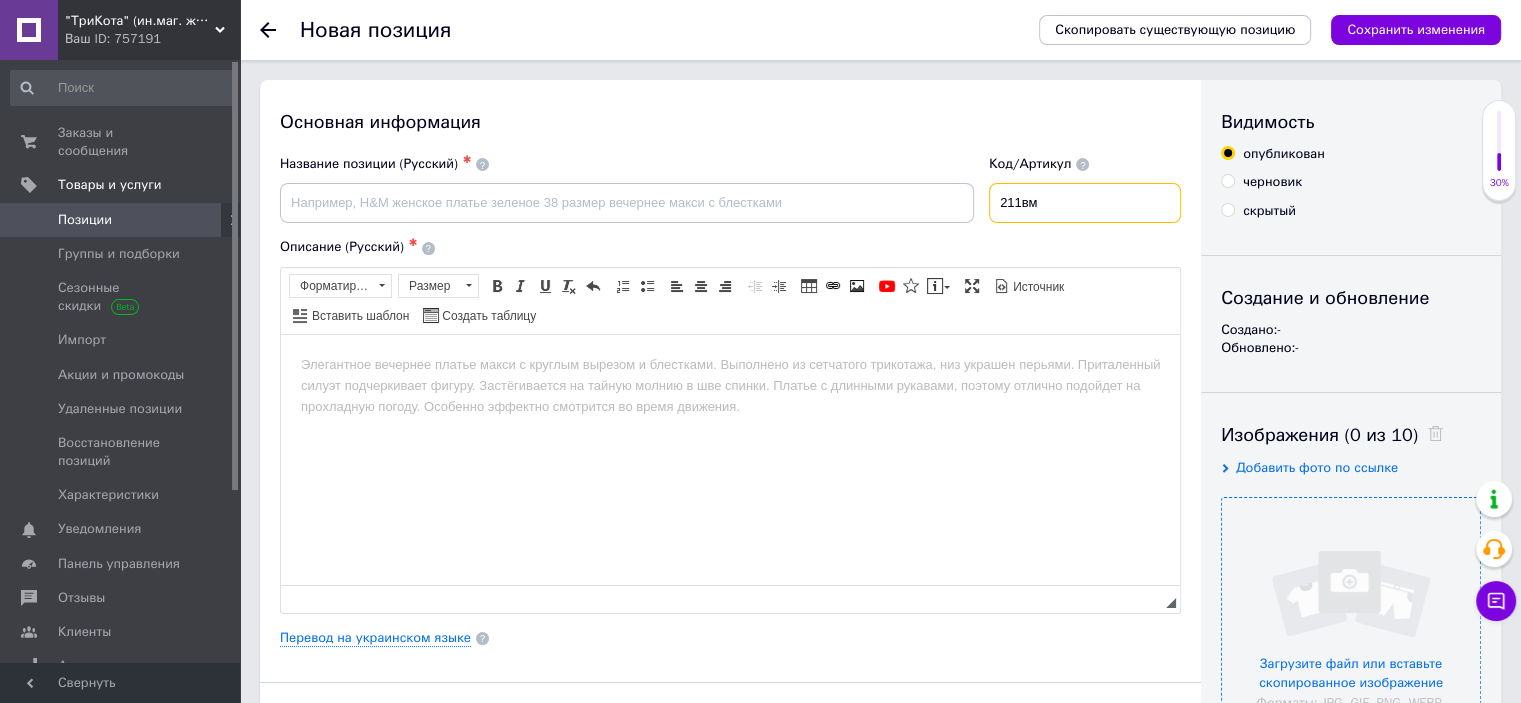 type on "211вм" 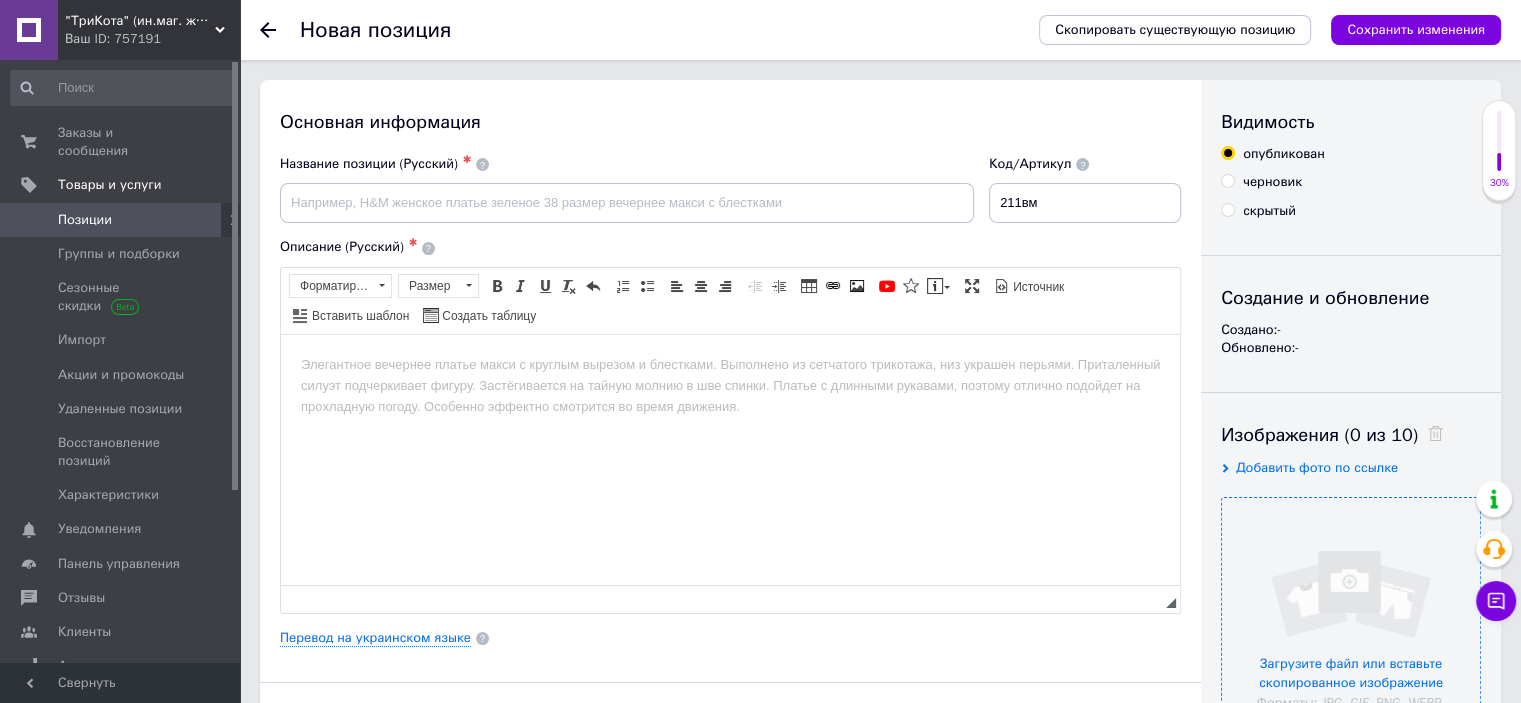 click at bounding box center [1351, 627] 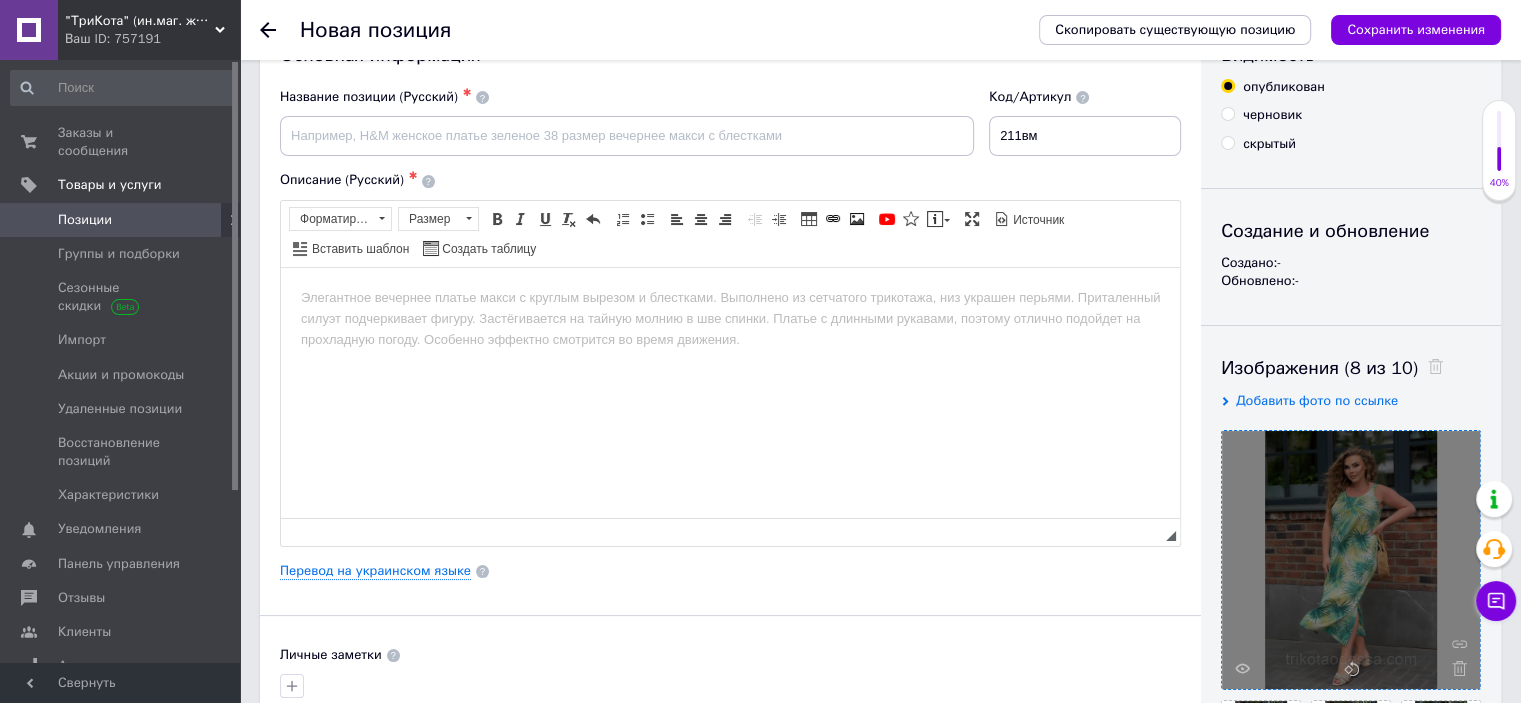 scroll, scrollTop: 400, scrollLeft: 0, axis: vertical 